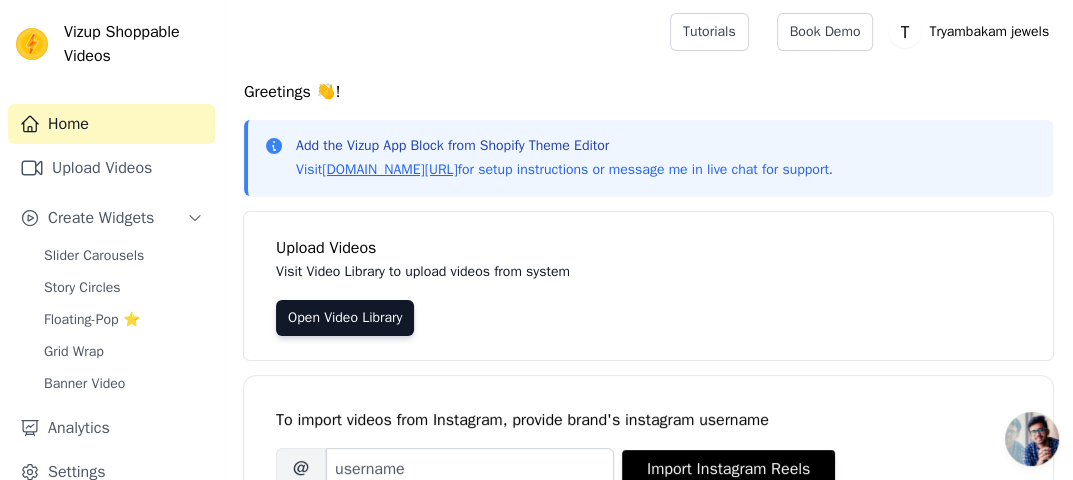 scroll, scrollTop: 348, scrollLeft: 0, axis: vertical 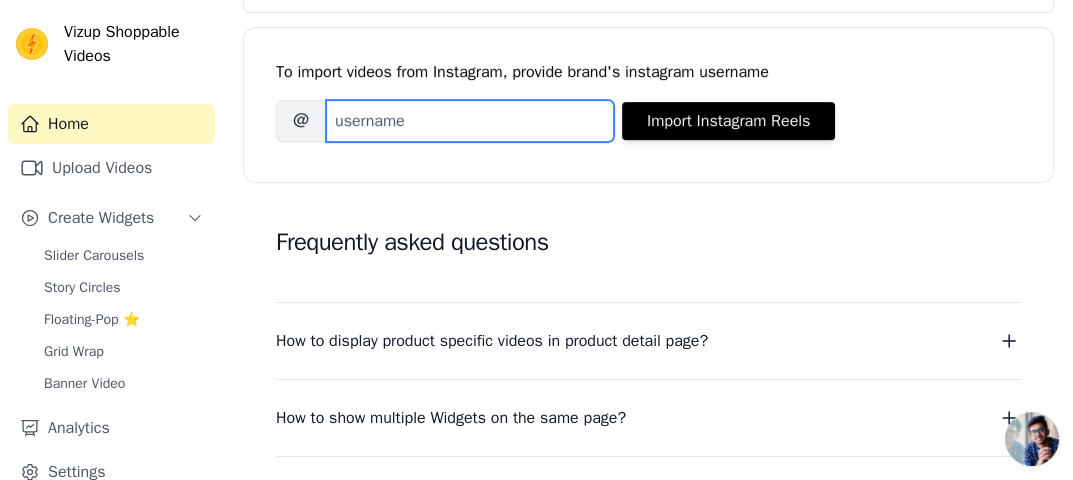 click on "Brand's Instagram Username" at bounding box center (470, 121) 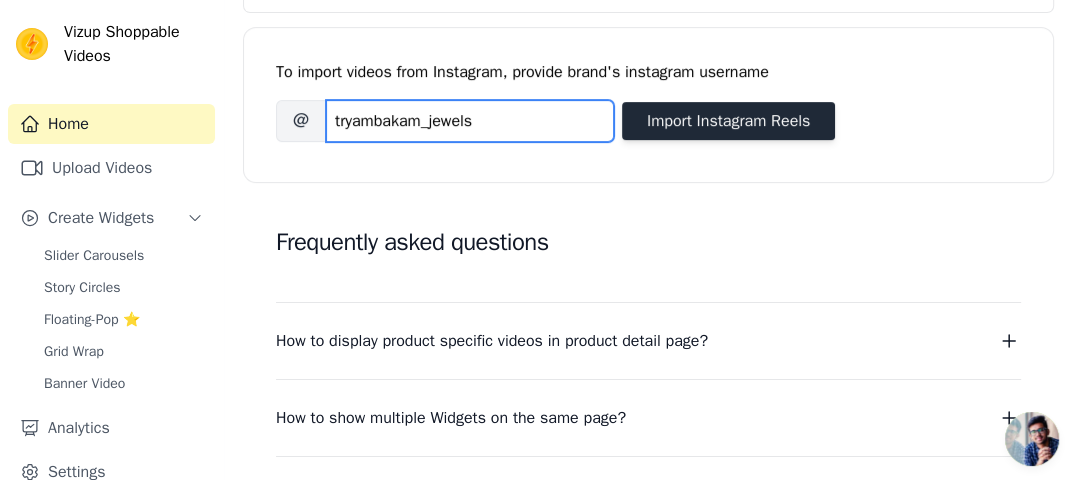 type on "tryambakam_jewels" 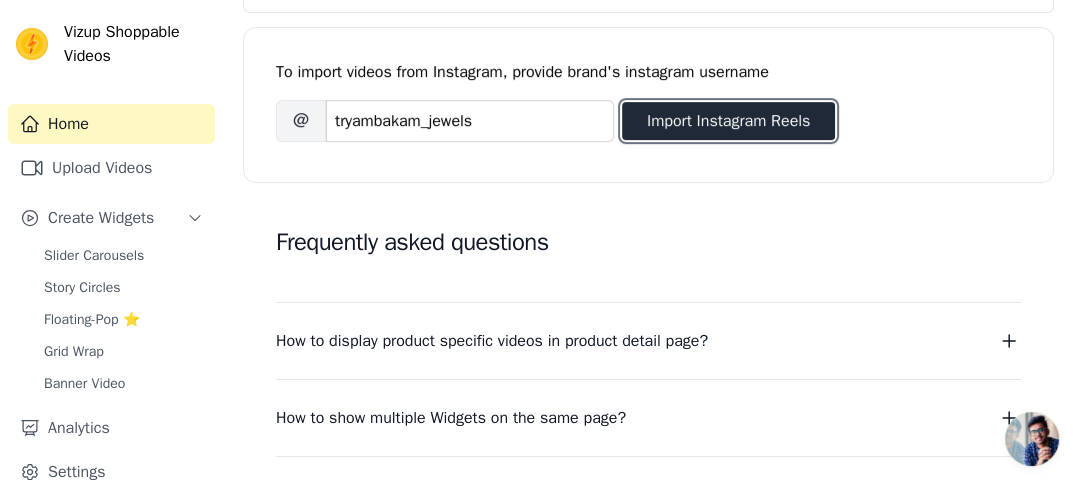 click on "Import Instagram Reels" at bounding box center (728, 121) 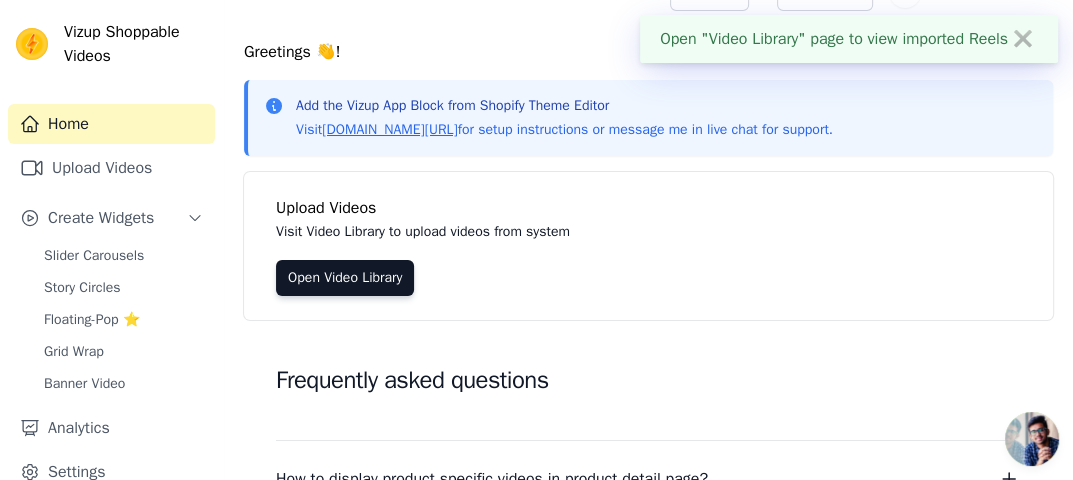 scroll, scrollTop: 40, scrollLeft: 0, axis: vertical 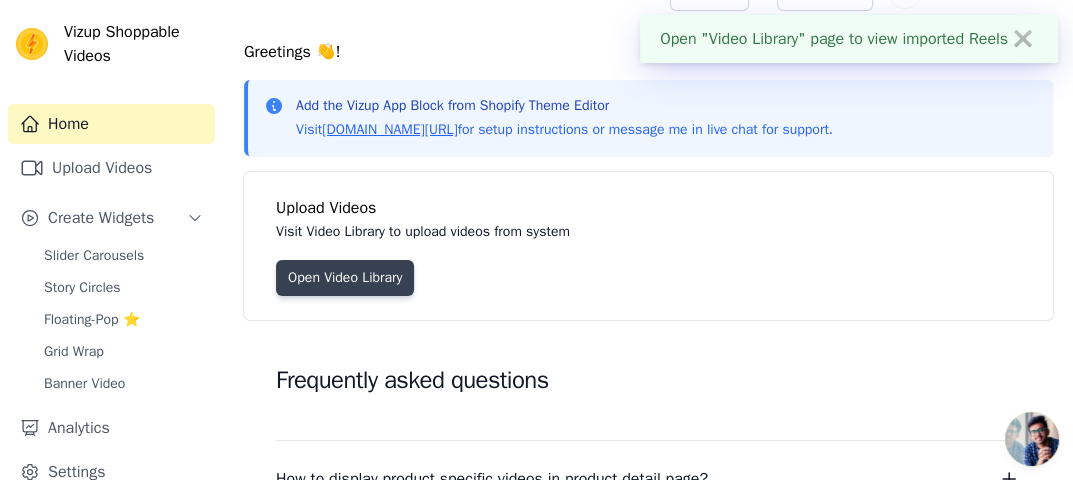click on "Open Video Library" at bounding box center [345, 278] 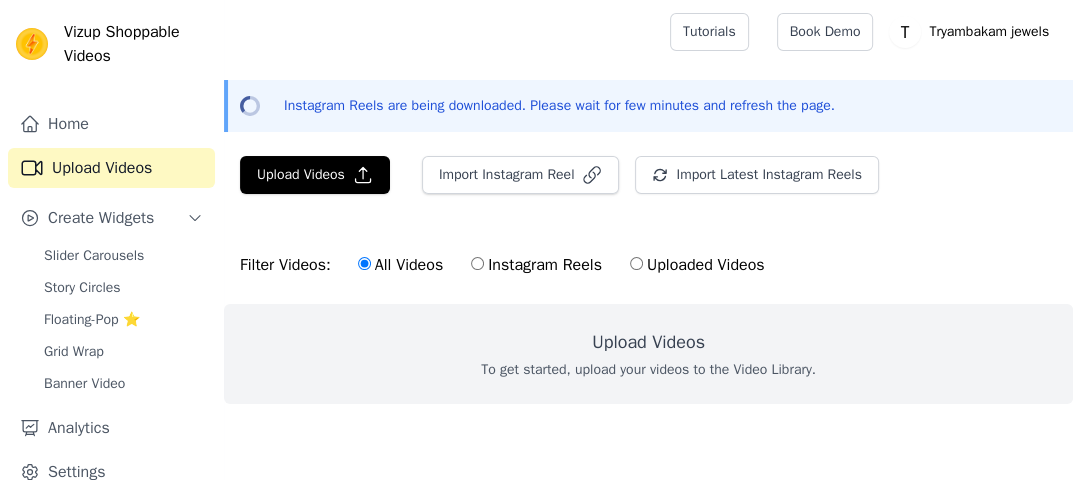 scroll, scrollTop: 13, scrollLeft: 0, axis: vertical 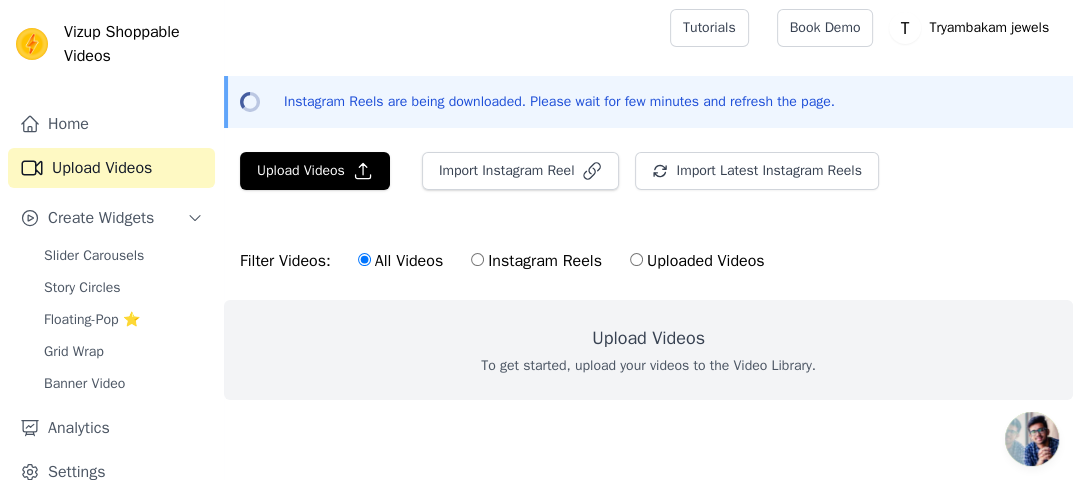 click on "Instagram Reels" at bounding box center (477, 259) 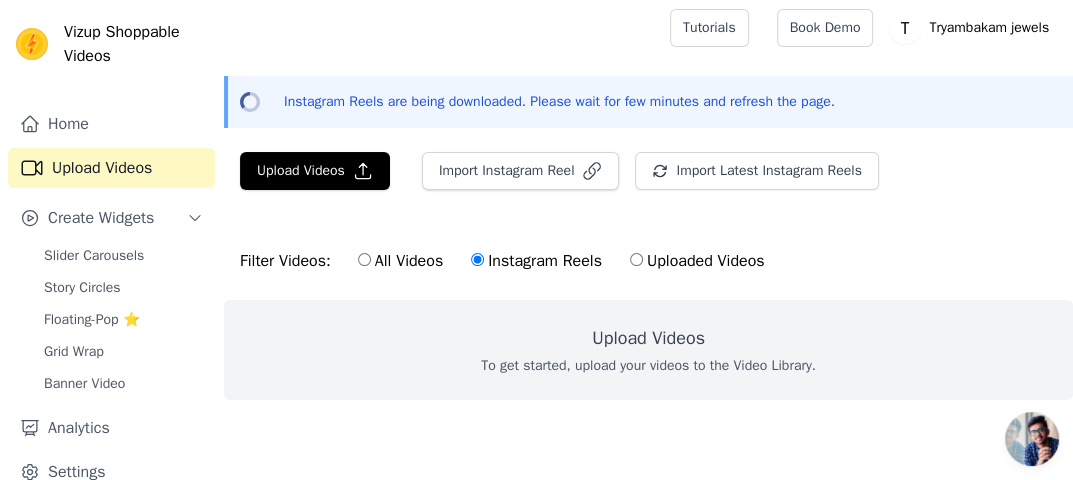 scroll, scrollTop: 0, scrollLeft: 0, axis: both 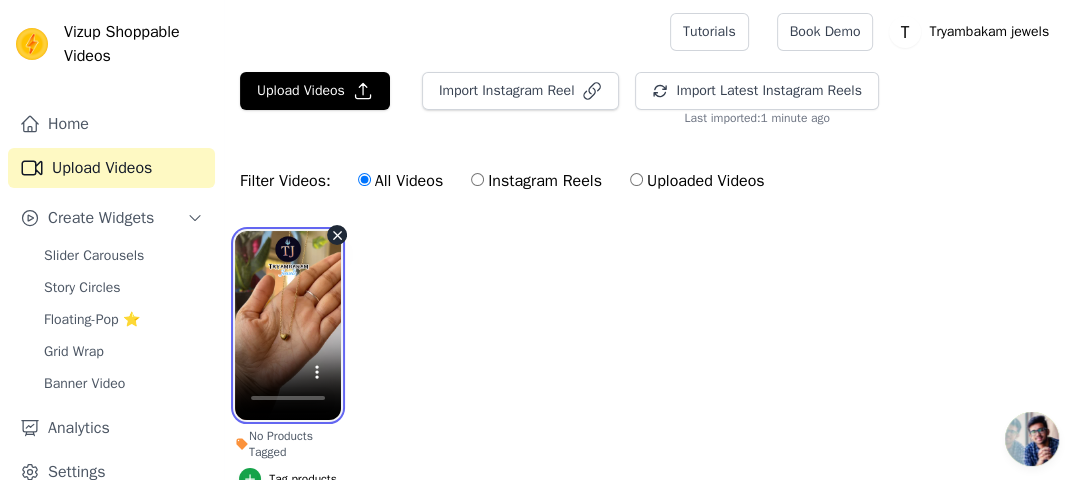 click at bounding box center [288, 325] 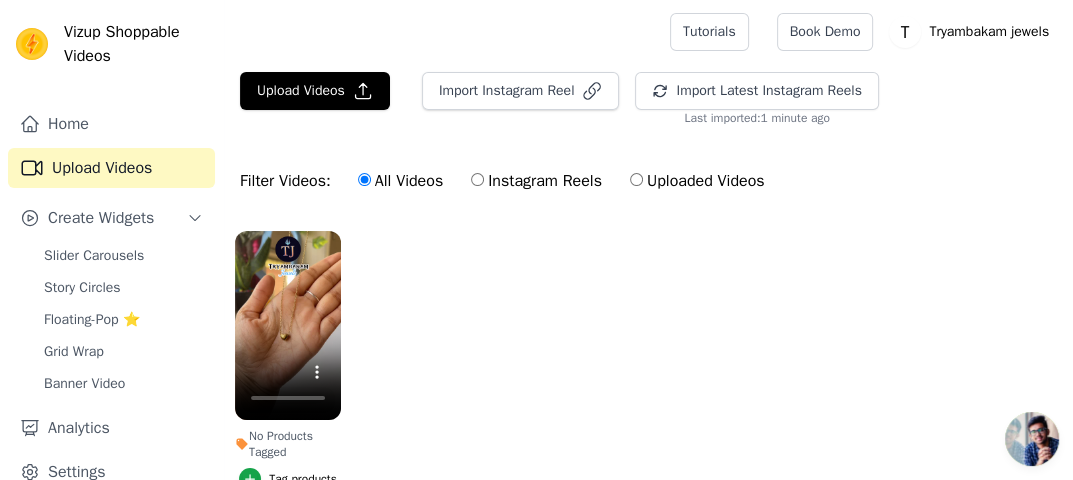 scroll, scrollTop: 118, scrollLeft: 0, axis: vertical 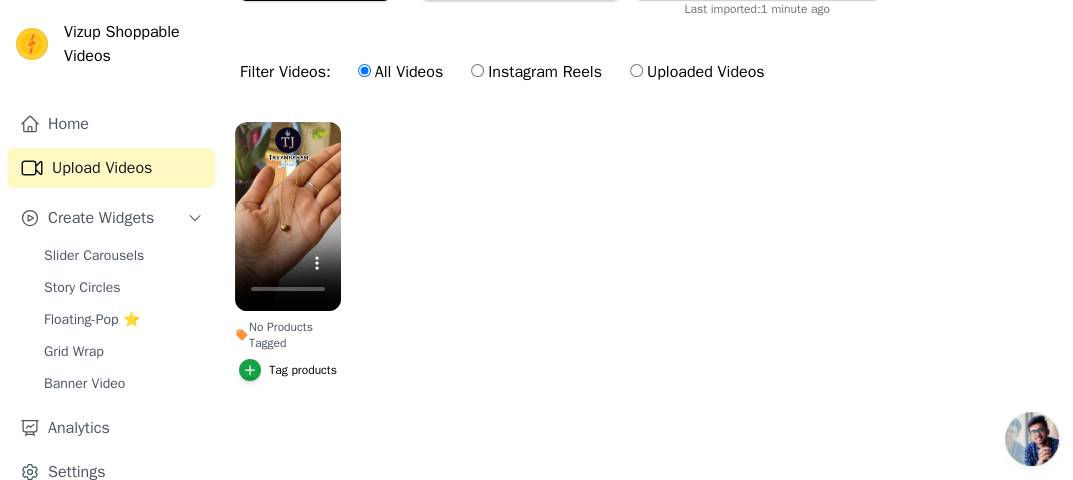 click on "No Products Tagged" at bounding box center (288, 335) 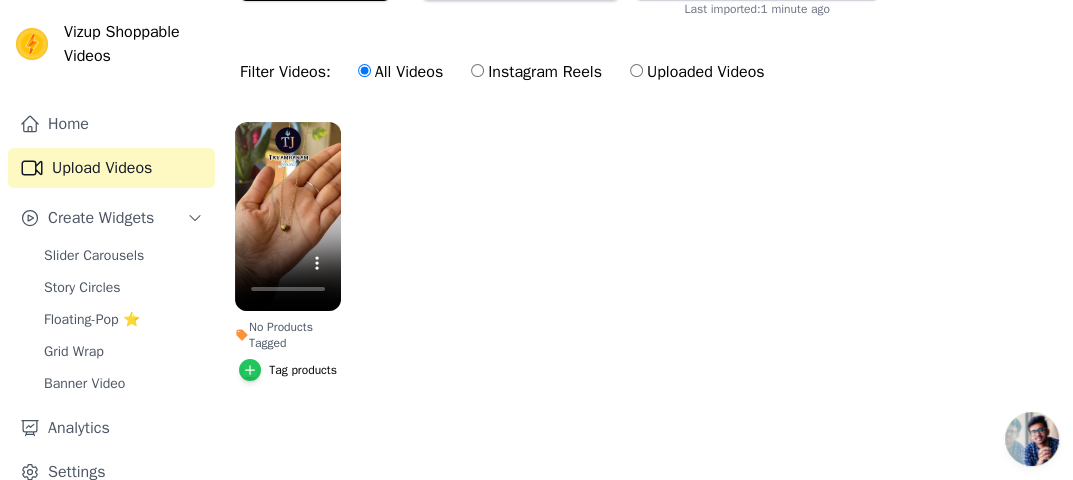 click 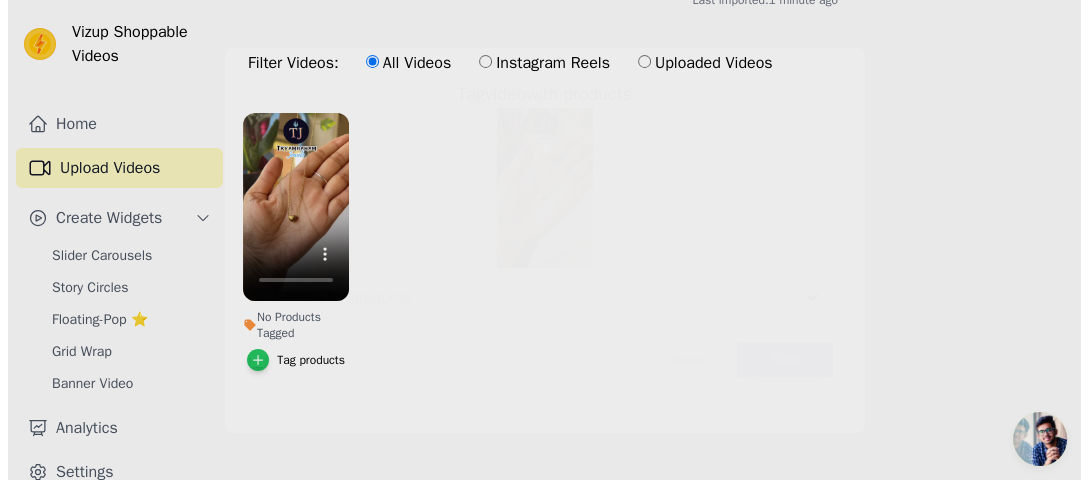scroll, scrollTop: 0, scrollLeft: 0, axis: both 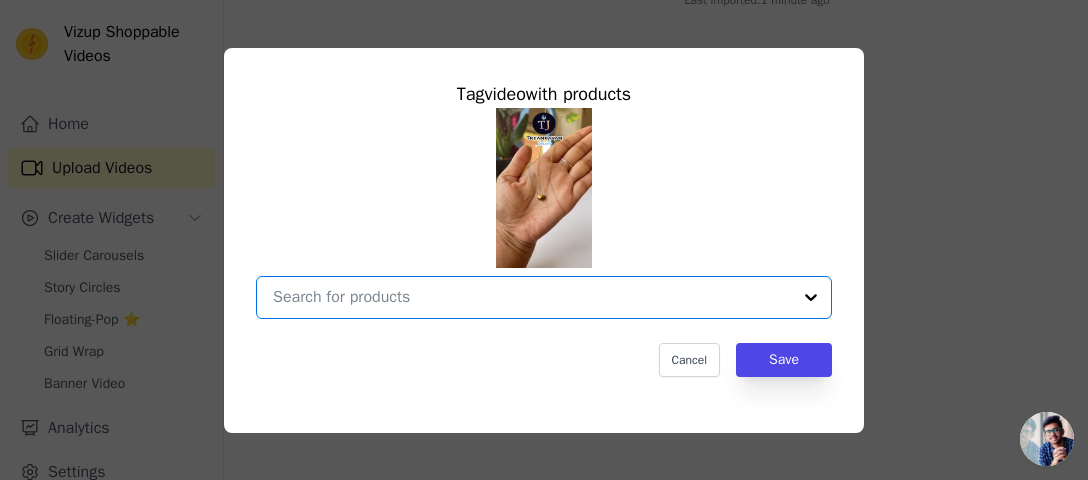 click on "No Products Tagged     Tag  video  with products       Option undefined, selected.   Select is focused, type to refine list, press down to open the menu.                   Cancel   Save     Tag products" at bounding box center [532, 297] 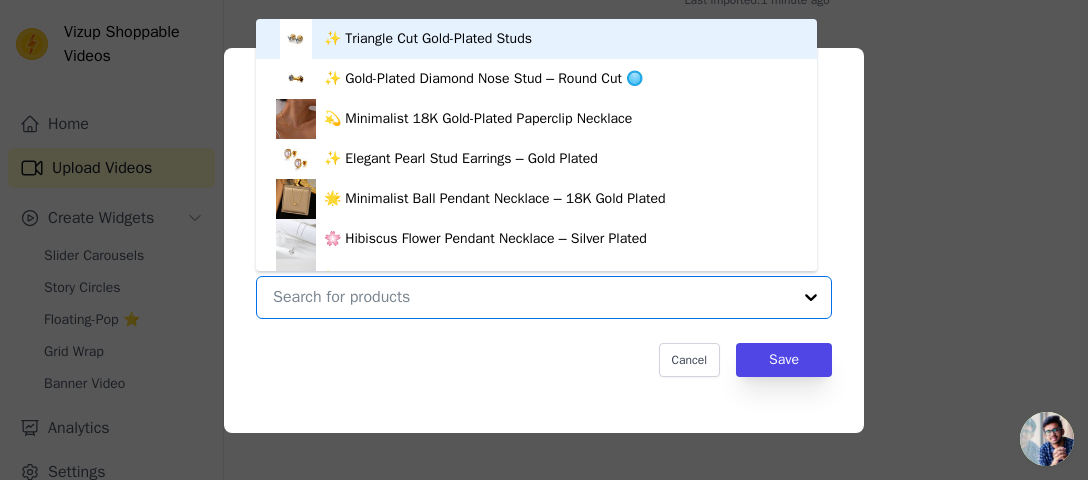 click on "✨ Triangle Cut Gold-Plated Studs" at bounding box center [428, 39] 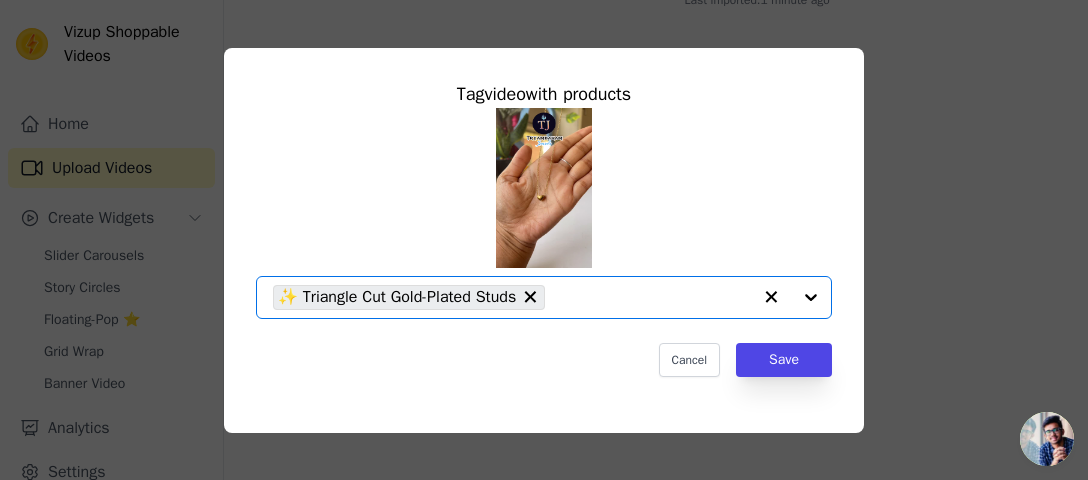 click on "No Products Tagged     Tag  video  with products       Option ✨ Triangle Cut Gold-Plated Studs, selected.   Select is focused, type to refine list, press down to open the menu.     ✨ Triangle Cut Gold-Plated Studs                   Cancel   Save     Tag products" 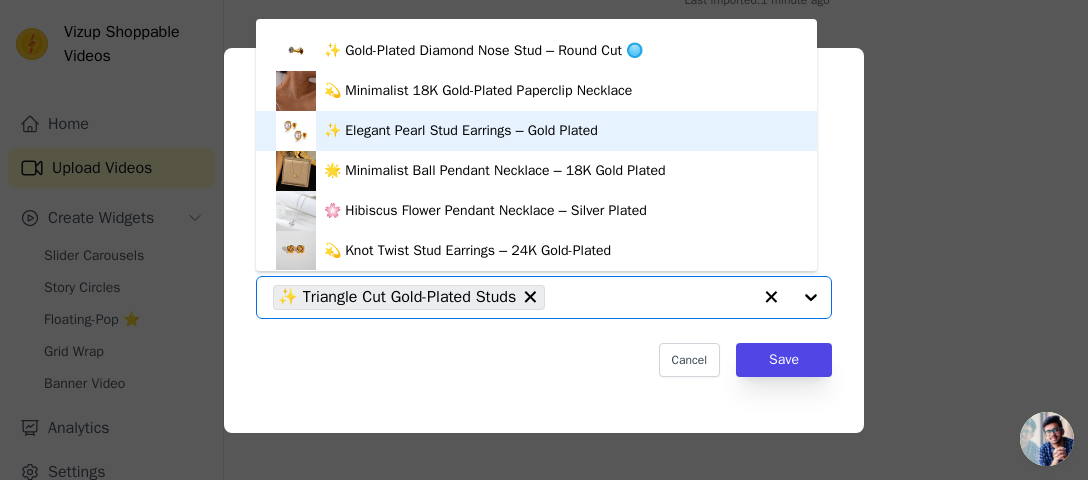 scroll, scrollTop: 0, scrollLeft: 0, axis: both 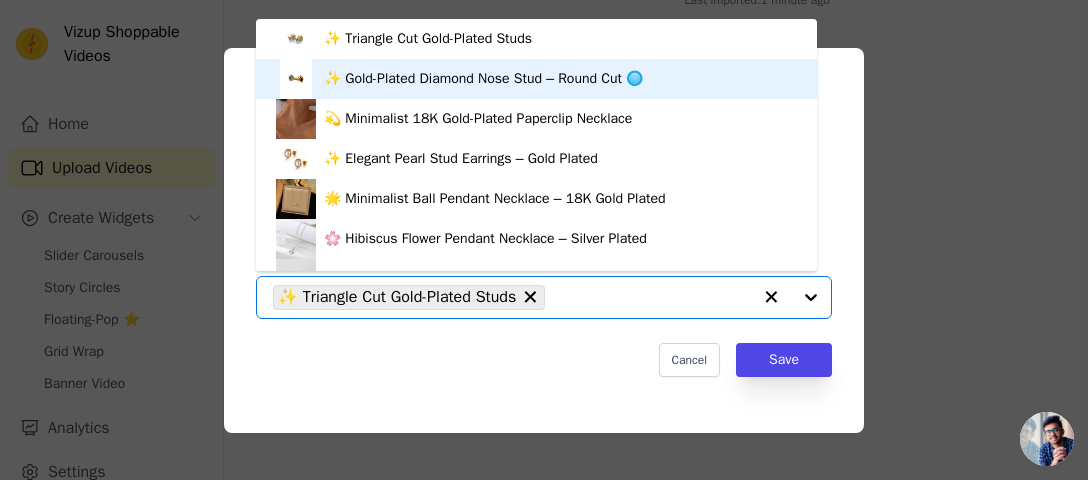 click on "✨ Gold-Plated Diamond Nose Stud – Round Cut 🔘" at bounding box center (536, 79) 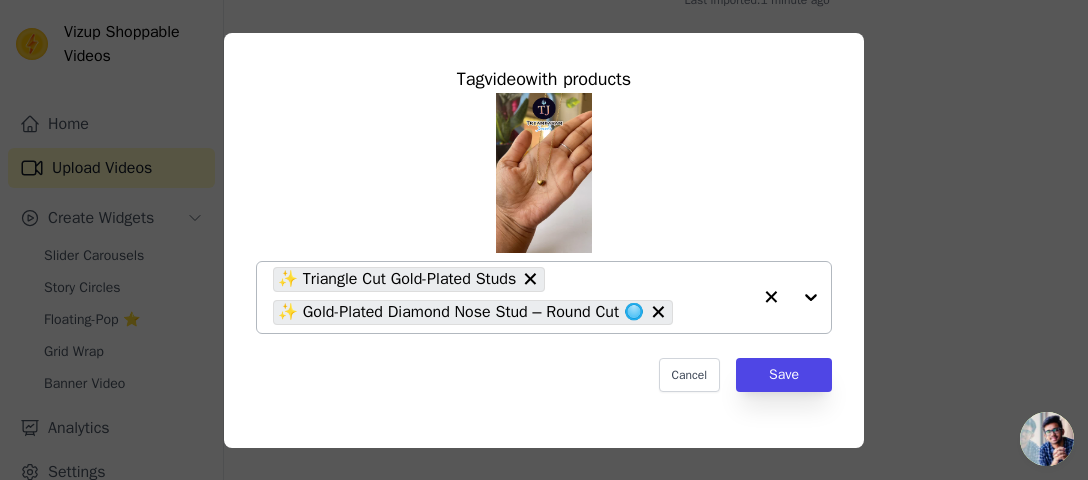 click on "✨ Triangle Cut Gold-Plated Studs     ✨ Gold-Plated Diamond Nose Stud – Round Cut 🔘" at bounding box center [512, 297] 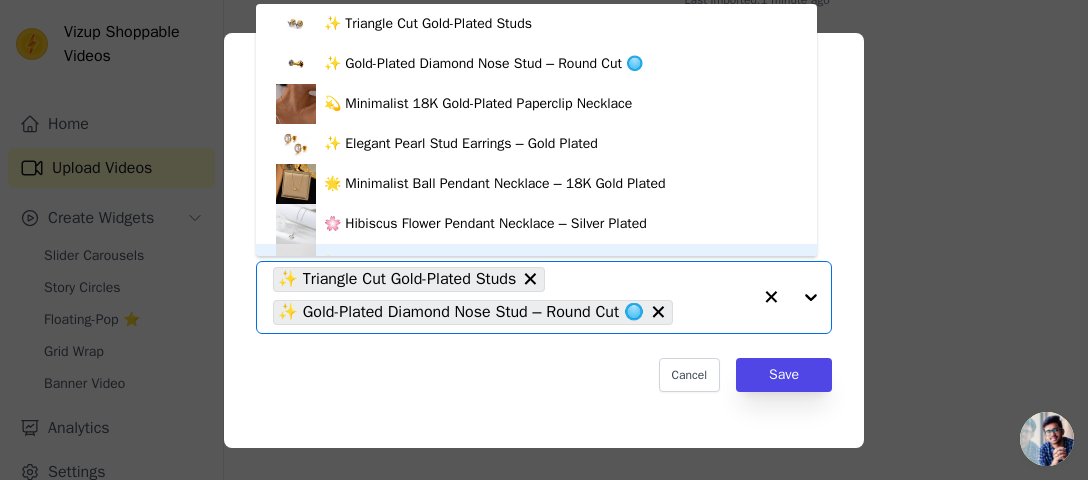 scroll, scrollTop: 28, scrollLeft: 0, axis: vertical 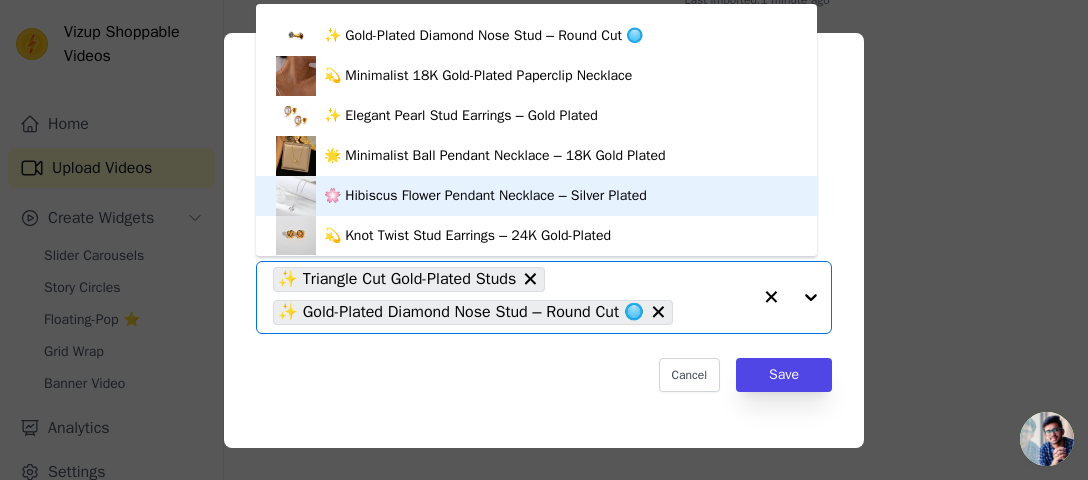 click on "🌸 Hibiscus Flower Pendant Necklace – Silver Plated" at bounding box center [485, 196] 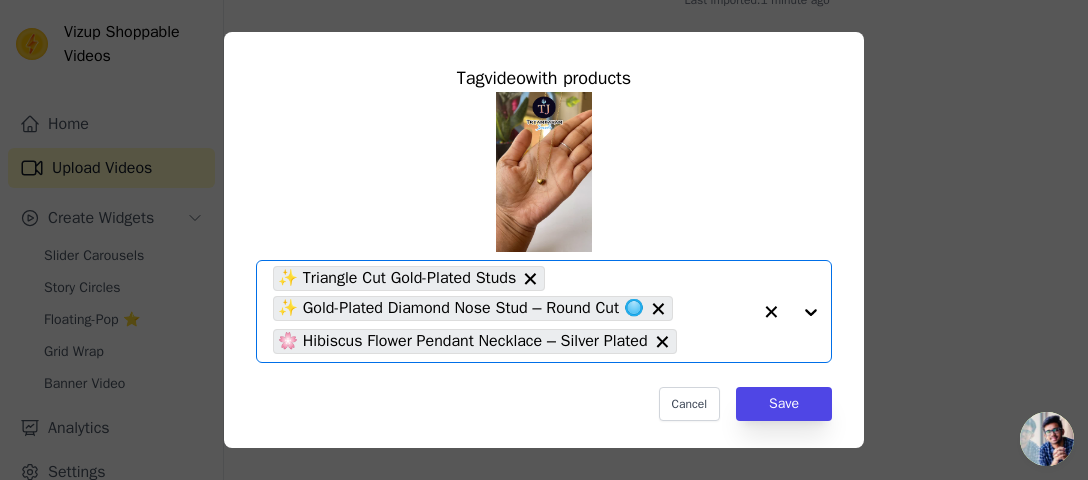 click on "No Products Tagged     Tag  video  with products       Option ✨ Triangle Cut Gold-Plated Studs, ✨ Gold-Plated Diamond Nose Stud – Round Cut 🔘, 🌸 Hibiscus Flower Pendant Necklace – Silver Plated, selected.   Select is focused, type to refine list, press down to open the menu.     ✨ Triangle Cut Gold-Plated Studs     ✨ Gold-Plated Diamond Nose Stud – Round Cut 🔘     🌸 Hibiscus Flower Pendant Necklace – Silver Plated                   Cancel   Save     Tag products" 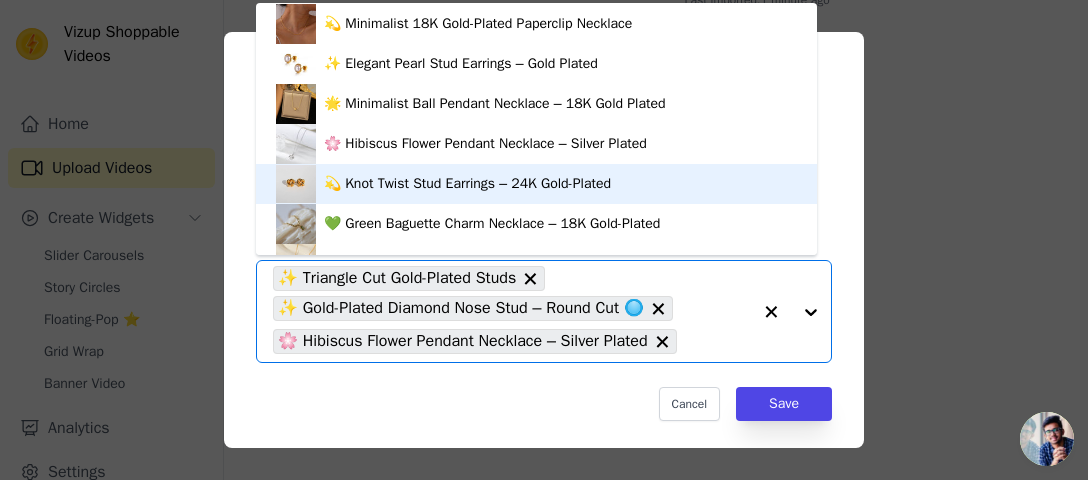 scroll, scrollTop: 80, scrollLeft: 0, axis: vertical 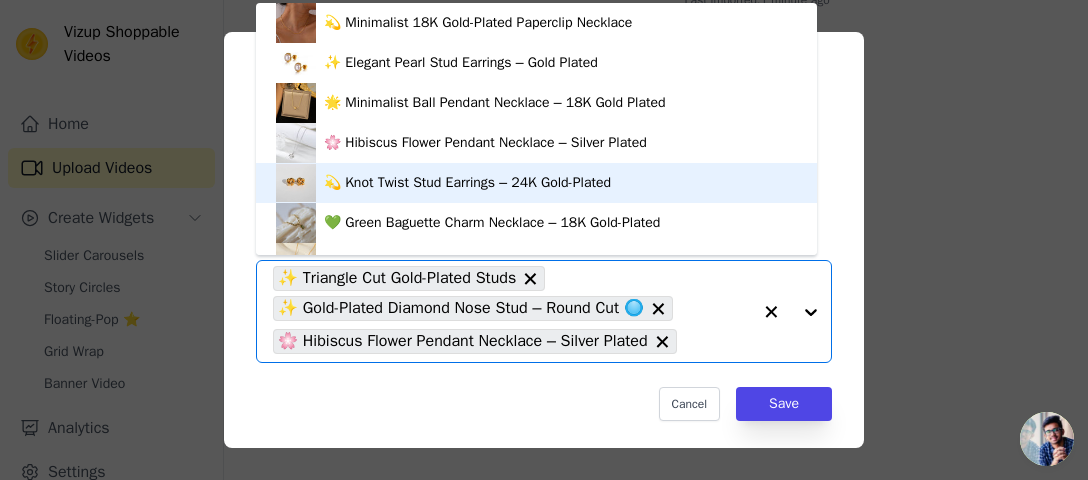 click on "💫 Knot Twist Stud Earrings – 24K Gold-Plated" at bounding box center [536, 183] 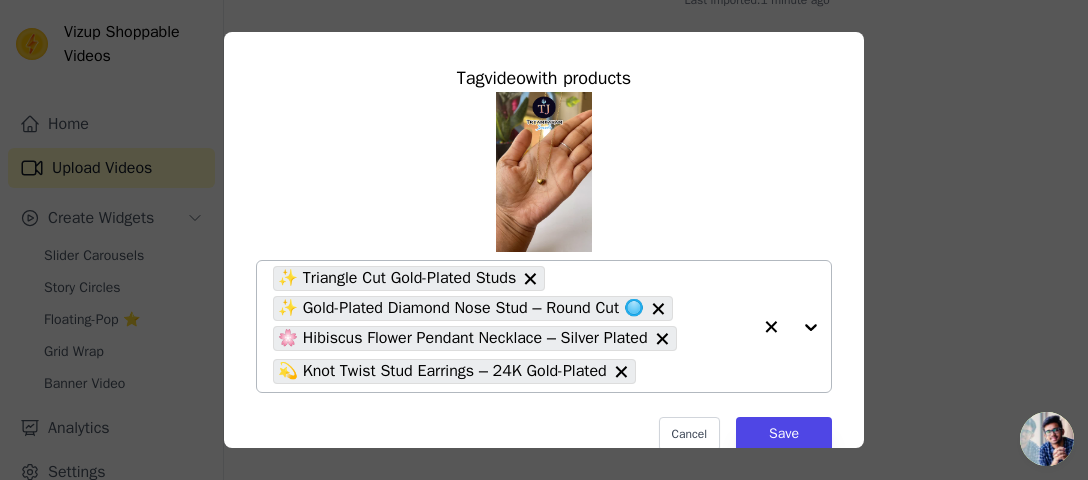 click on "No Products Tagged     Tag  video  with products           ✨ Triangle Cut Gold-Plated Studs     ✨ Gold-Plated Diamond Nose Stud – Round Cut 🔘     🌸 Hibiscus Flower Pendant Necklace – Silver Plated     💫 Knot Twist Stud Earrings – 24K Gold-Plated                   Cancel   Save     Tag products" at bounding box center [771, 326] 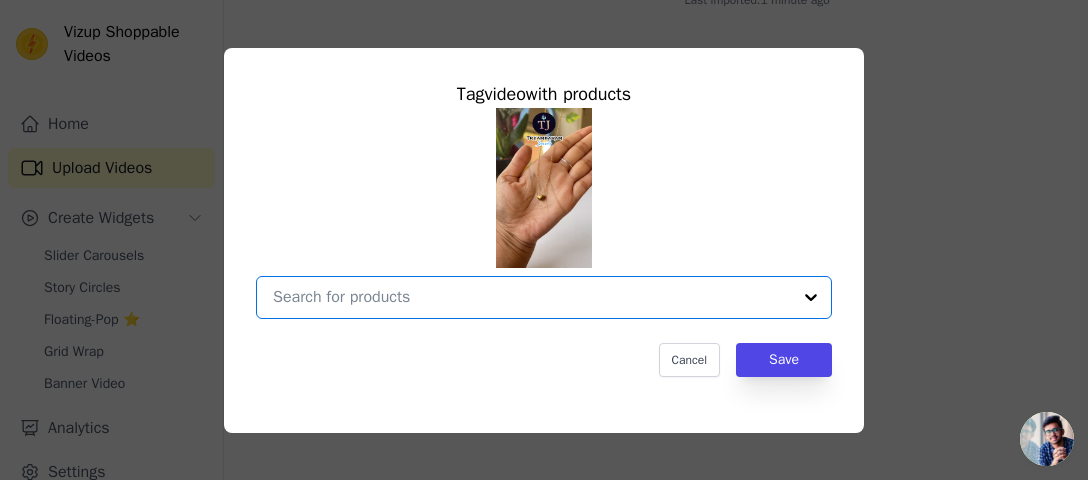 click on "No Products Tagged     Tag  video  with products       Option undefined, selected.   Select is focused, type to refine list, press down to open the menu.                   Cancel   Save     Tag products" at bounding box center [532, 297] 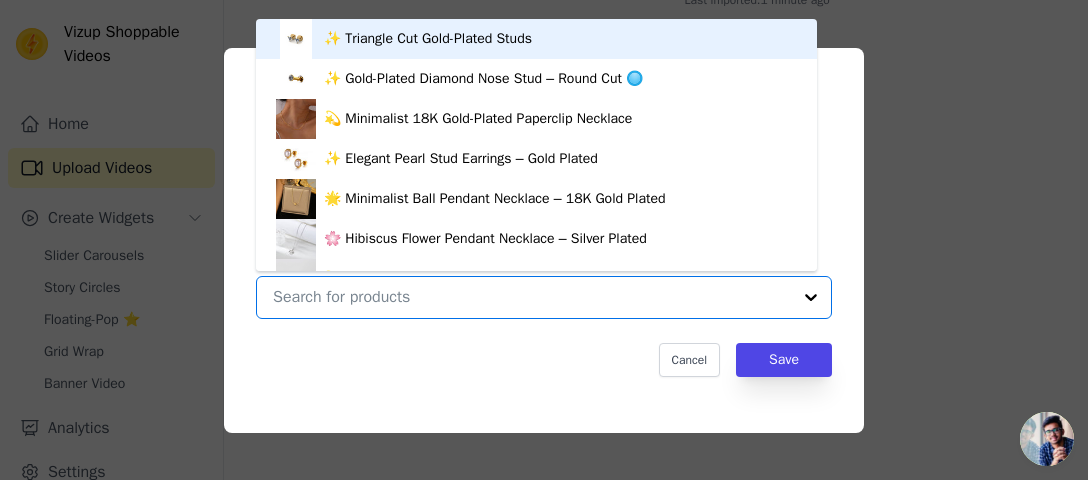 click on "✨ Triangle Cut Gold-Plated Studs" at bounding box center (536, 39) 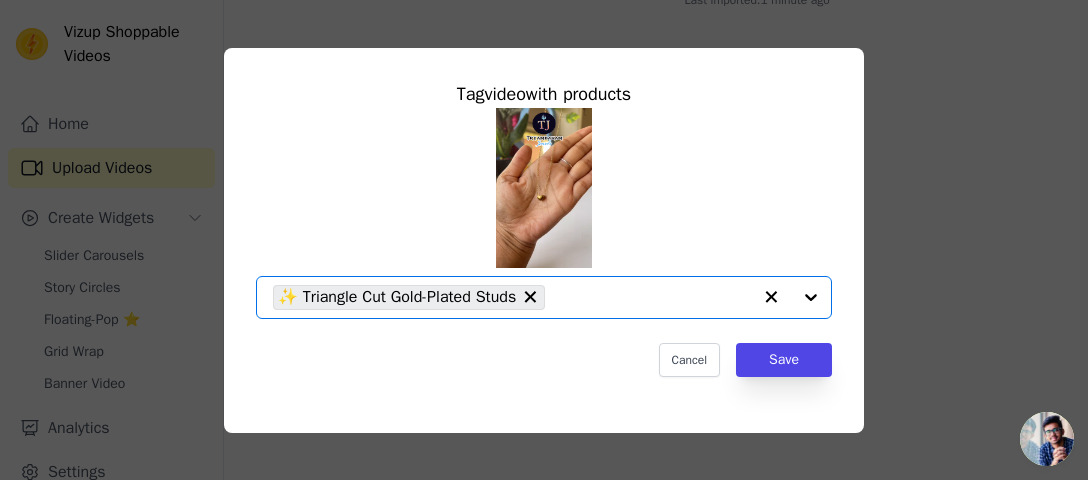 click on "No Products Tagged     Tag  video  with products       Option ✨ Triangle Cut Gold-Plated Studs, selected.   Select is focused, type to refine list, press down to open the menu.     ✨ Triangle Cut Gold-Plated Studs                   Cancel   Save     Tag products" 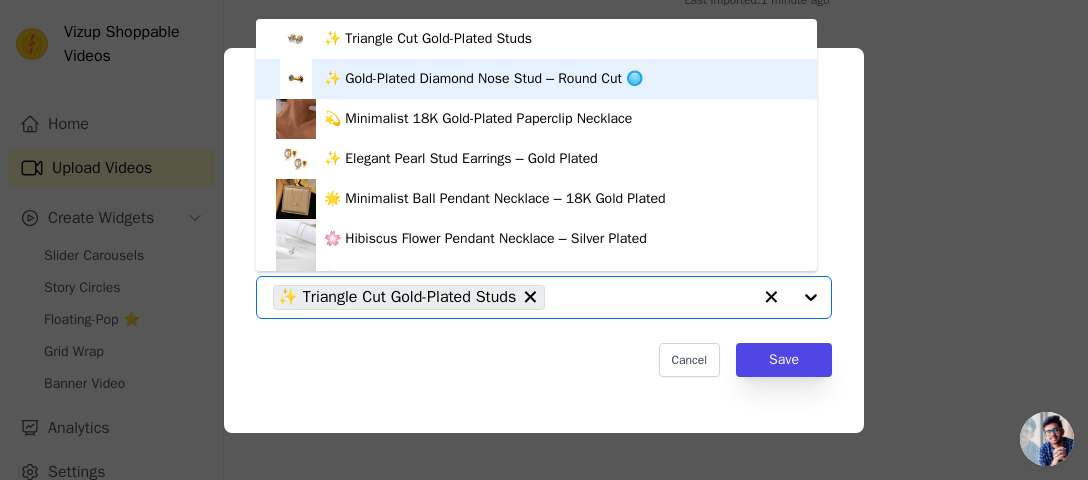 click on "✨ Gold-Plated Diamond Nose Stud – Round Cut 🔘" at bounding box center [536, 79] 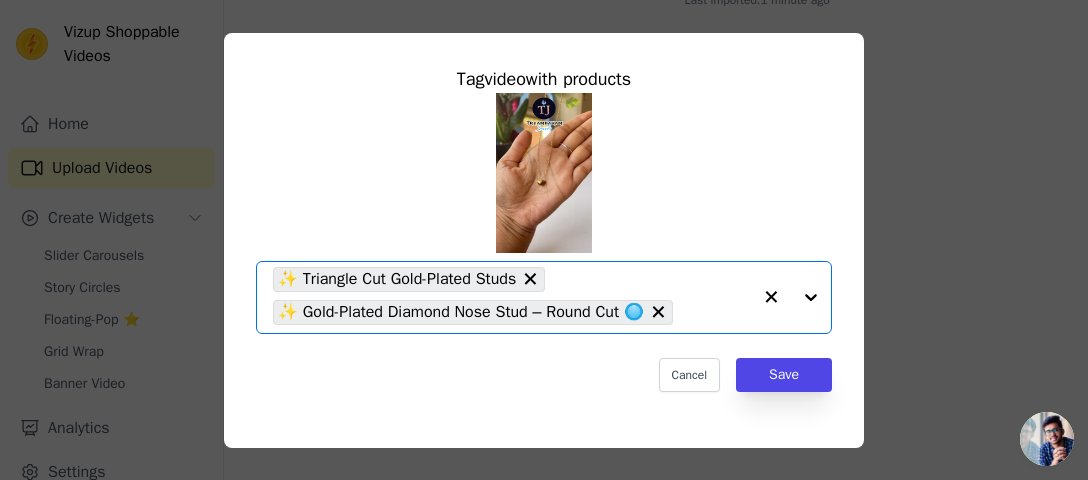 click at bounding box center (791, 297) 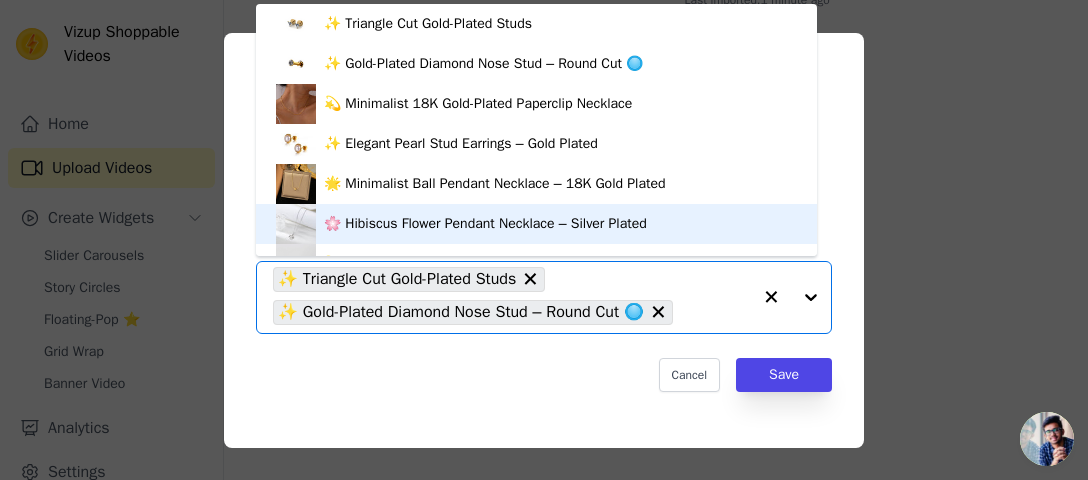 click on "🌸 Hibiscus Flower Pendant Necklace – Silver Plated" at bounding box center [536, 224] 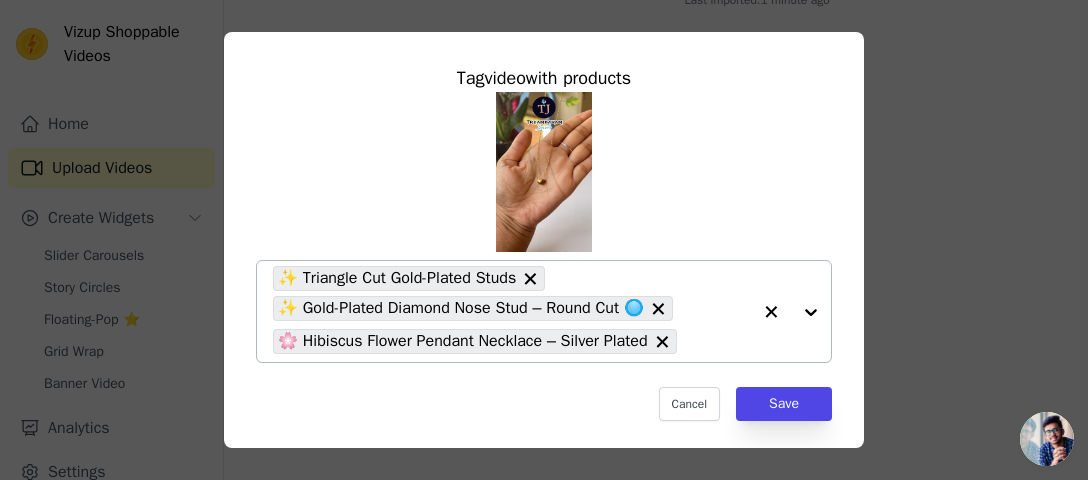 click at bounding box center (791, 311) 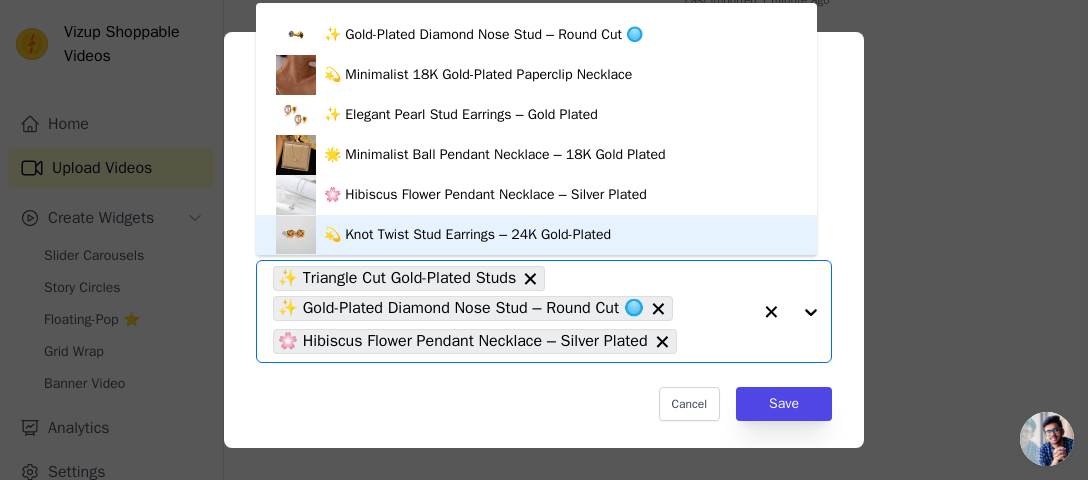 scroll, scrollTop: 108, scrollLeft: 0, axis: vertical 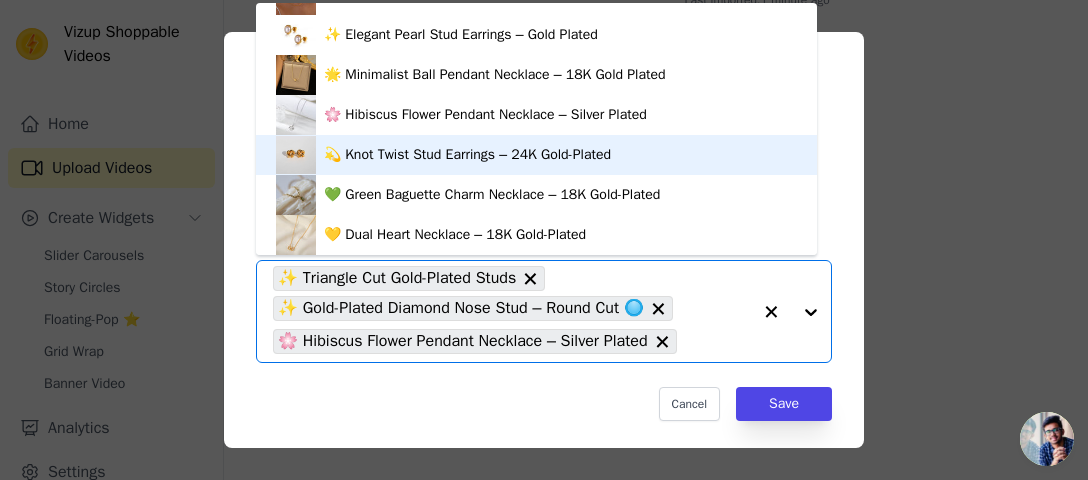 click on "💫 Knot Twist Stud Earrings – 24K Gold-Plated" at bounding box center (467, 155) 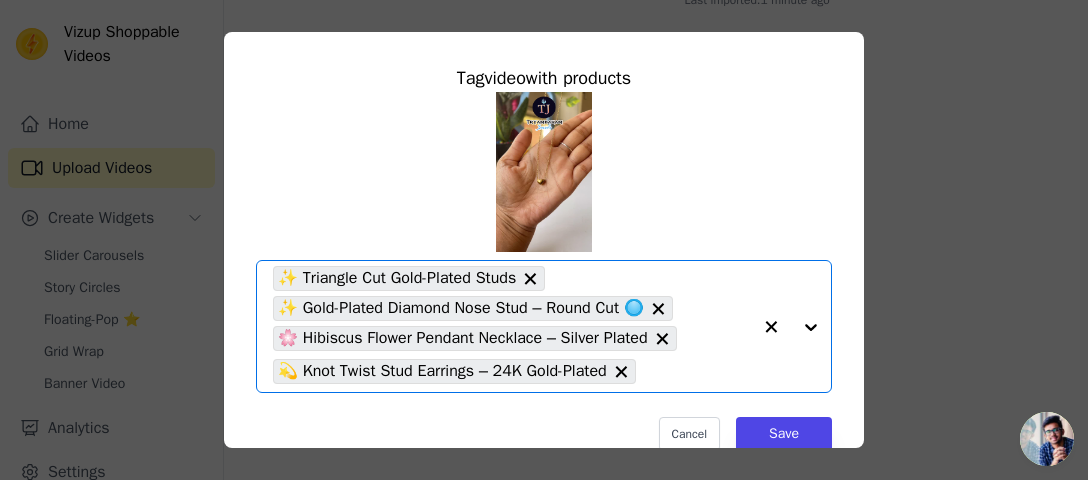 click at bounding box center [791, 326] 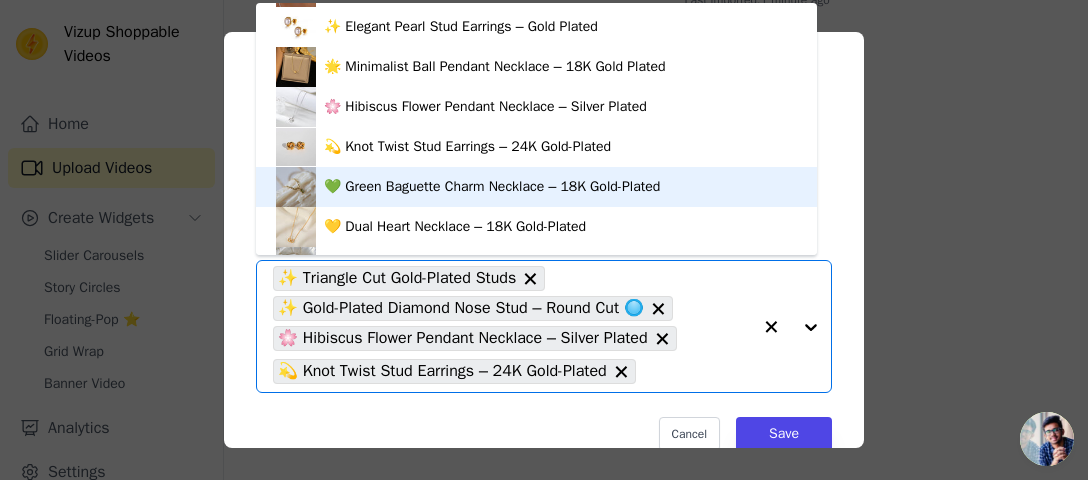 scroll, scrollTop: 179, scrollLeft: 0, axis: vertical 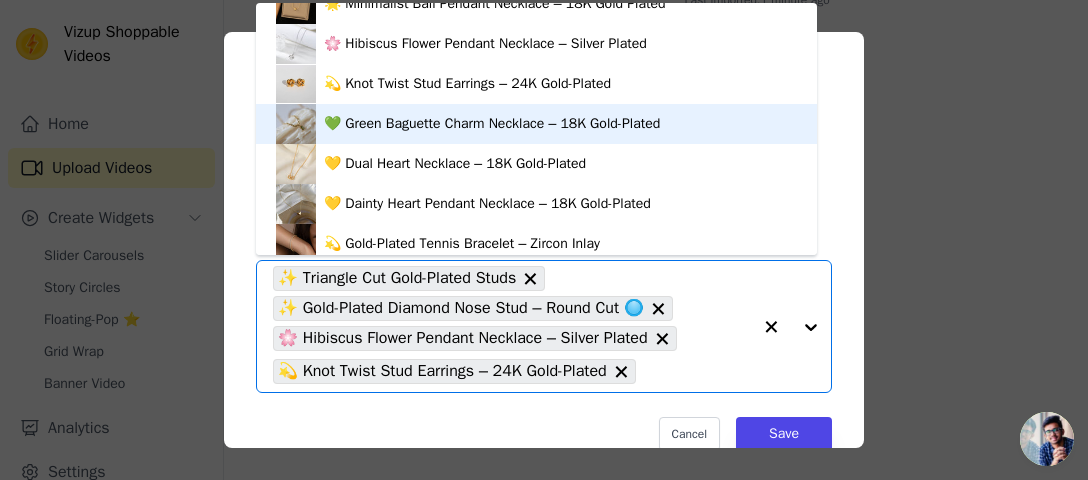 click on "💚 Green Baguette Charm Necklace – 18K Gold-Plated" at bounding box center [492, 124] 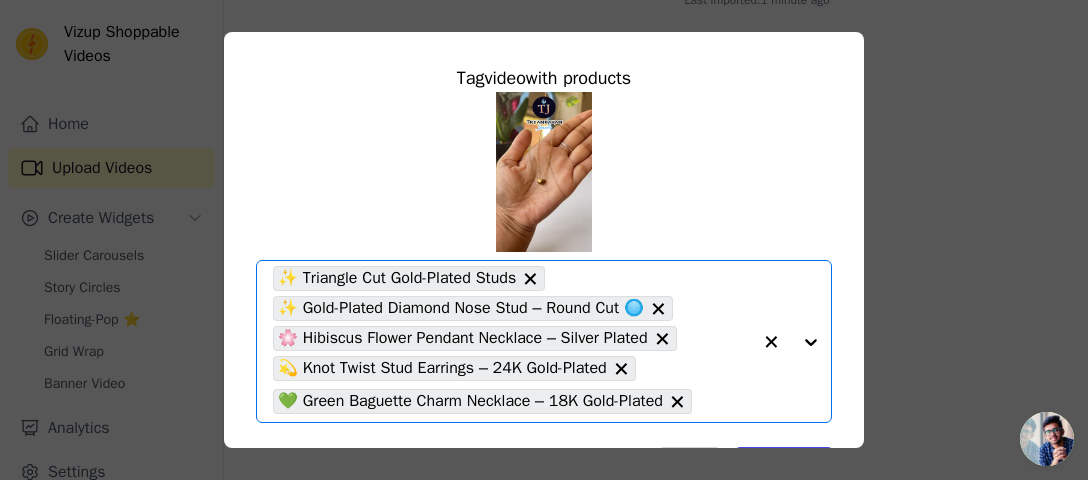 click at bounding box center (791, 341) 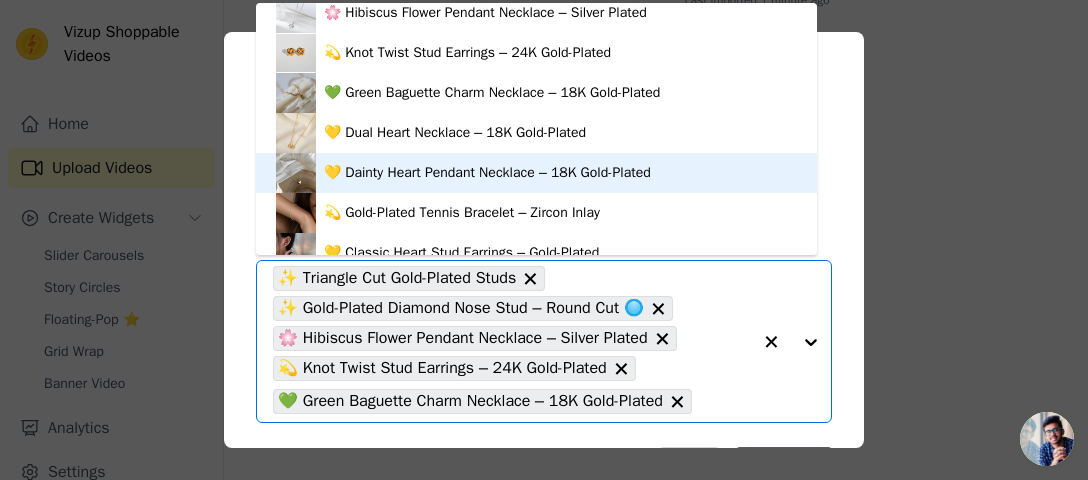 scroll, scrollTop: 255, scrollLeft: 0, axis: vertical 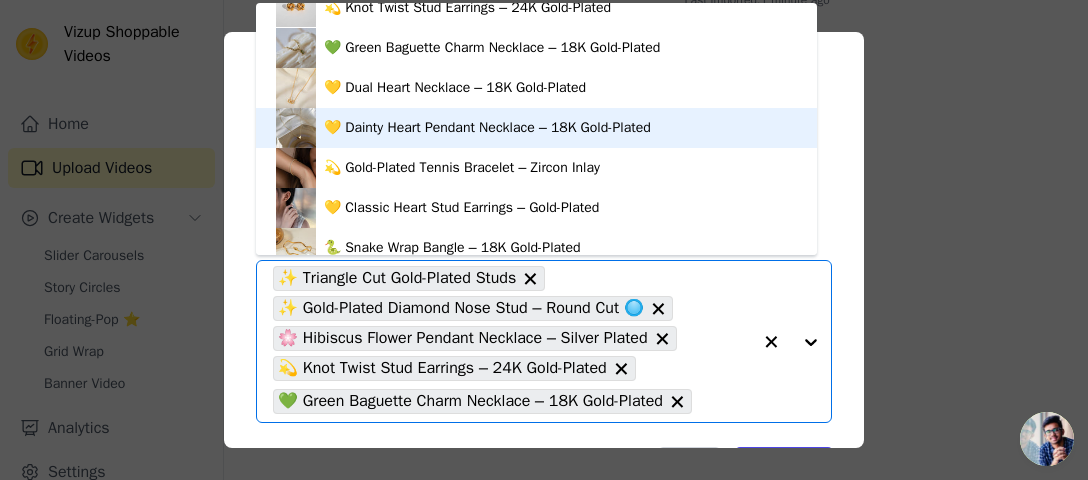click on "💛 Dainty Heart Pendant Necklace – 18K Gold-Plated" at bounding box center (487, 128) 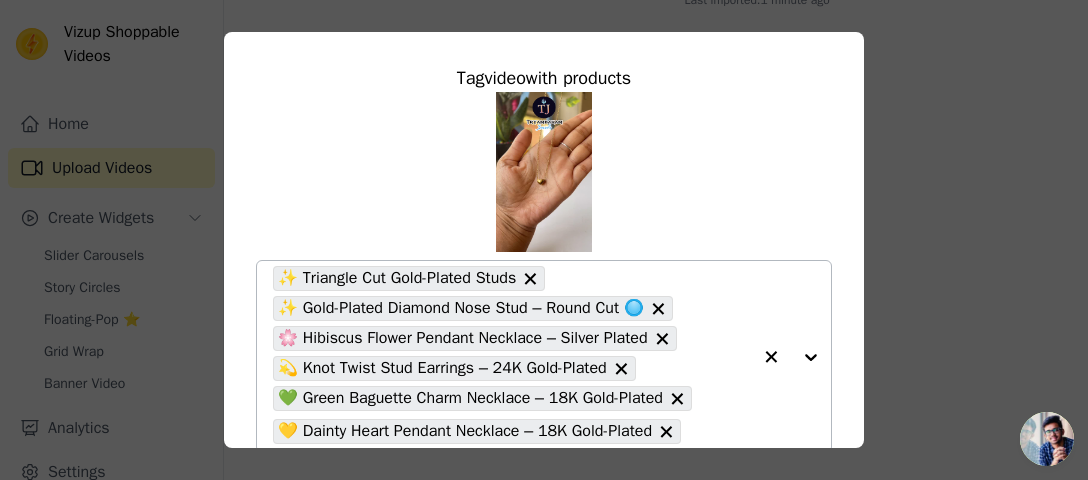 click at bounding box center [791, 356] 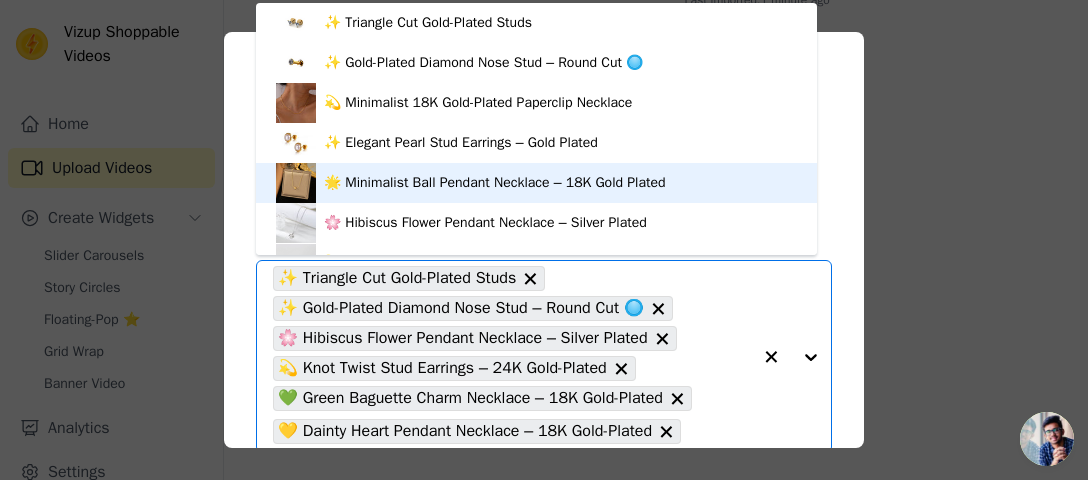 scroll, scrollTop: 254, scrollLeft: 0, axis: vertical 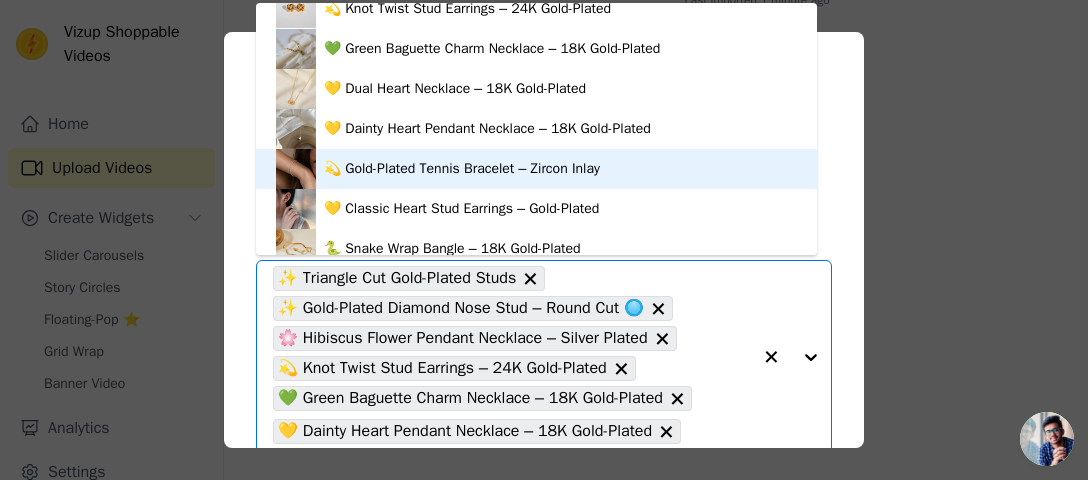 click on "💫 Gold-Plated Tennis Bracelet – Zircon Inlay" at bounding box center [536, 169] 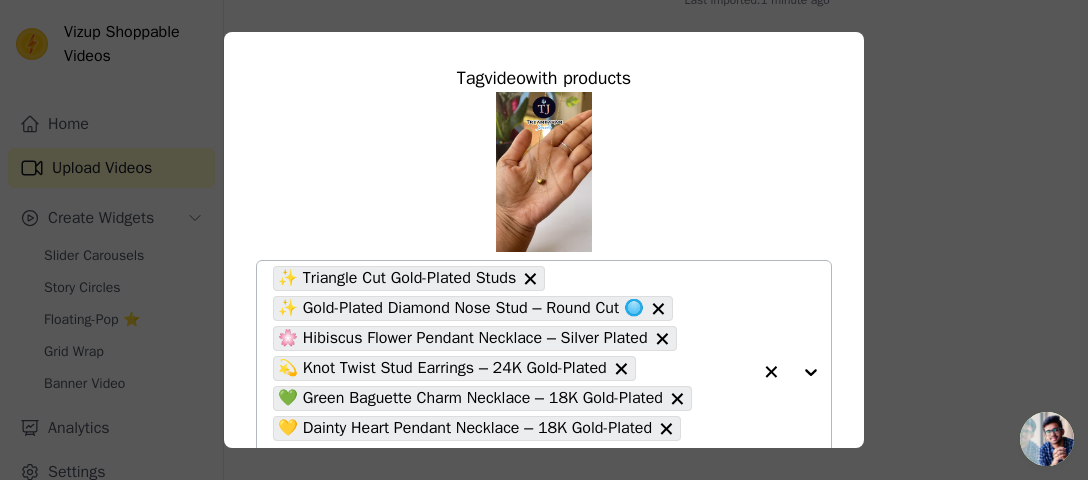click at bounding box center (791, 371) 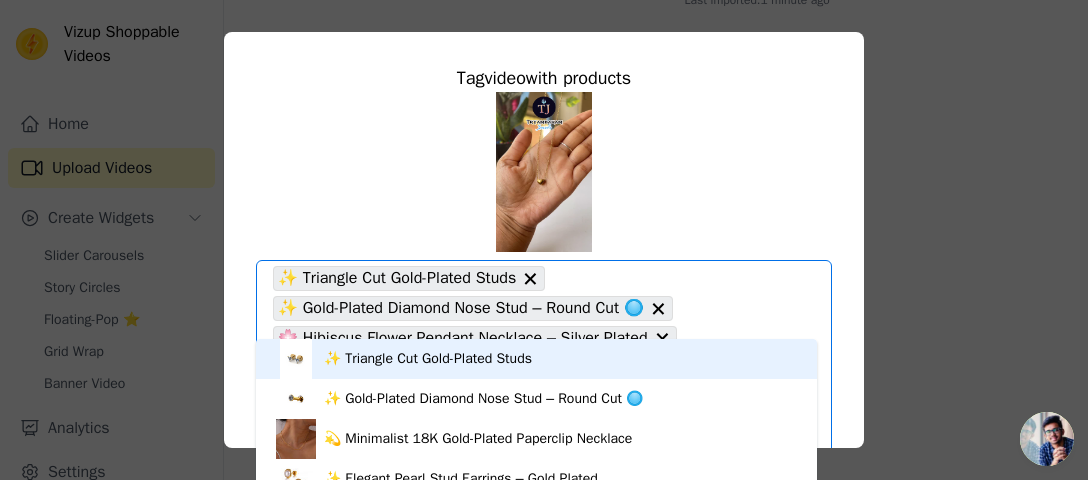 scroll, scrollTop: 148, scrollLeft: 0, axis: vertical 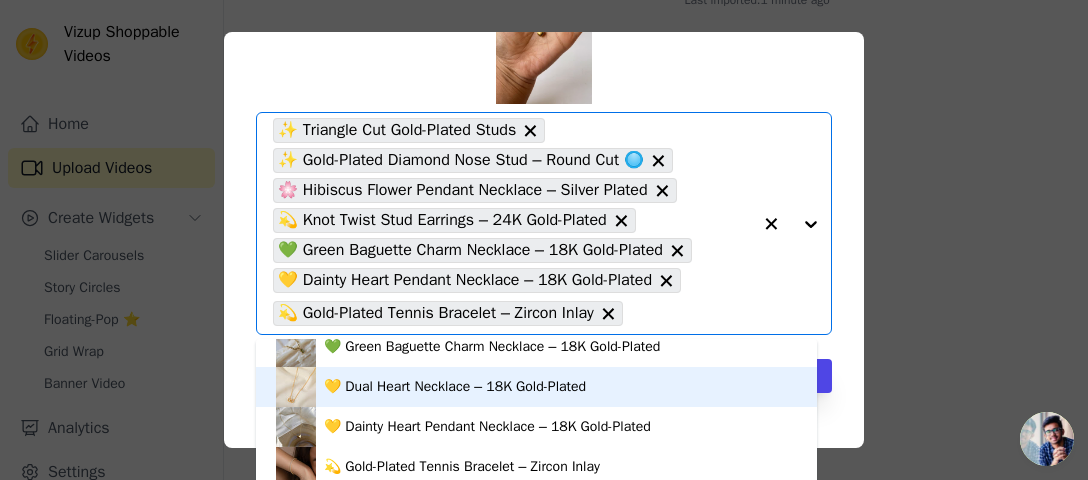 click on "💛 Dual Heart Necklace – 18K Gold-Plated" at bounding box center [455, 387] 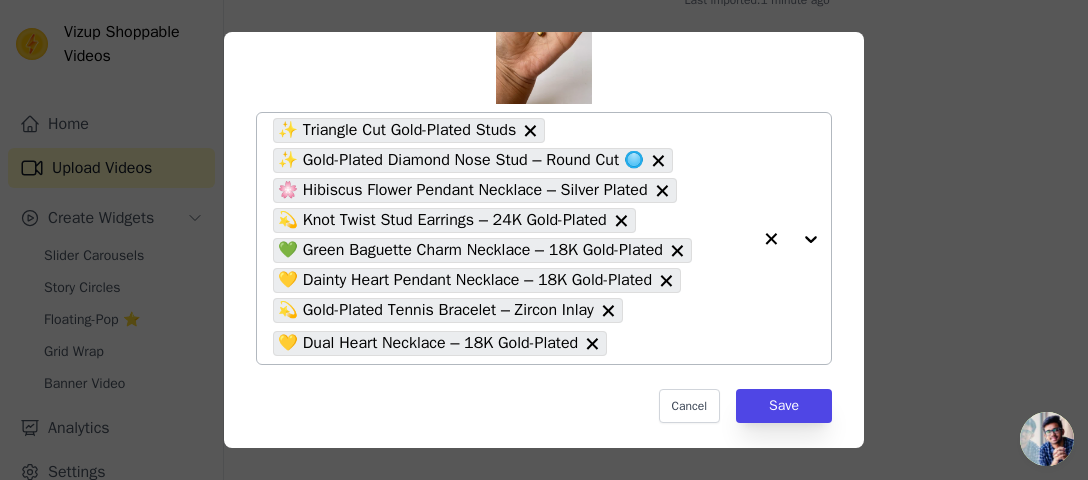 click at bounding box center (791, 238) 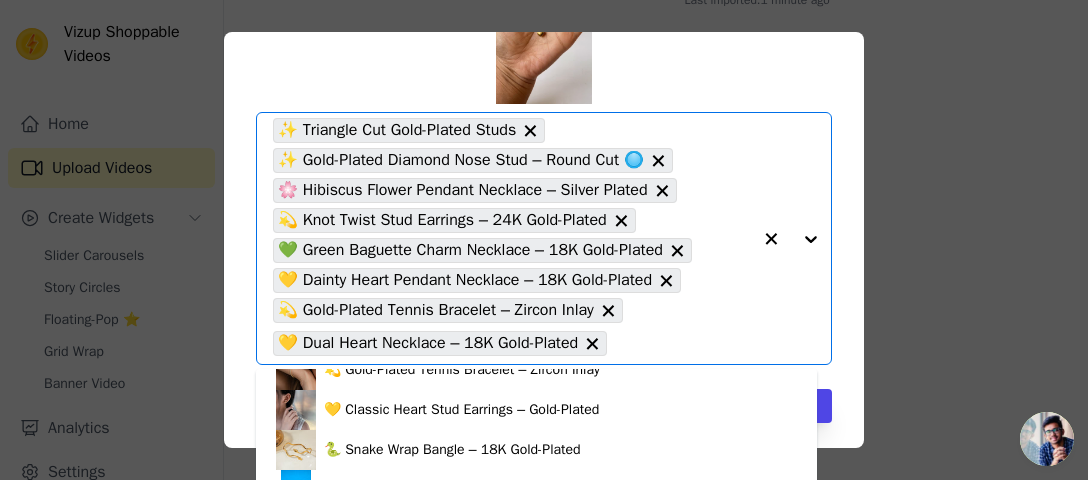 scroll, scrollTop: 416, scrollLeft: 0, axis: vertical 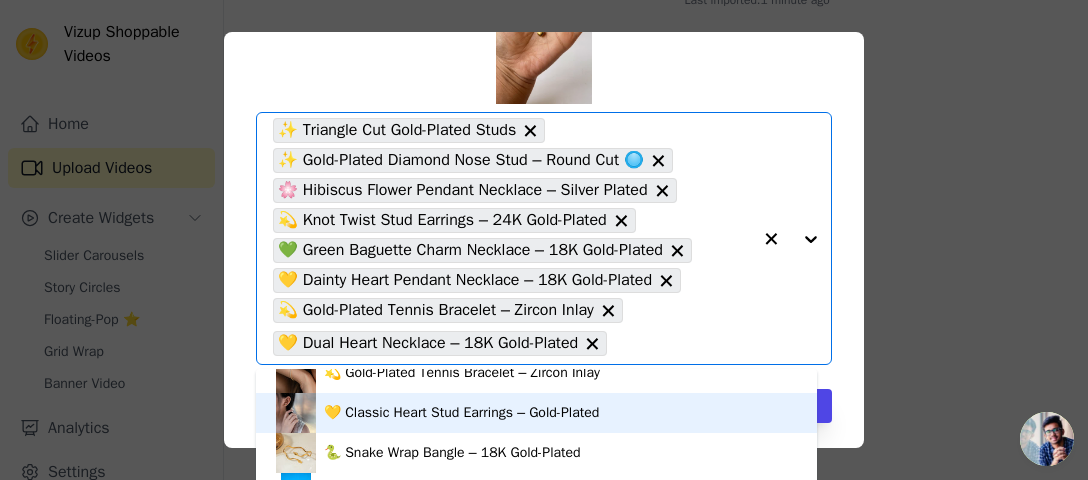 click on "💛 Classic Heart Stud Earrings – Gold-Plated" at bounding box center [536, 413] 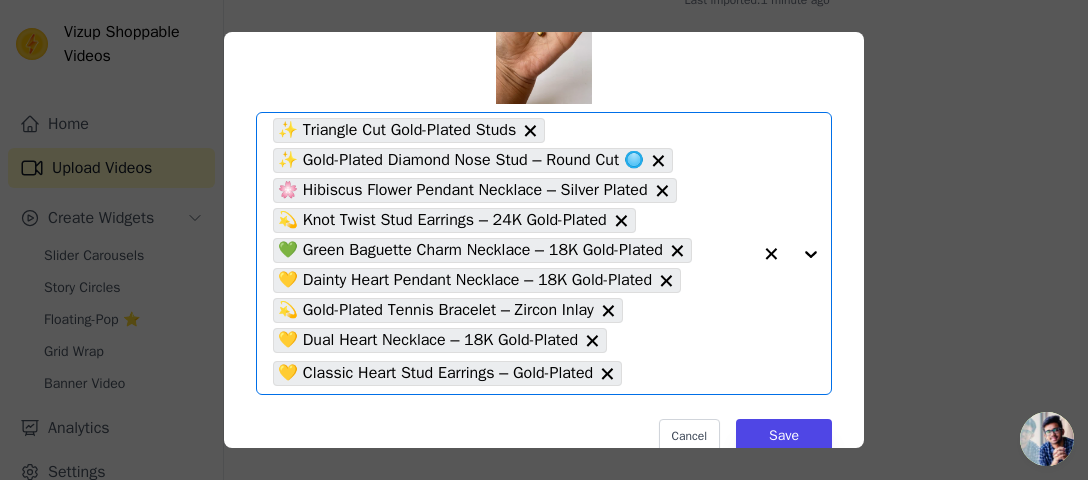 click at bounding box center (791, 253) 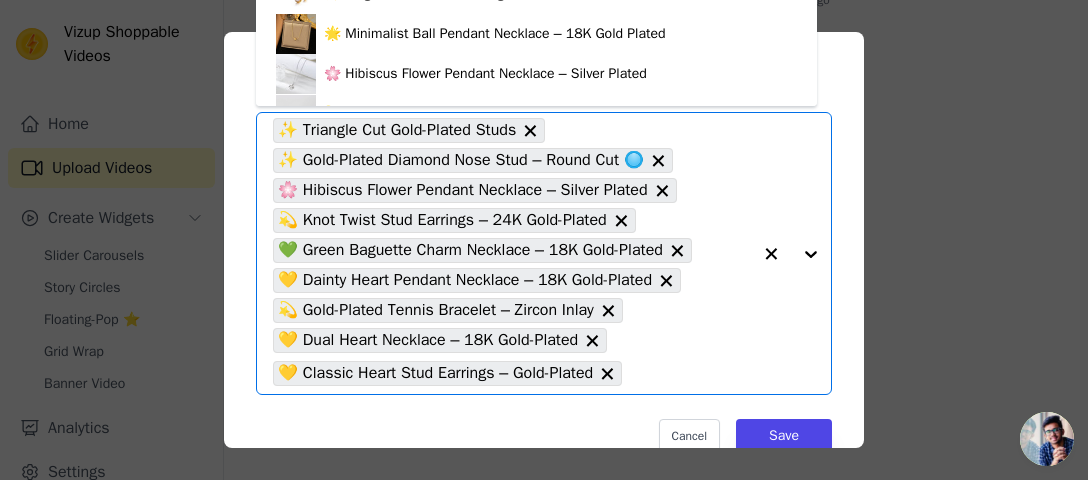 click at bounding box center [791, 253] 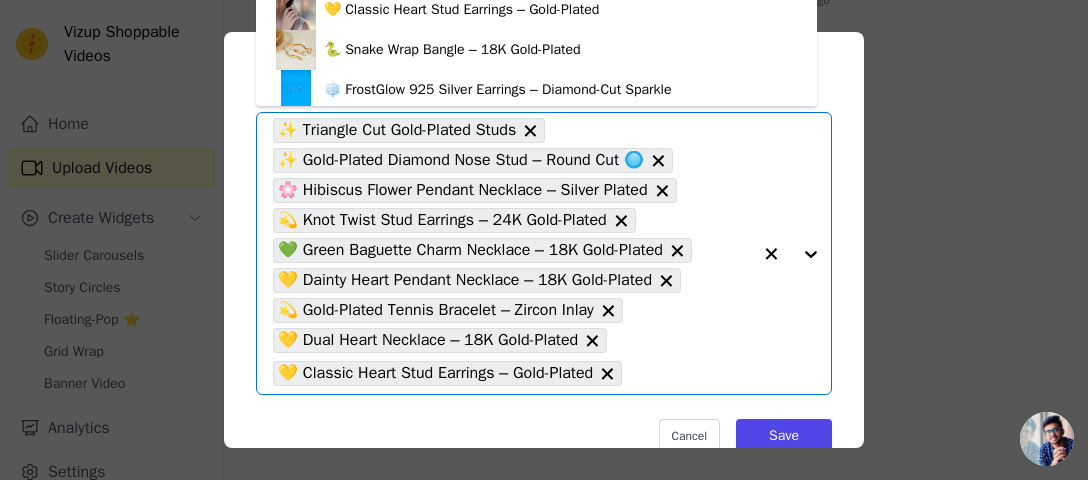 scroll, scrollTop: 308, scrollLeft: 0, axis: vertical 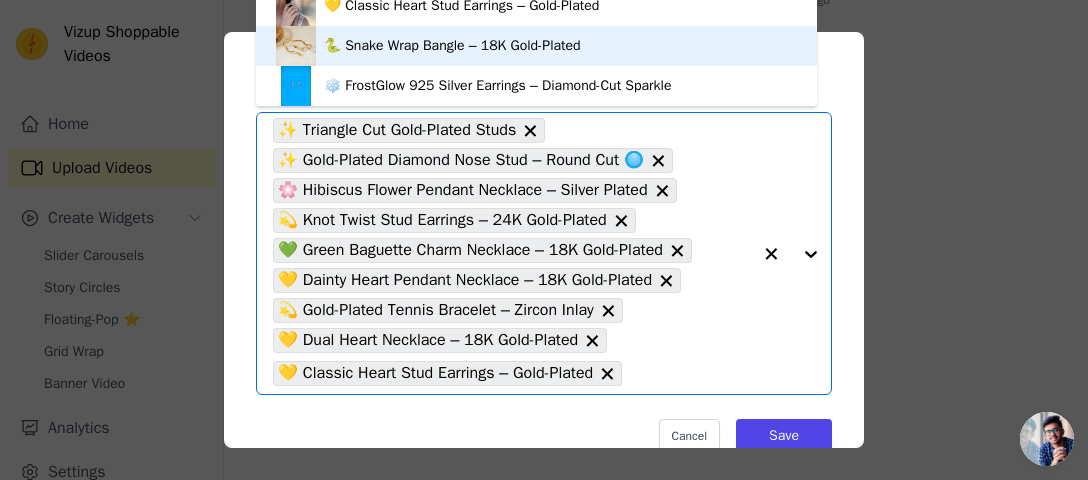 click on "🐍 Snake Wrap Bangle – 18K Gold-Plated" at bounding box center (452, 46) 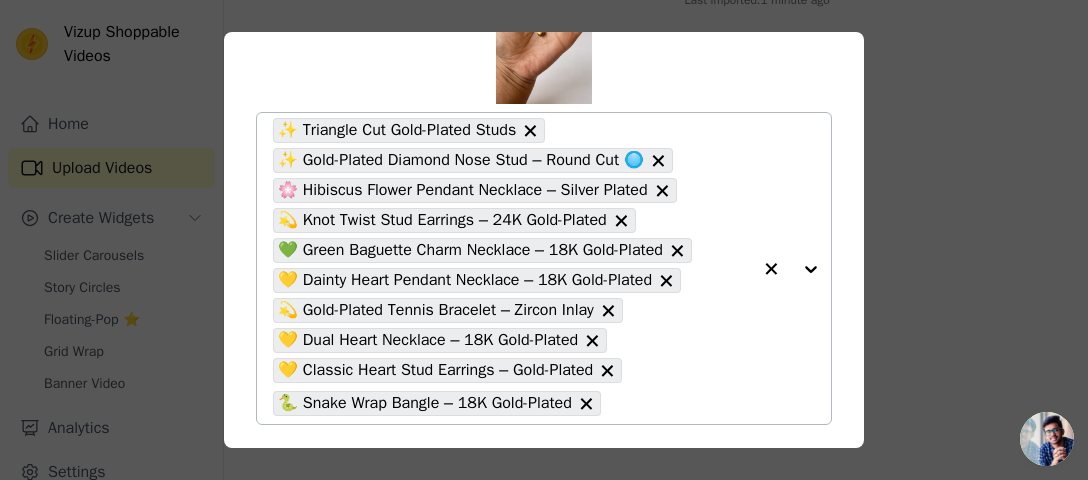 click at bounding box center (791, 268) 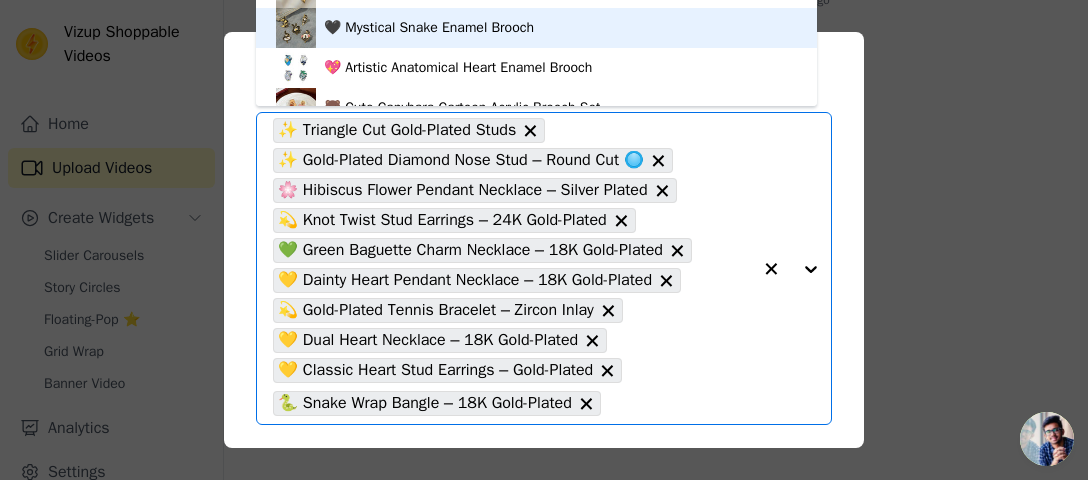 scroll, scrollTop: 748, scrollLeft: 0, axis: vertical 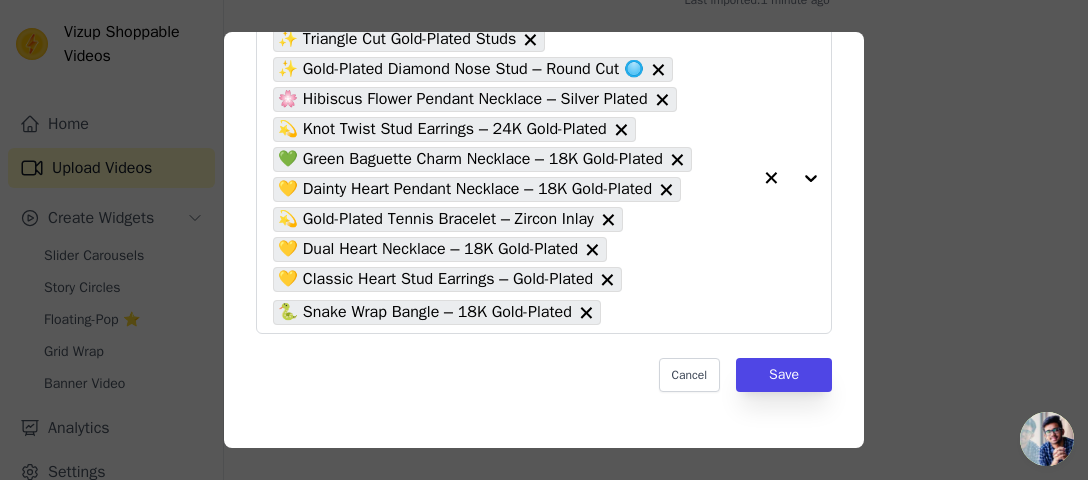 click on "Tag  video  with products           ✨ Triangle Cut Gold-Plated Studs     ✨ Gold-Plated Diamond Nose Stud – Round Cut 🔘     🌸 Hibiscus Flower Pendant Necklace – Silver Plated     💫 Knot Twist Stud Earrings – 24K Gold-Plated     💚 Green Baguette Charm Necklace – 18K Gold-Plated     💛 Dainty Heart Pendant Necklace – 18K Gold-Plated     💫 Gold-Plated Tennis Bracelet – Zircon Inlay     💛 Dual Heart Necklace – 18K Gold-Plated     💛 Classic Heart Stud Earrings – Gold-Plated     🐍 Snake Wrap Bangle – 18K Gold-Plated                   Cancel   Save" at bounding box center (544, 240) 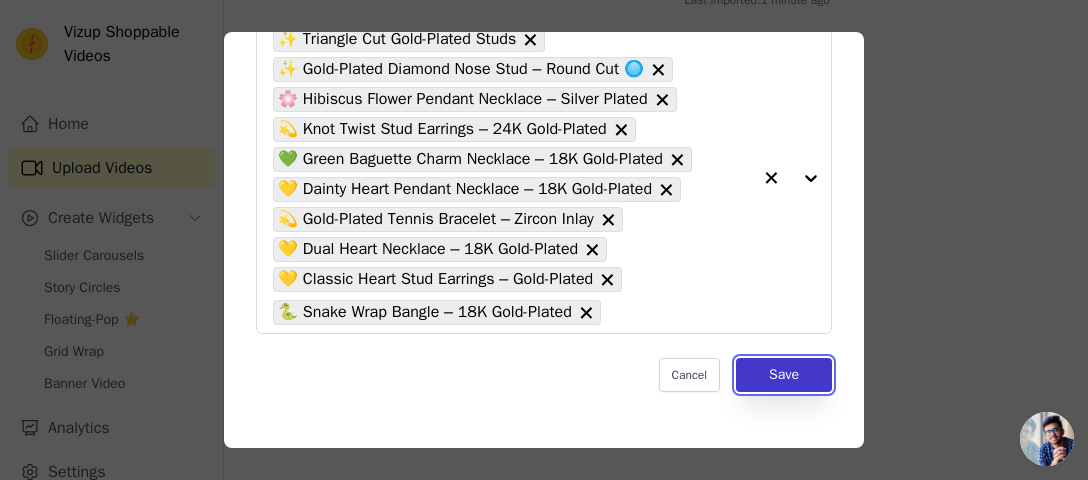 click on "Save" at bounding box center (784, 375) 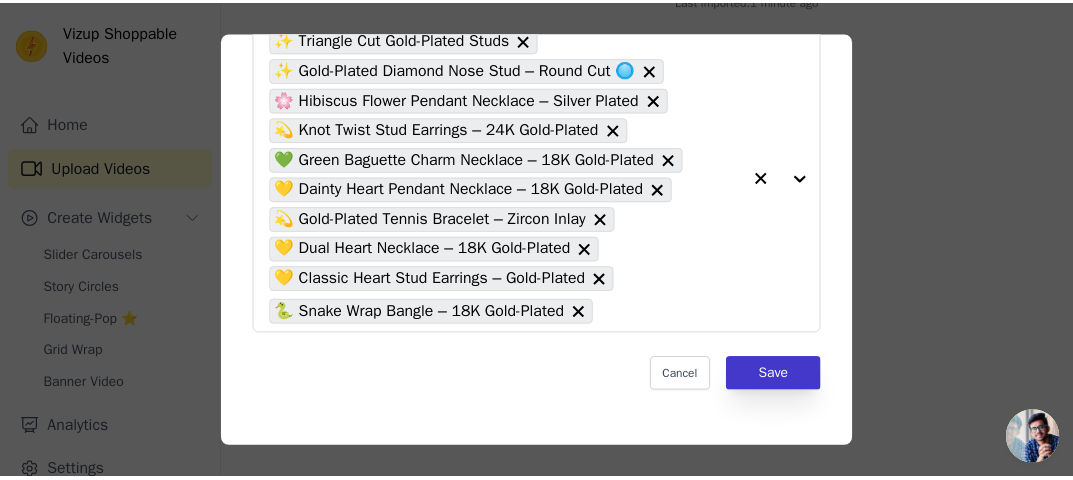scroll, scrollTop: 118, scrollLeft: 0, axis: vertical 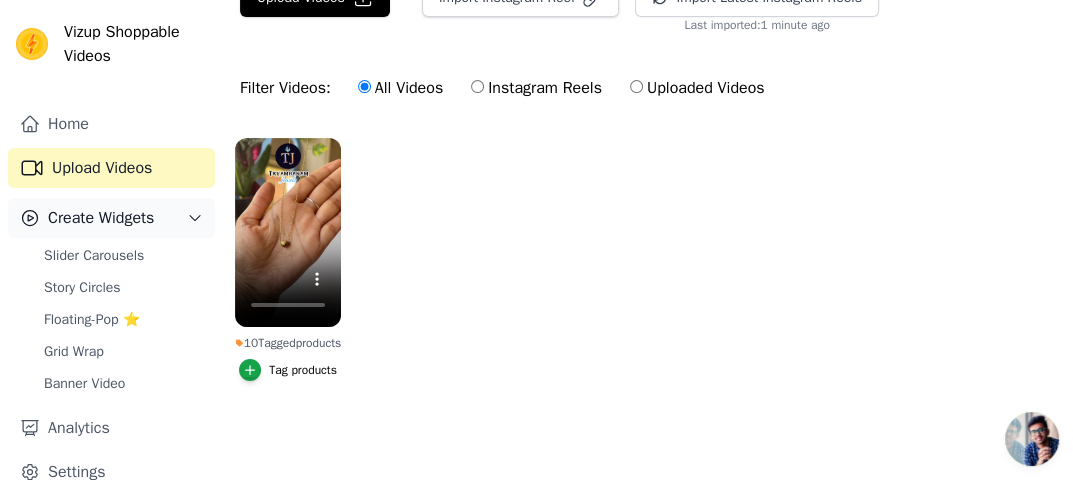 click on "Create Widgets" at bounding box center [111, 218] 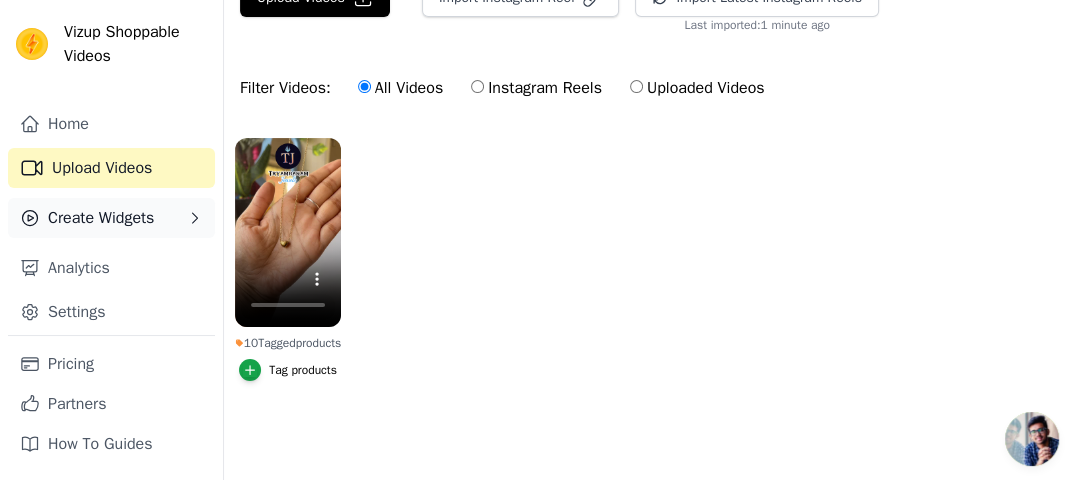 click on "Create Widgets" at bounding box center [101, 218] 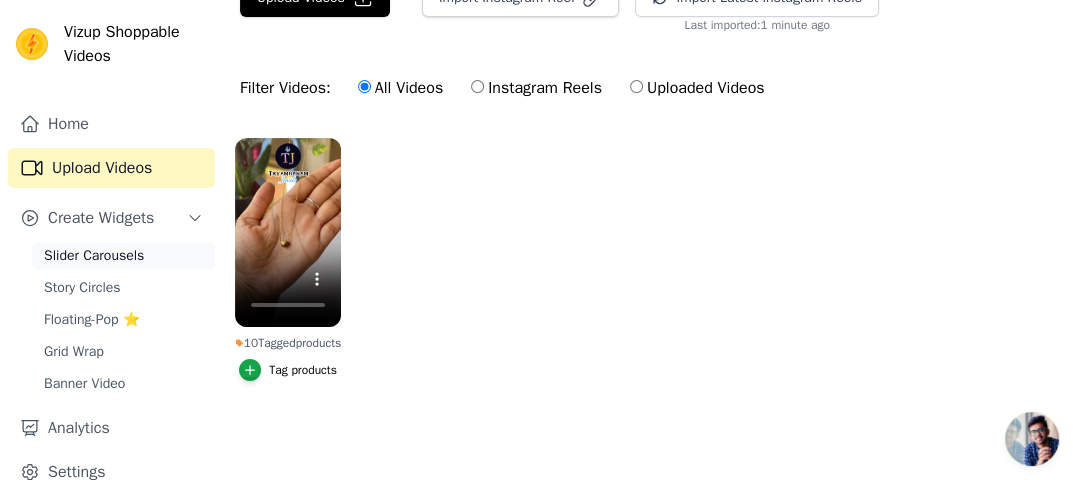 click on "Slider Carousels" at bounding box center [94, 256] 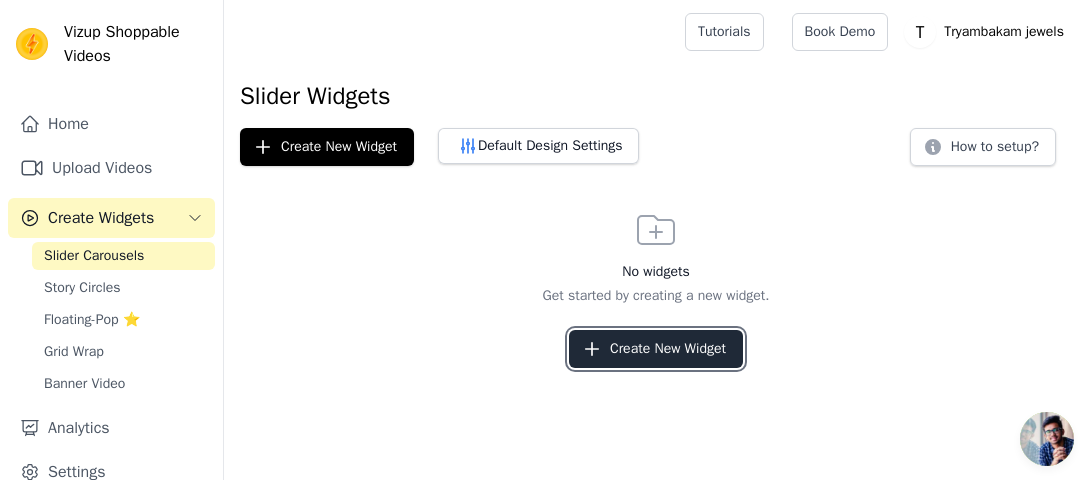 click on "Create New Widget" at bounding box center (656, 349) 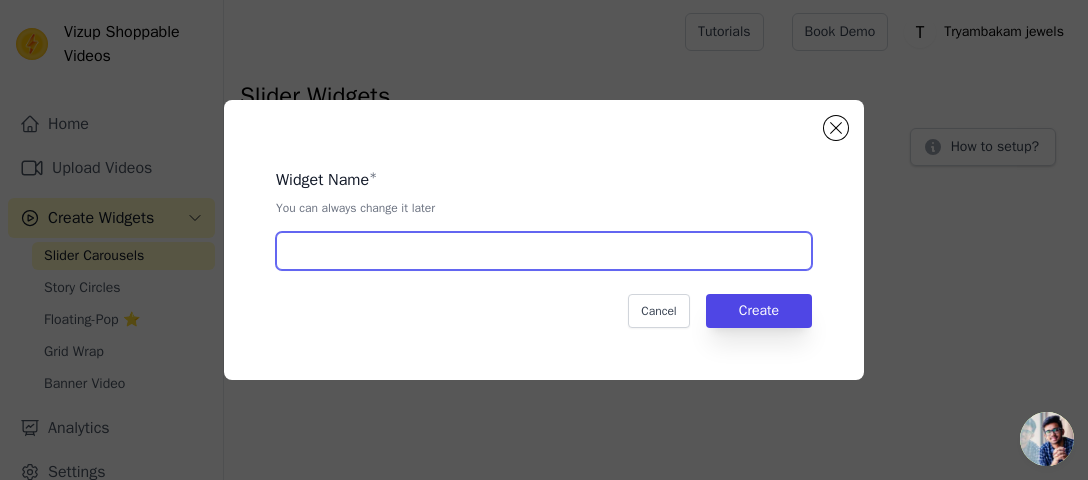 click at bounding box center [544, 251] 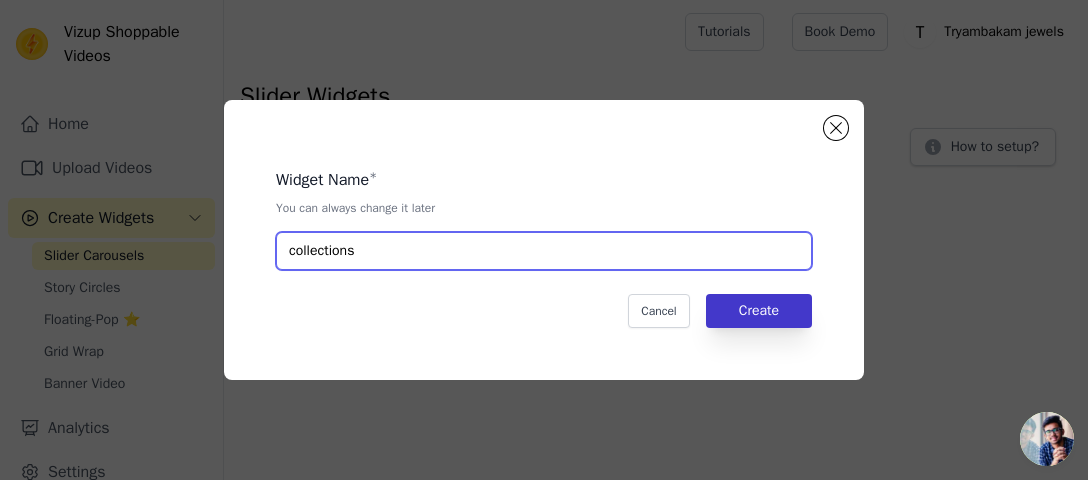 type on "collections" 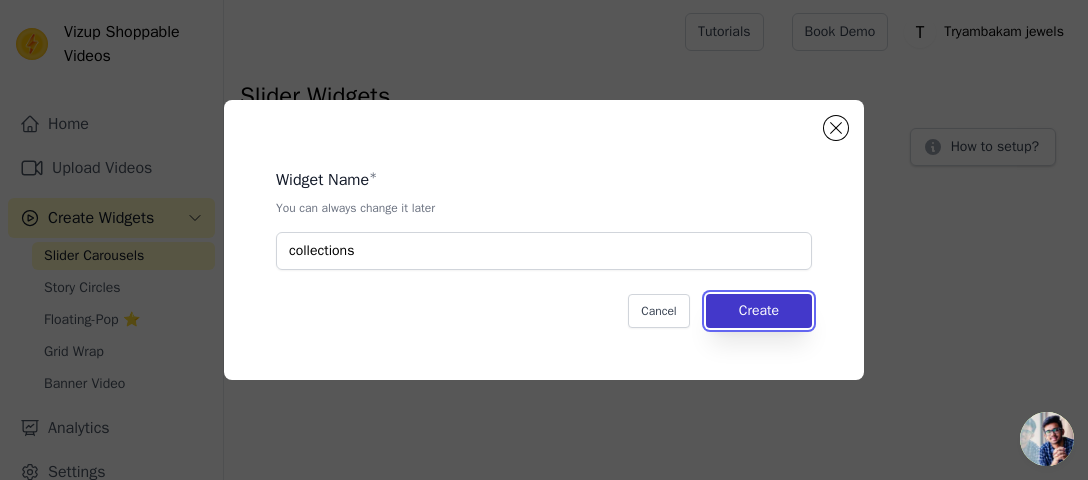 click on "Create" at bounding box center [759, 311] 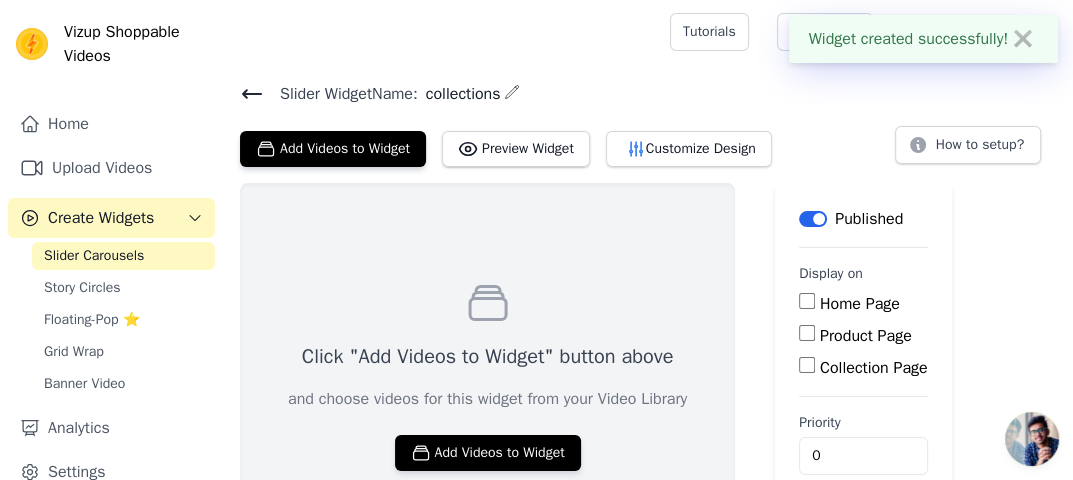 scroll, scrollTop: 85, scrollLeft: 0, axis: vertical 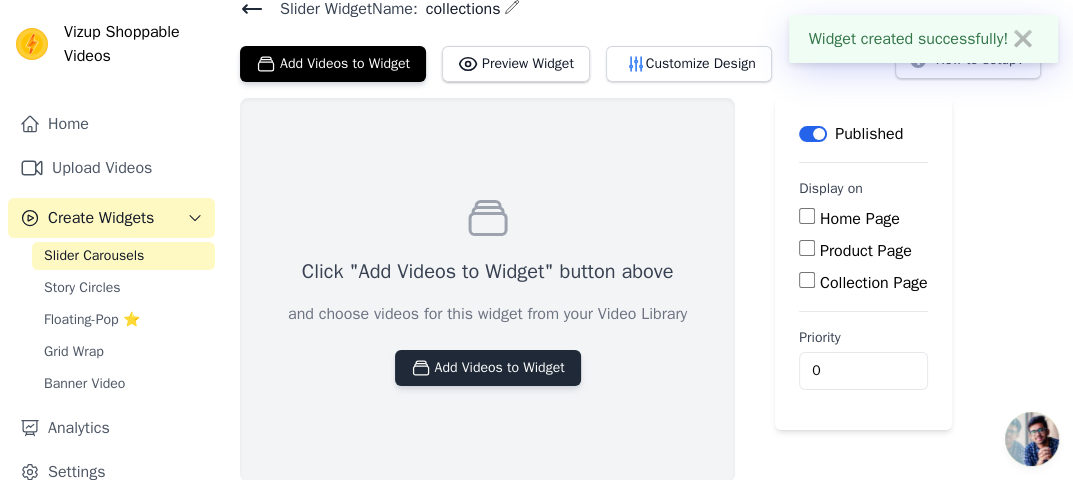 click on "Add Videos to Widget" at bounding box center (488, 368) 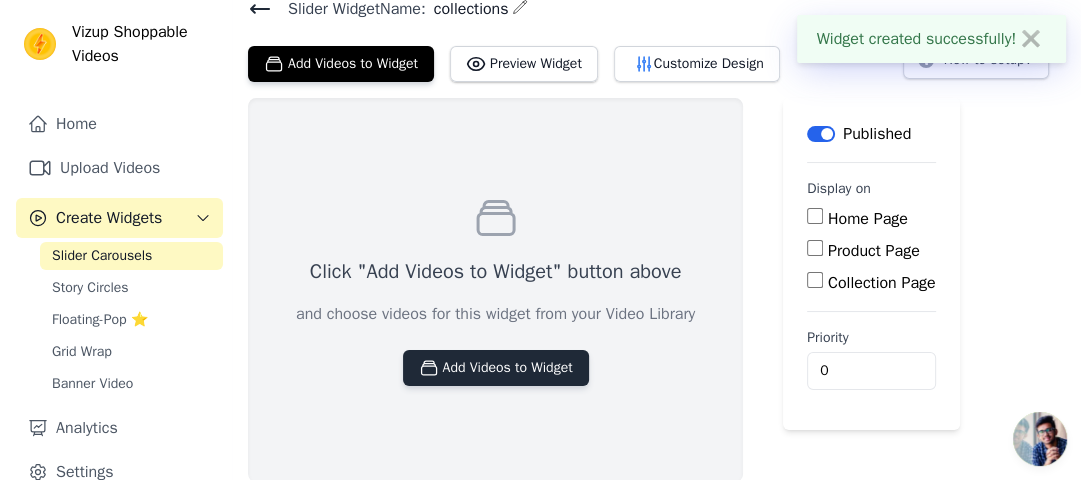 scroll, scrollTop: 0, scrollLeft: 0, axis: both 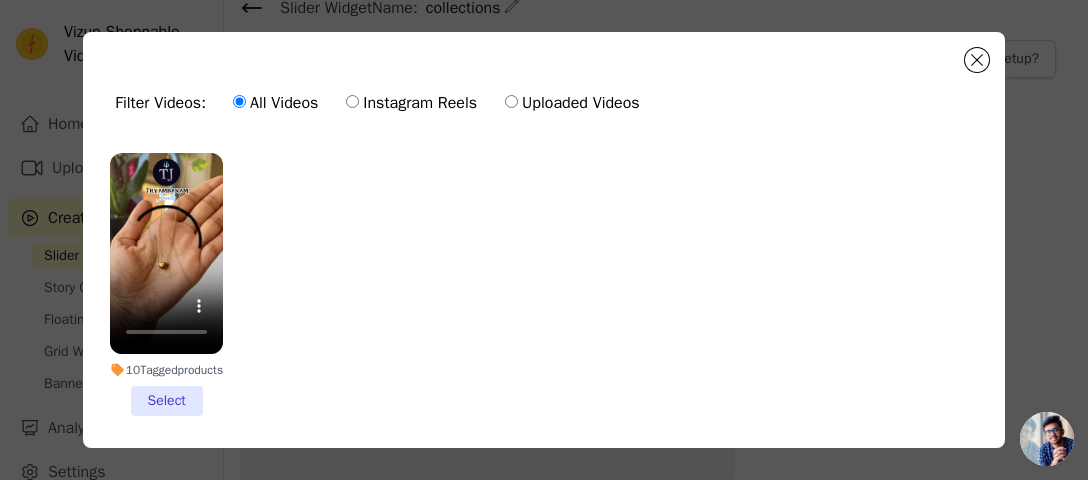 click on "10  Tagged  products     Select" at bounding box center [166, 284] 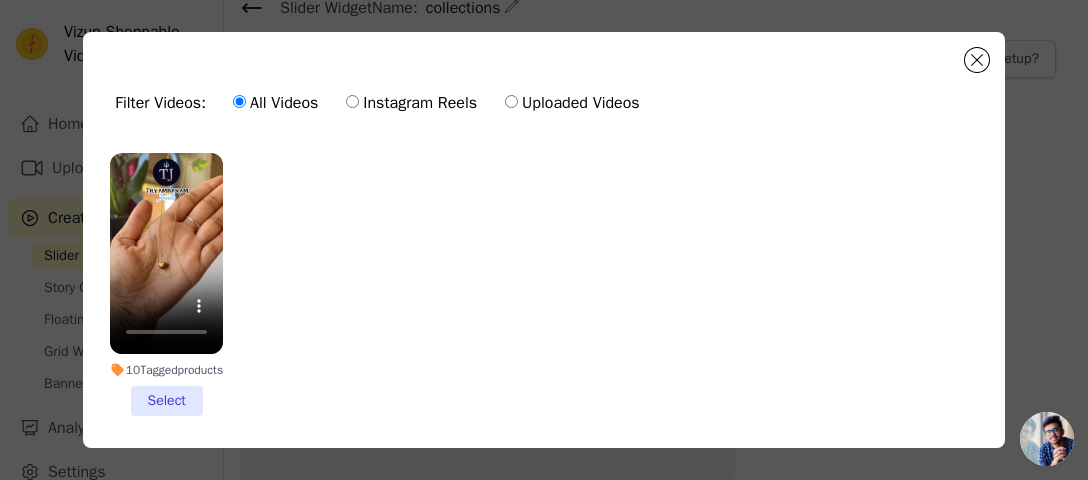 click on "10  Tagged  products     Select" at bounding box center (0, 0) 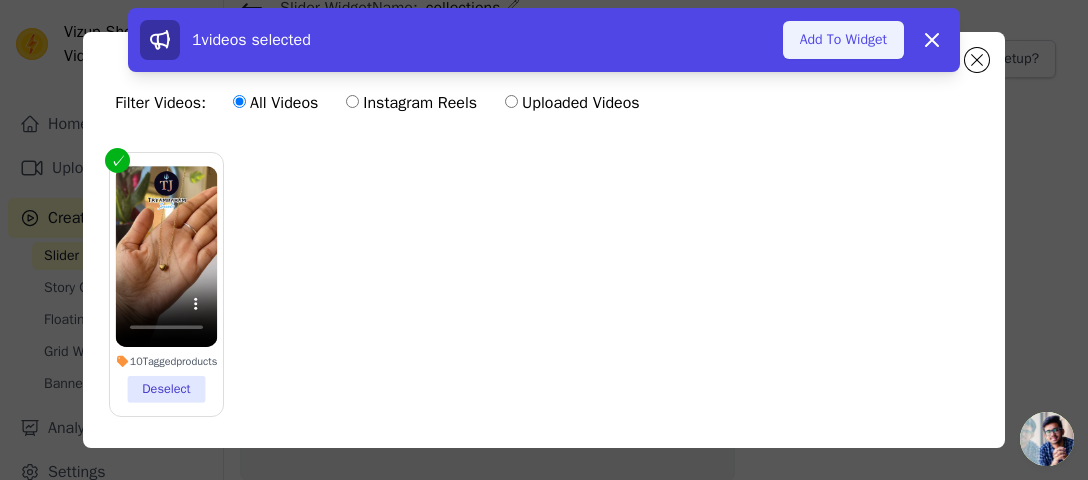 click on "Add To Widget" at bounding box center [843, 40] 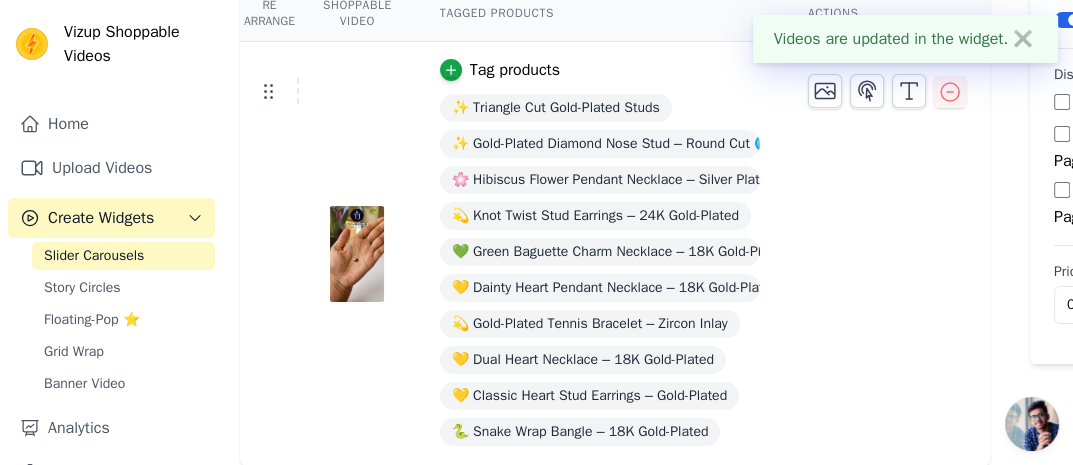 scroll, scrollTop: 0, scrollLeft: 0, axis: both 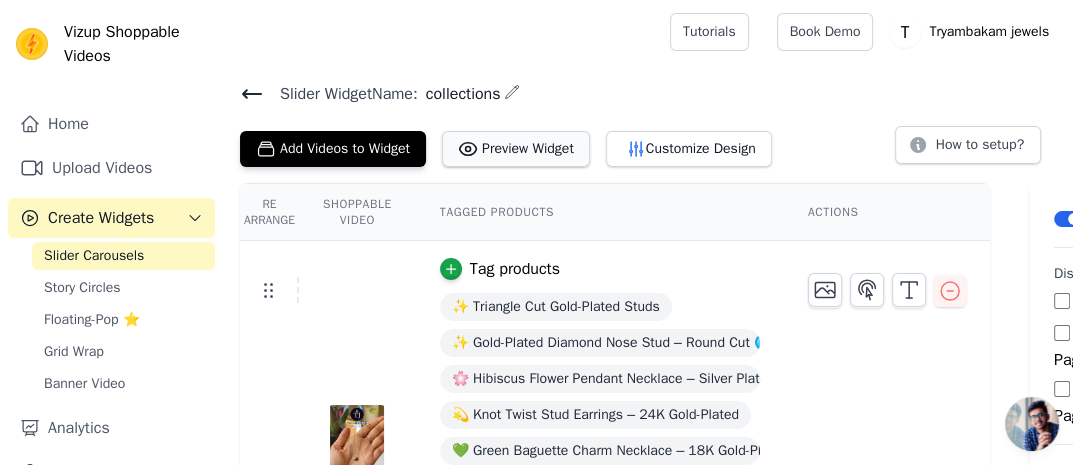 click on "Preview Widget" at bounding box center [516, 149] 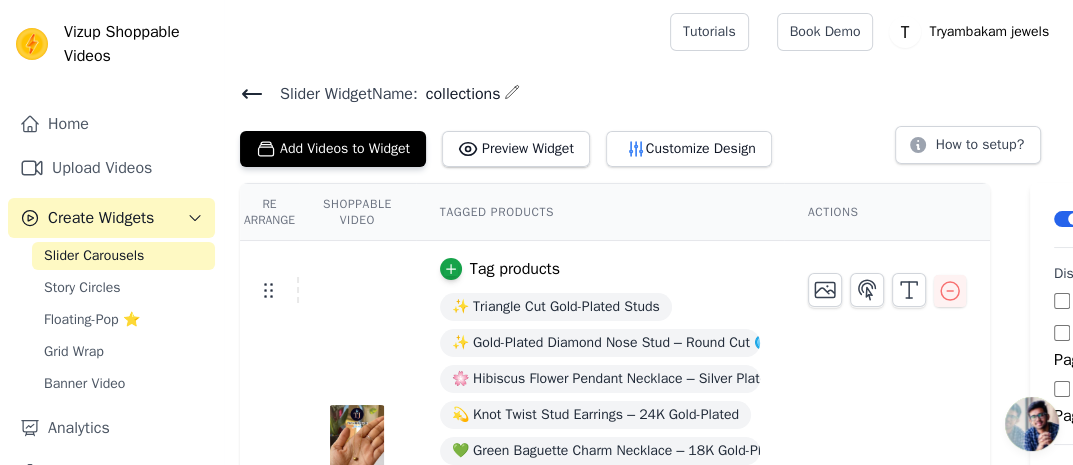 scroll, scrollTop: 0, scrollLeft: 0, axis: both 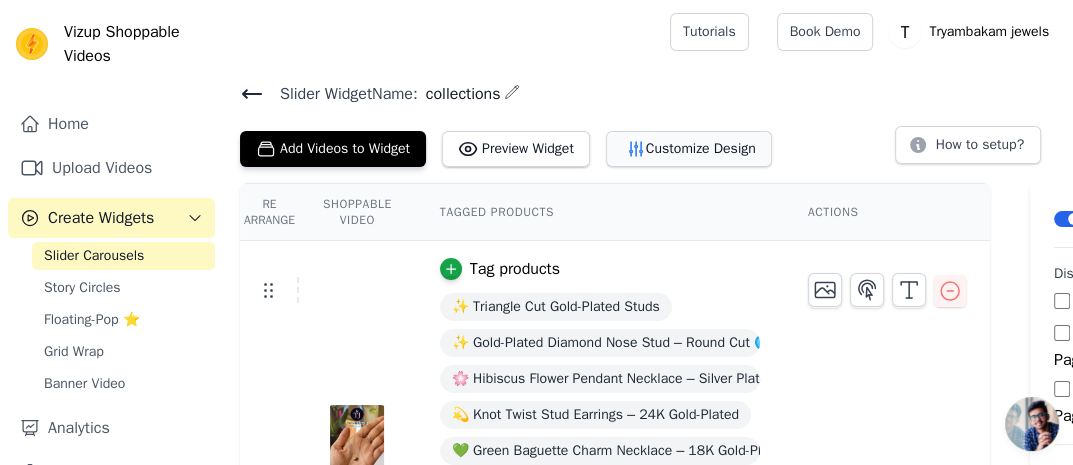 click 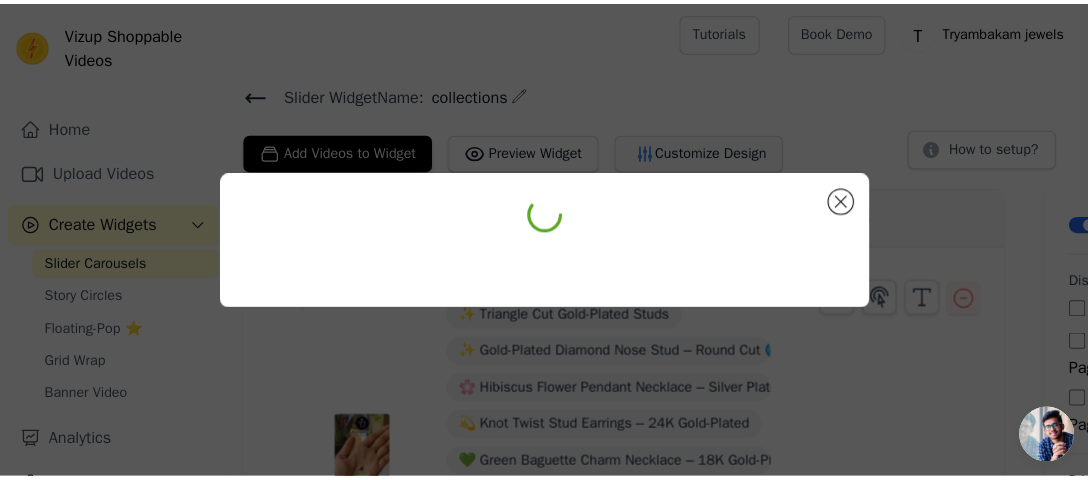 scroll, scrollTop: 0, scrollLeft: 0, axis: both 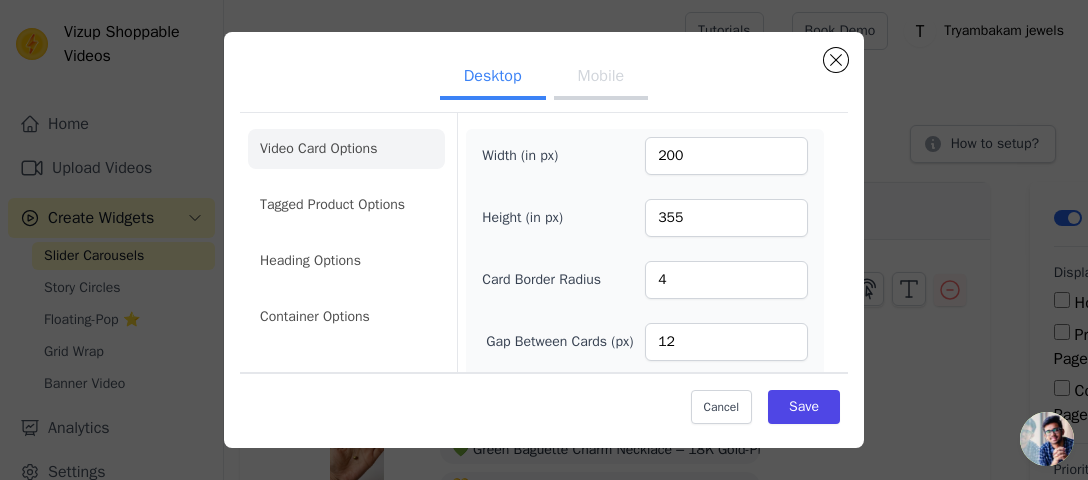 click on "Mobile" at bounding box center (601, 78) 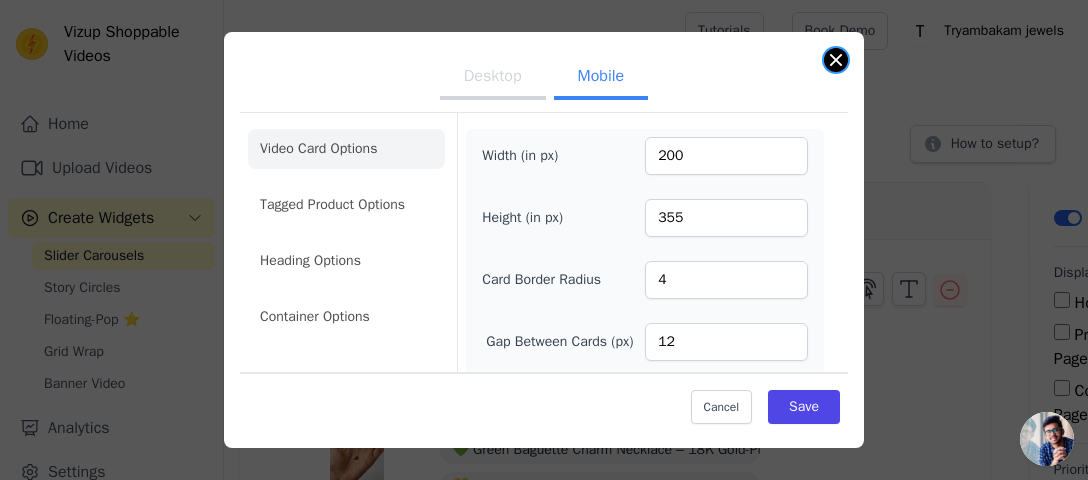 click at bounding box center (836, 60) 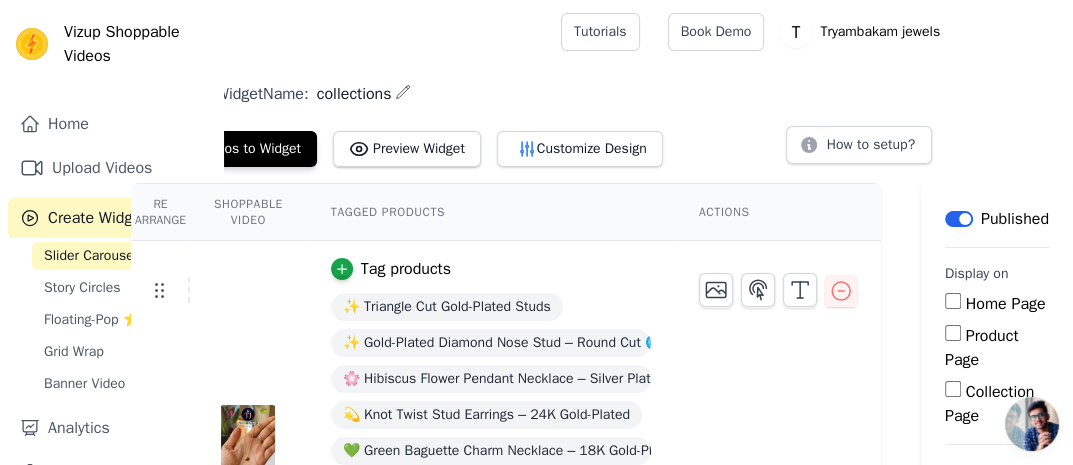 scroll, scrollTop: 199, scrollLeft: 114, axis: both 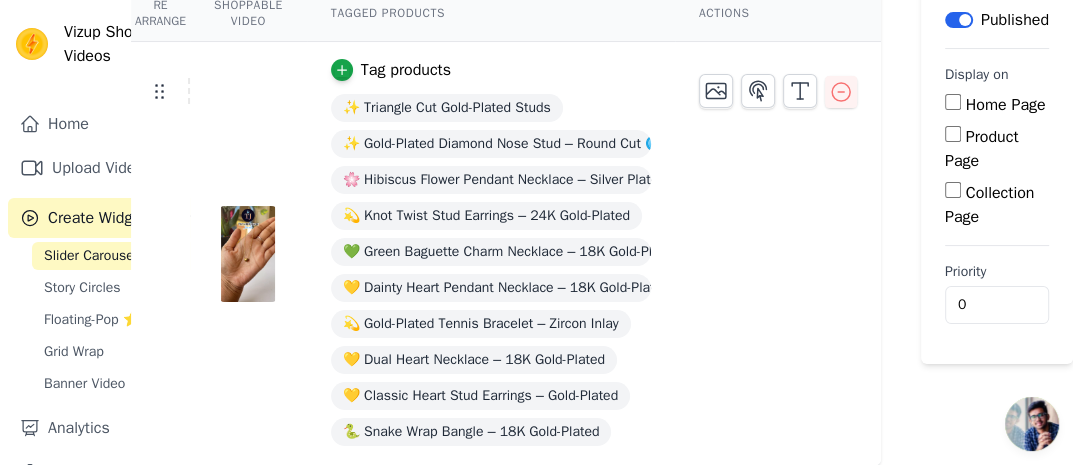 click on "Re Arrange   Shoppable Video   Tagged Products   Actions             Tag products   ✨ Triangle Cut Gold-Plated Studs   ✨ Gold-Plated Diamond Nose Stud – Round Cut 🔘   🌸 Hibiscus Flower Pendant Necklace – Silver Plated   💫 Knot Twist Stud Earrings – 24K Gold-Plated   💚 Green Baguette Charm Necklace – 18K Gold-Plated   💛 Dainty Heart Pendant Necklace – 18K Gold-Plated   💫 Gold-Plated Tennis Bracelet – Zircon Inlay   💛 Dual Heart Necklace – 18K Gold-Plated   💛 Classic Heart Stud Earrings – Gold-Plated   🐍 Snake Wrap Bangle – 18K Gold-Plated                       Save Videos In This New Order   Save   Dismiss     Label     Published     Display on     Home Page     Product Page       Collection Page       Priority   0" at bounding box center (539, 225) 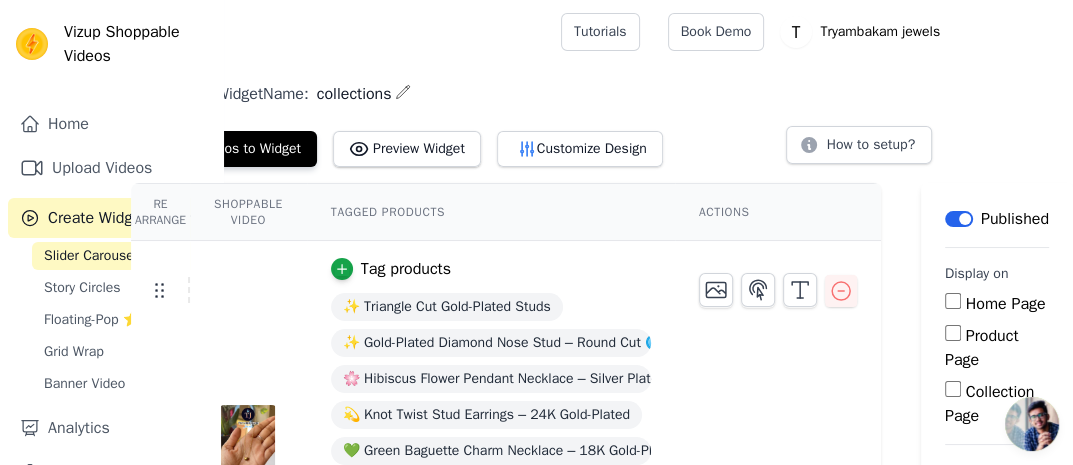 click on "Home Page" at bounding box center [953, 301] 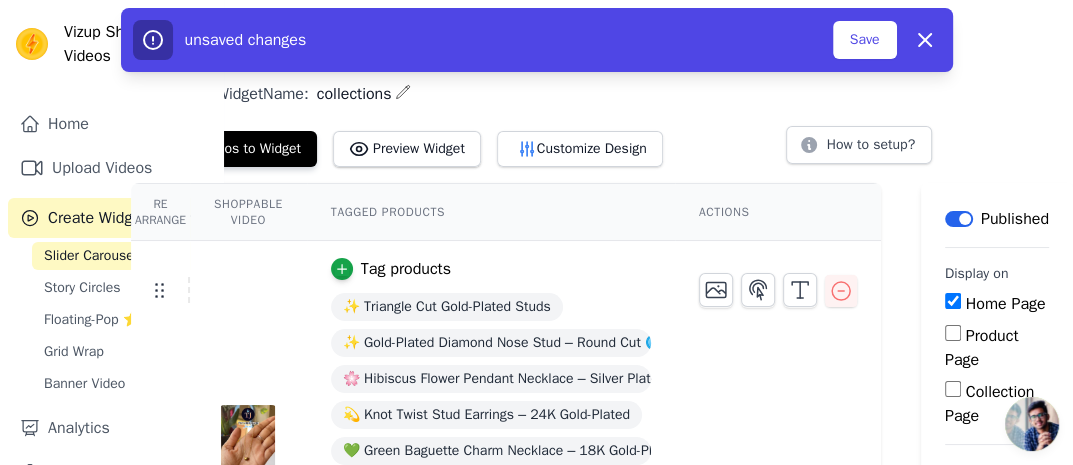 scroll, scrollTop: 199, scrollLeft: 114, axis: both 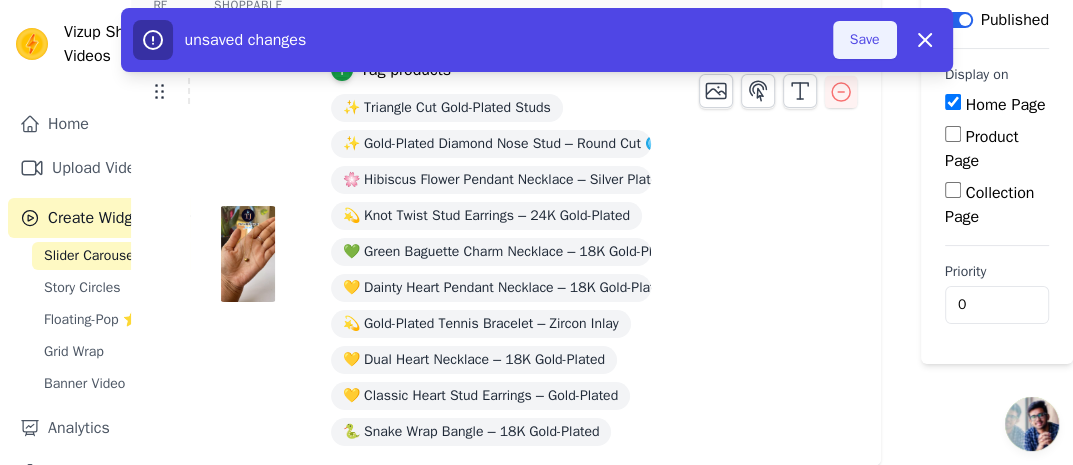 click on "Save" at bounding box center [865, 40] 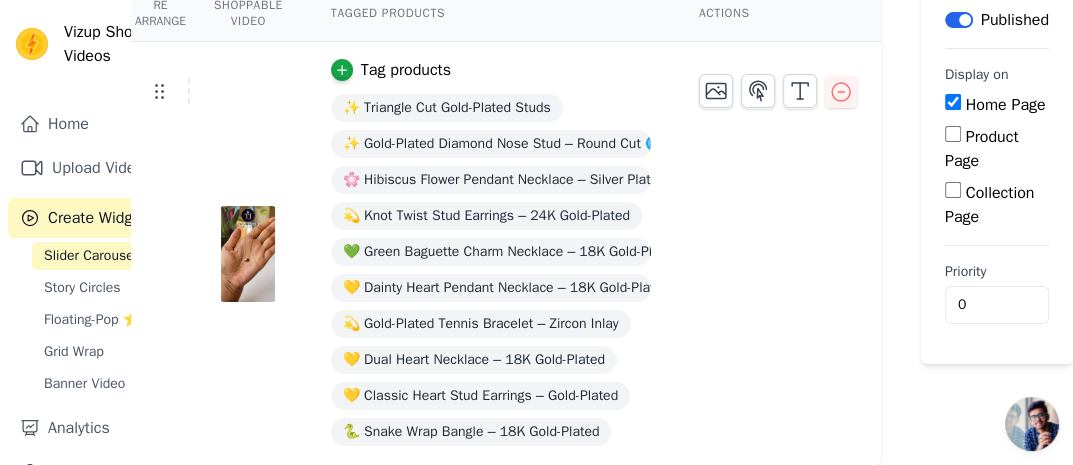 scroll, scrollTop: 199, scrollLeft: 0, axis: vertical 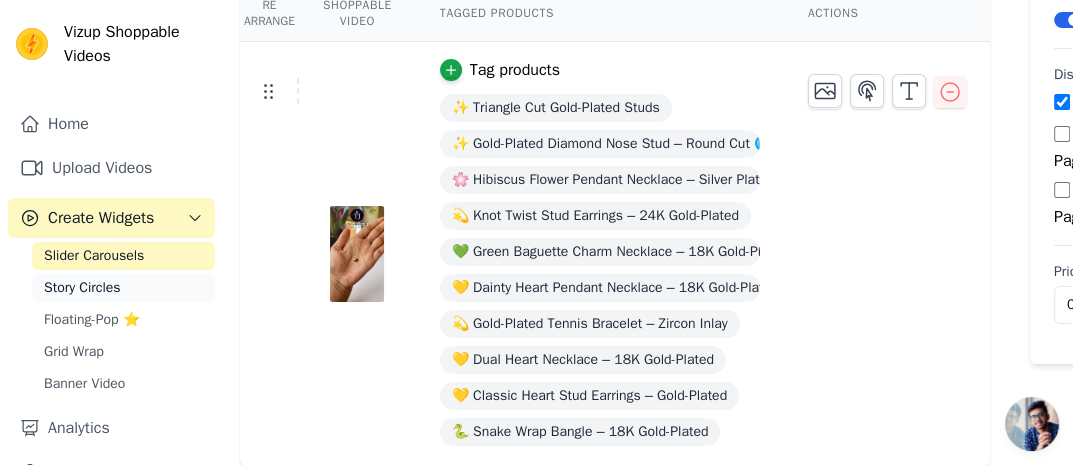 click on "Story Circles" at bounding box center (82, 288) 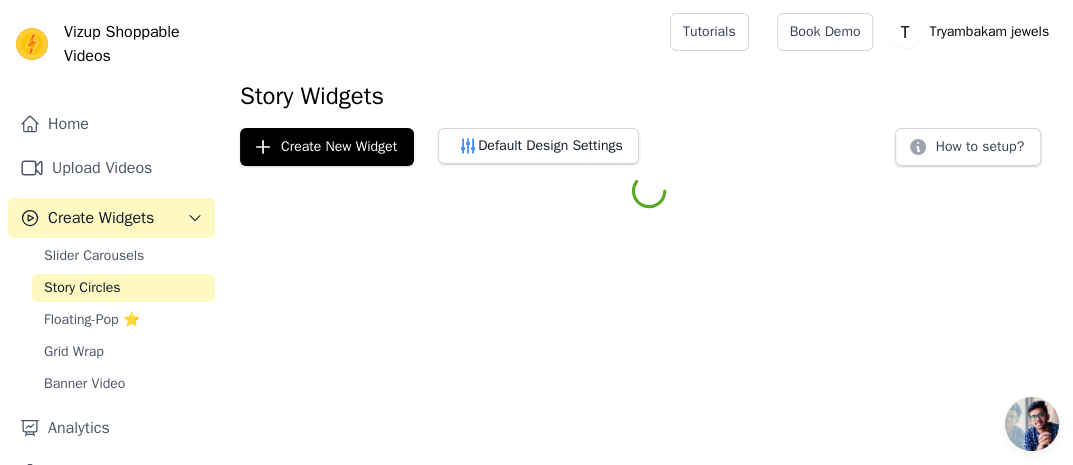 scroll, scrollTop: 0, scrollLeft: 0, axis: both 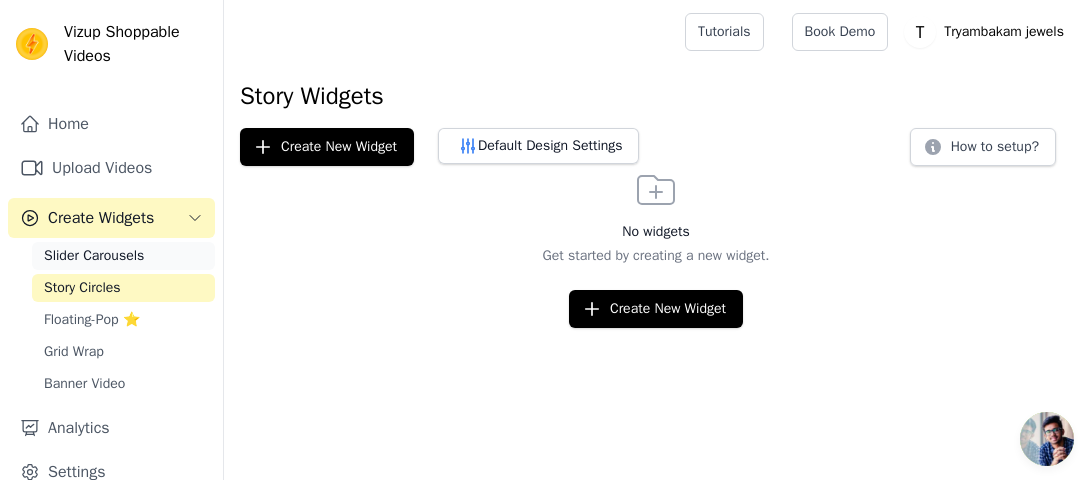 click on "Slider Carousels" at bounding box center (94, 256) 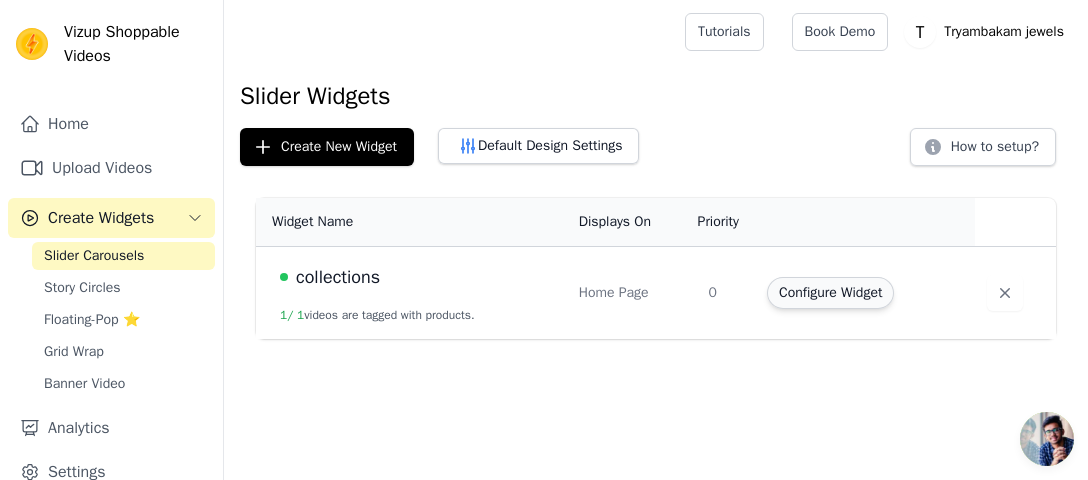 click on "Configure Widget" at bounding box center (830, 293) 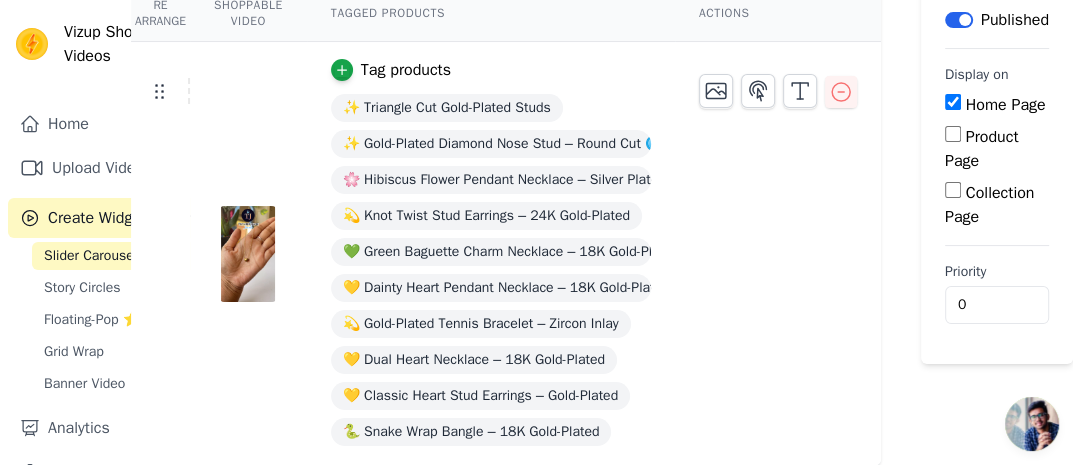 scroll, scrollTop: 0, scrollLeft: 114, axis: horizontal 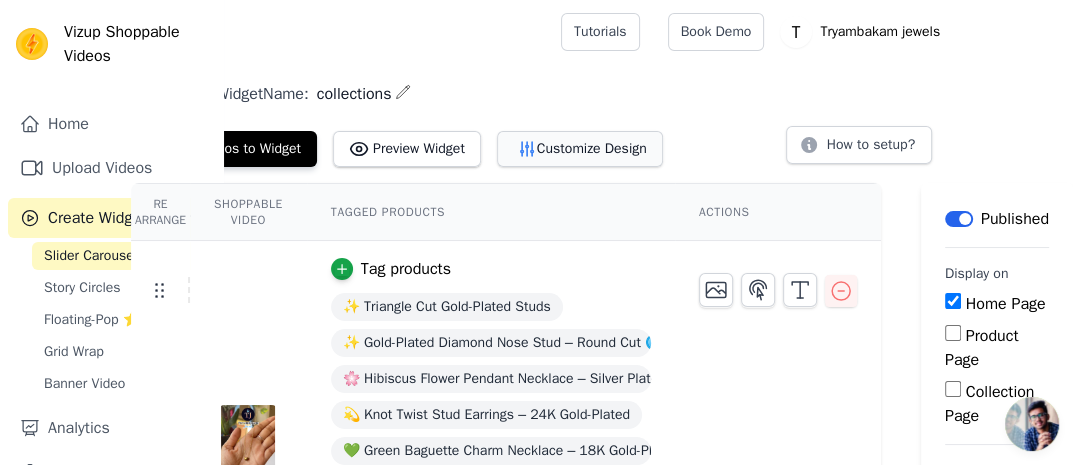 click on "Customize Design" at bounding box center (580, 149) 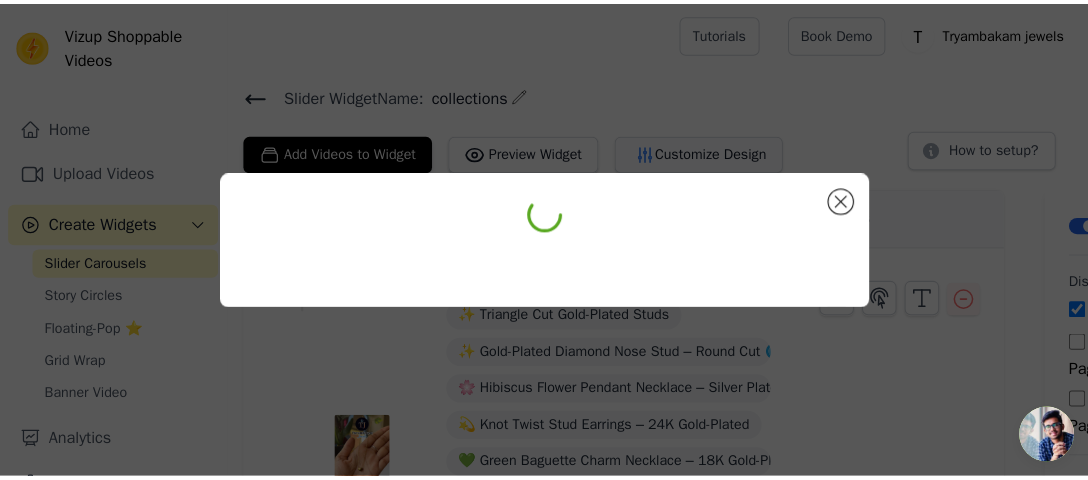 scroll, scrollTop: 0, scrollLeft: 0, axis: both 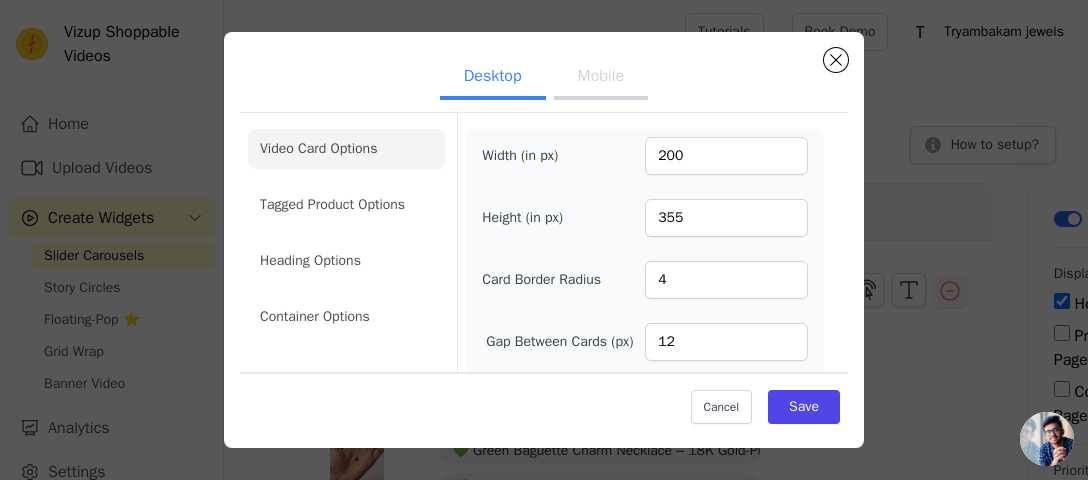 click on "Mobile" at bounding box center [601, 78] 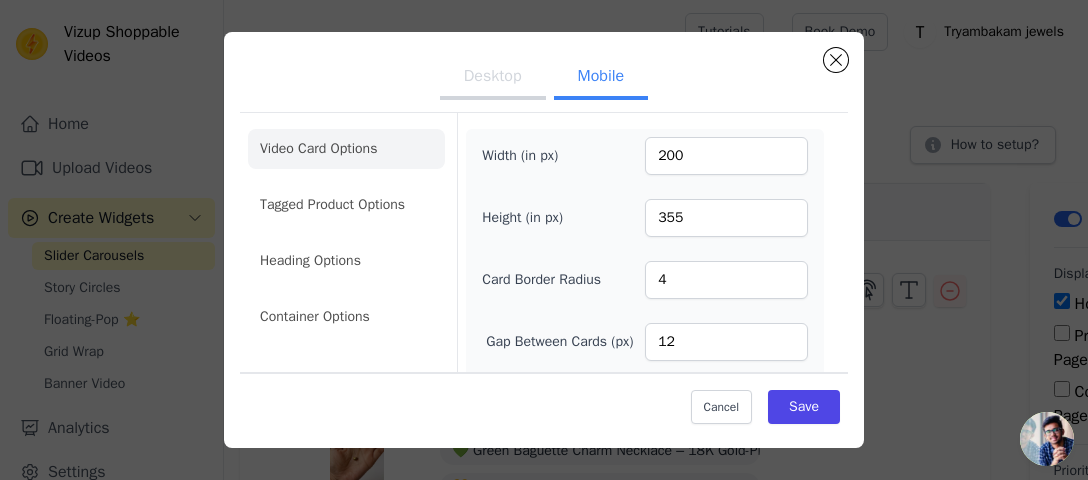 click on "Desktop" at bounding box center [493, 78] 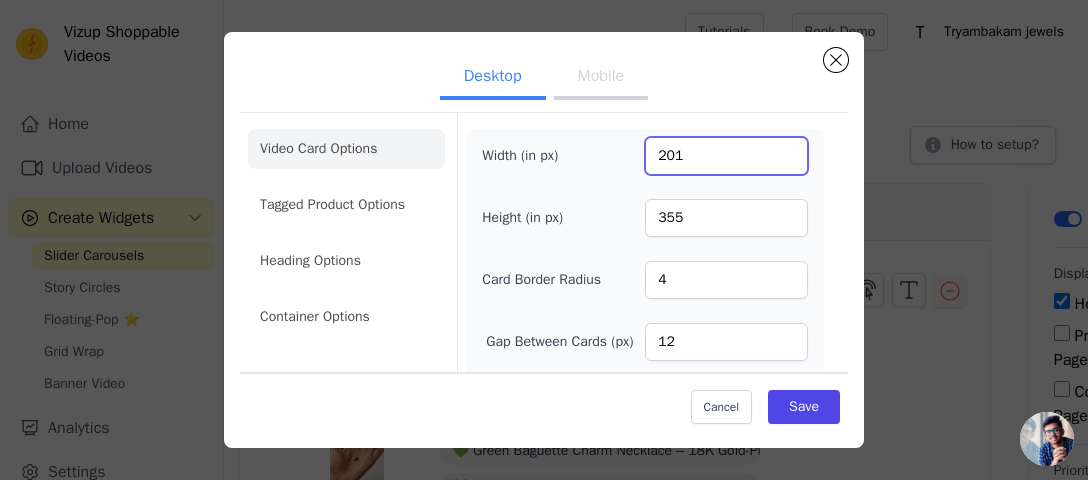 click on "201" at bounding box center (726, 156) 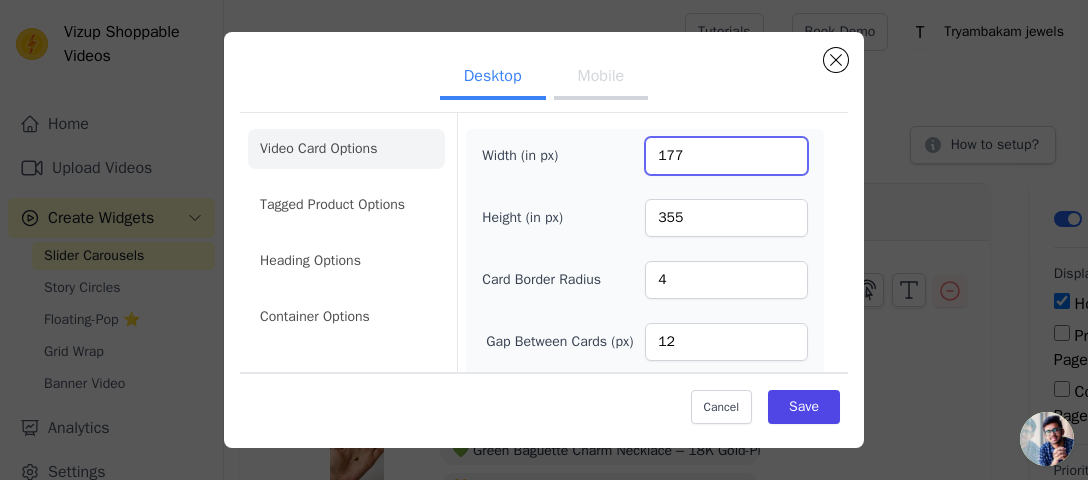 drag, startPoint x: 772, startPoint y: 145, endPoint x: 772, endPoint y: 171, distance: 26 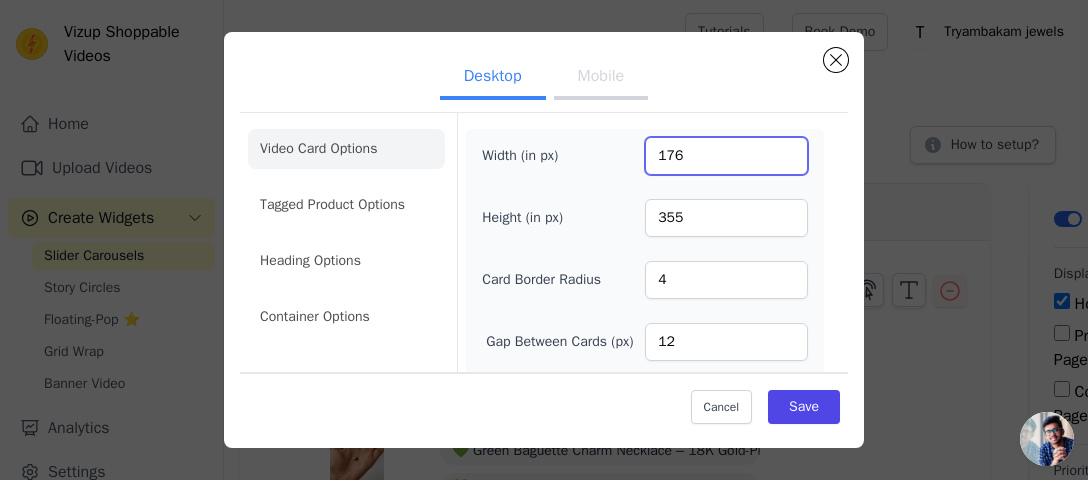 click on "176" at bounding box center (726, 156) 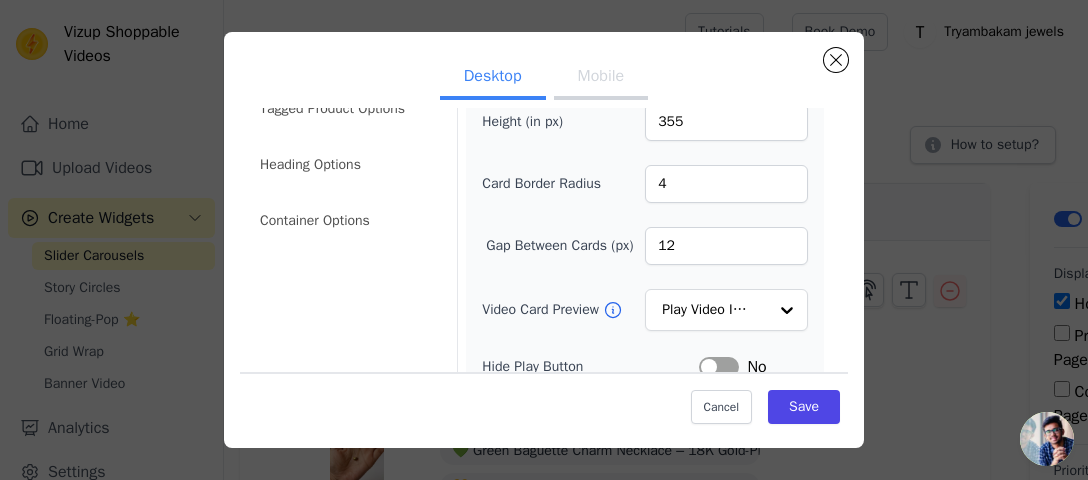 scroll, scrollTop: 128, scrollLeft: 0, axis: vertical 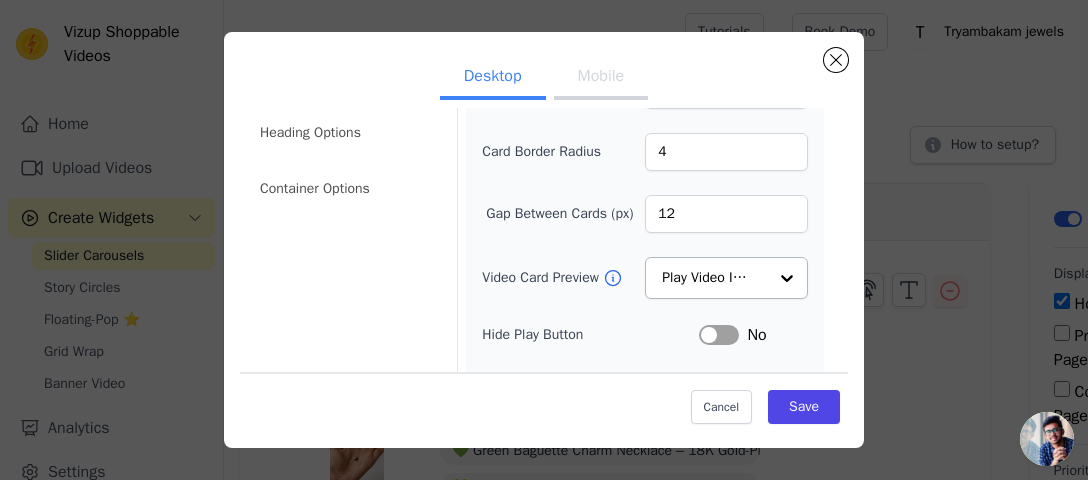 type on "175" 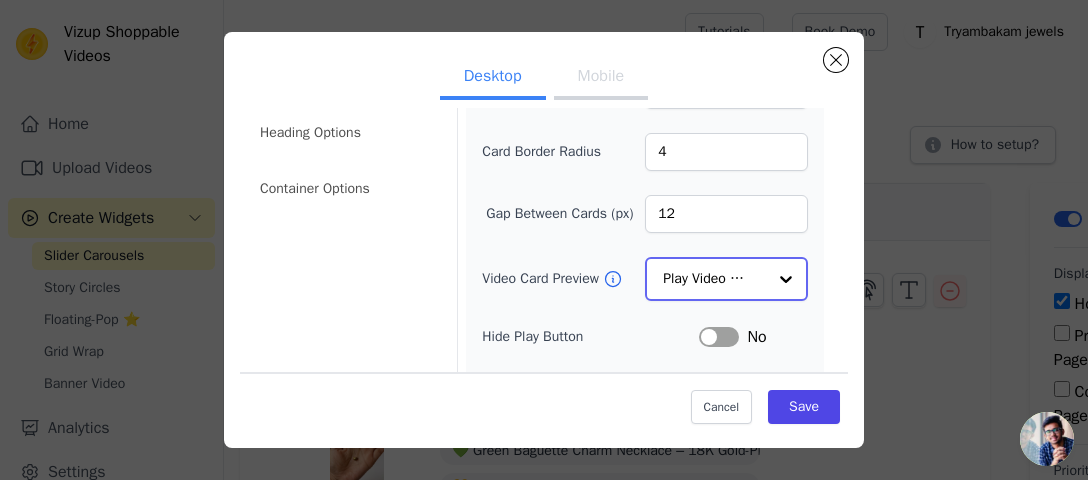 click on "Video Card Preview" 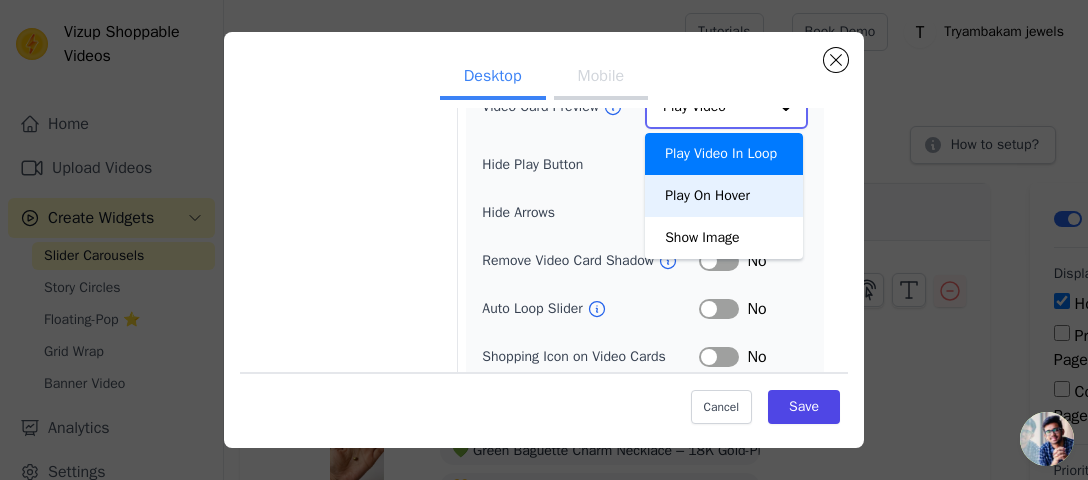 scroll, scrollTop: 357, scrollLeft: 0, axis: vertical 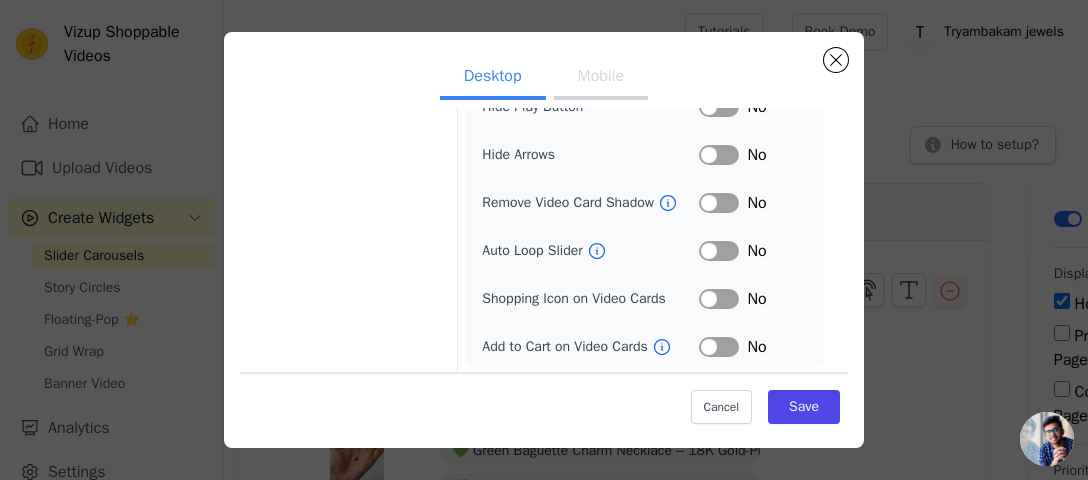 click on "Auto Loop Slider" at bounding box center (590, 251) 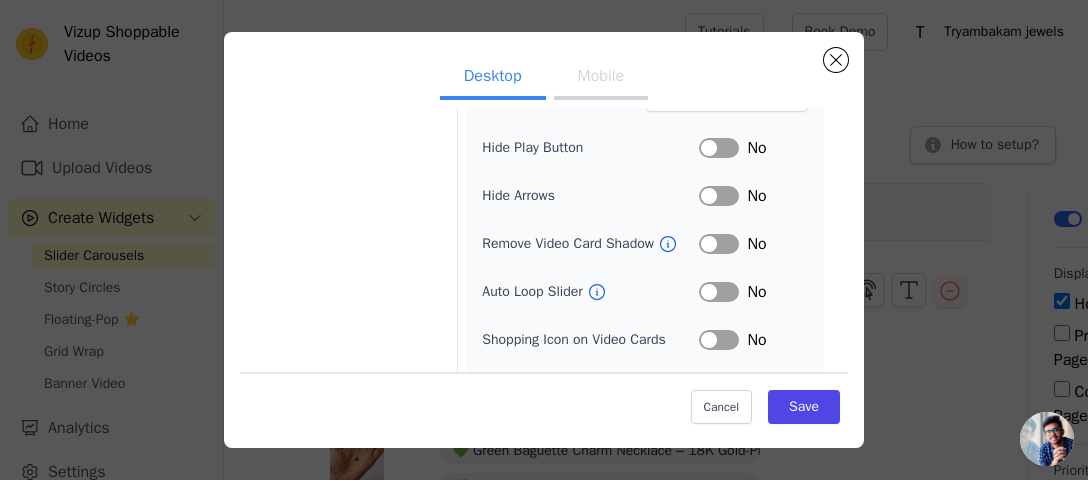 scroll, scrollTop: 356, scrollLeft: 0, axis: vertical 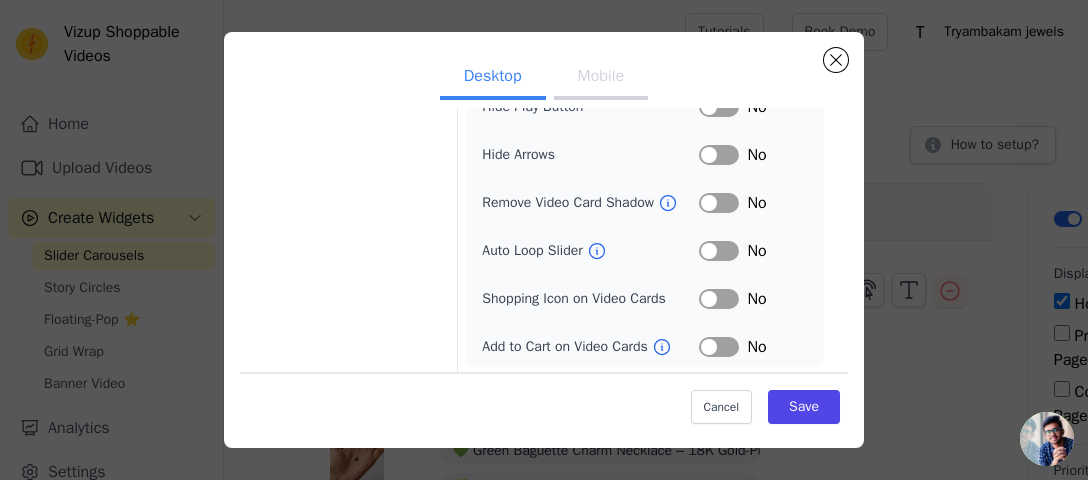 click on "Label" at bounding box center (719, 347) 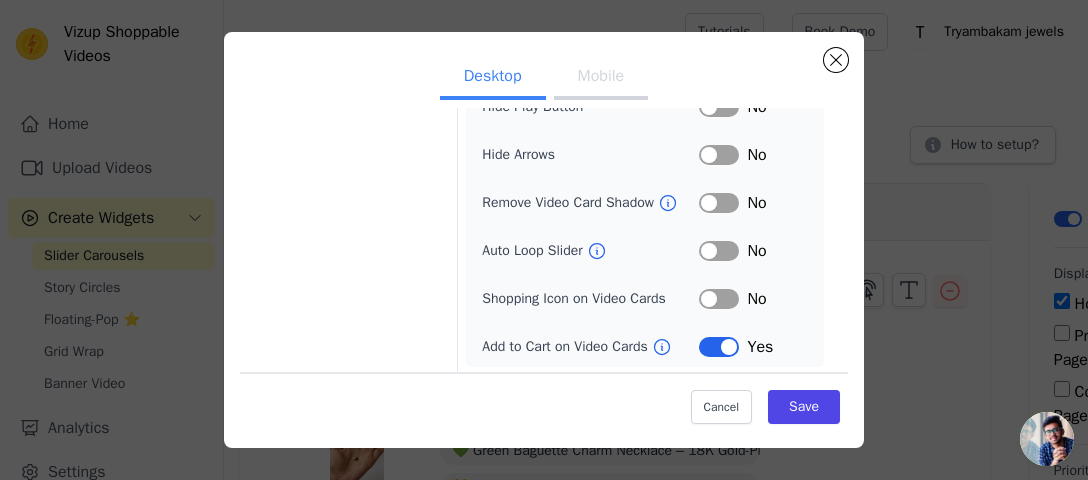 click on "Width (in px)   175   Height (in px)   355   Card Border Radius   4   Gap Between Cards (px)   12   Video Card Preview           Play Video In Loop               Hide Play Button   Label     No   Hide Arrows   Label     No   Remove Video Card Shadow     Label     No   Auto Loop Slider     Label     No   Shopping Icon on Video Cards   Label     No   Add to Cart on Video Cards     Label     Yes" at bounding box center (645, 70) 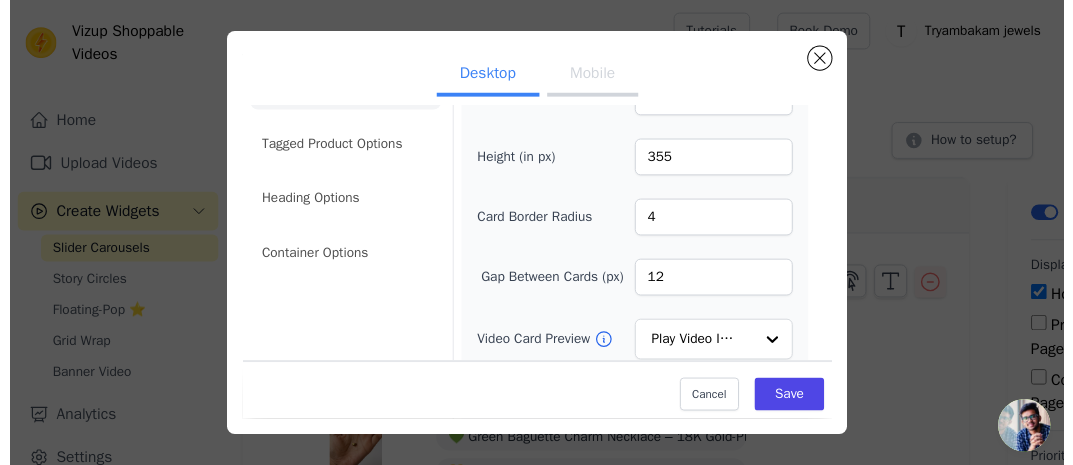 scroll, scrollTop: 0, scrollLeft: 0, axis: both 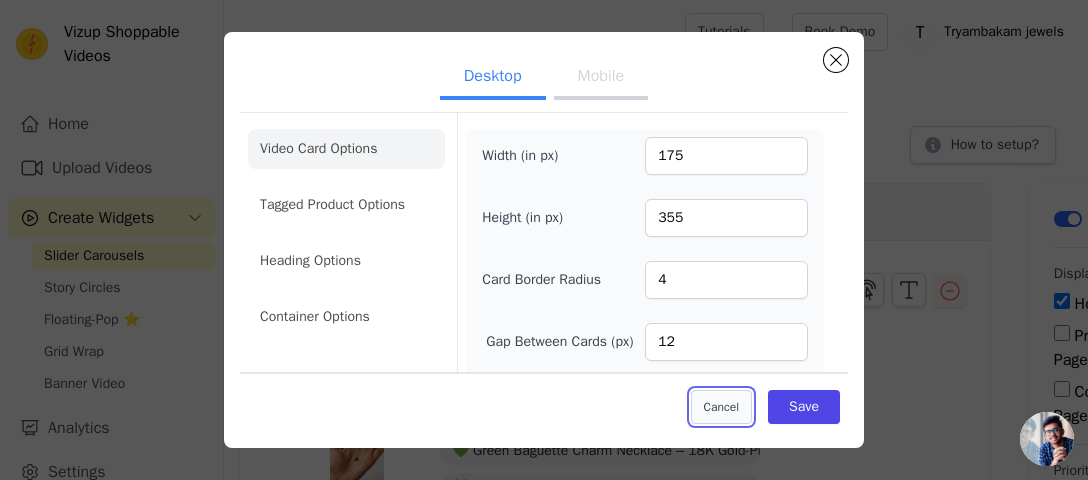click on "Cancel" at bounding box center (721, 407) 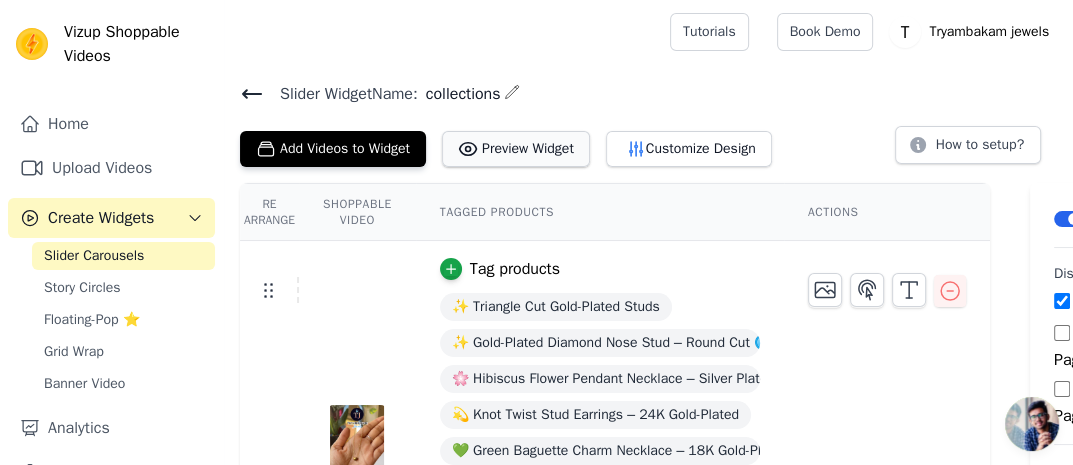 click on "Preview Widget" at bounding box center [516, 149] 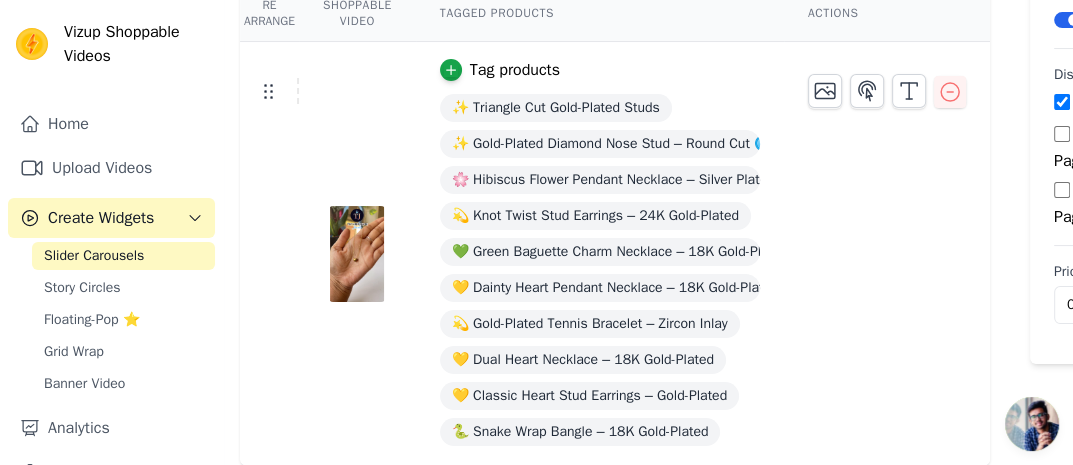 scroll, scrollTop: 199, scrollLeft: 114, axis: both 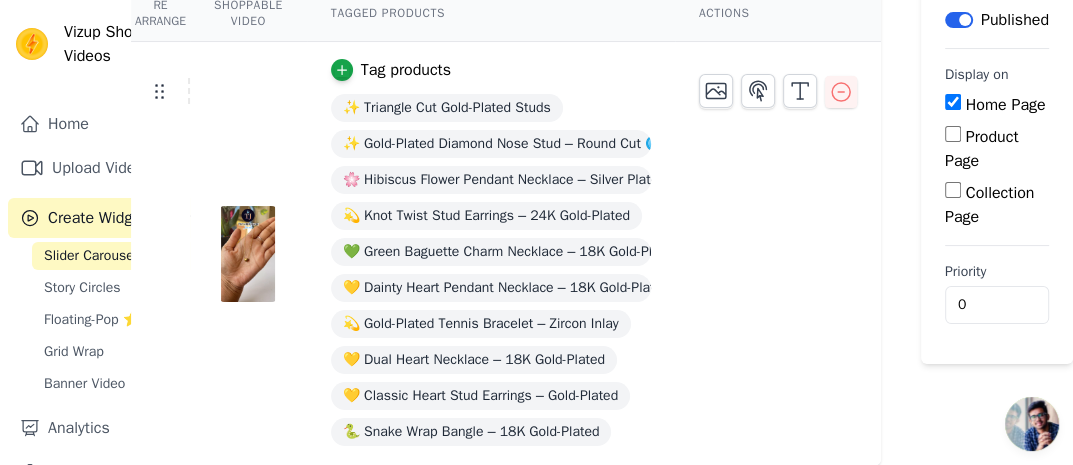 click on "Product Page" at bounding box center (997, 149) 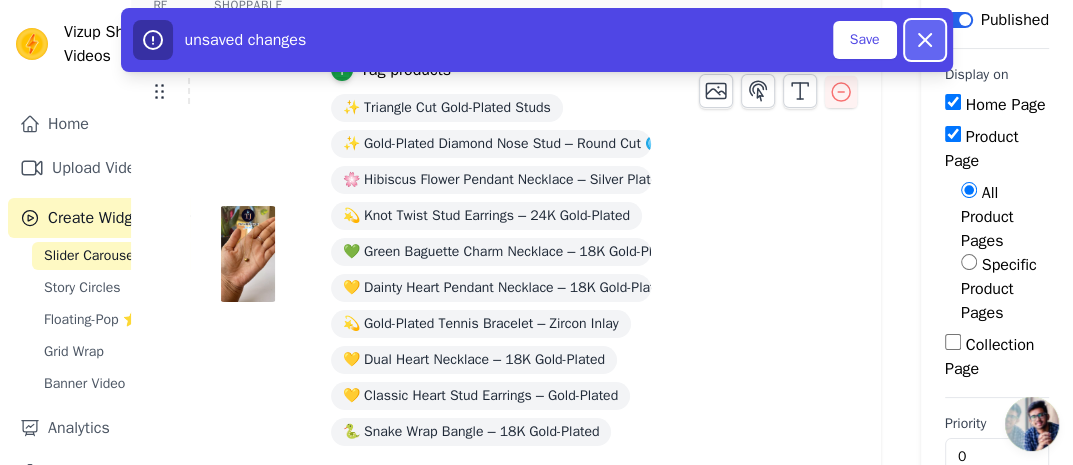 click 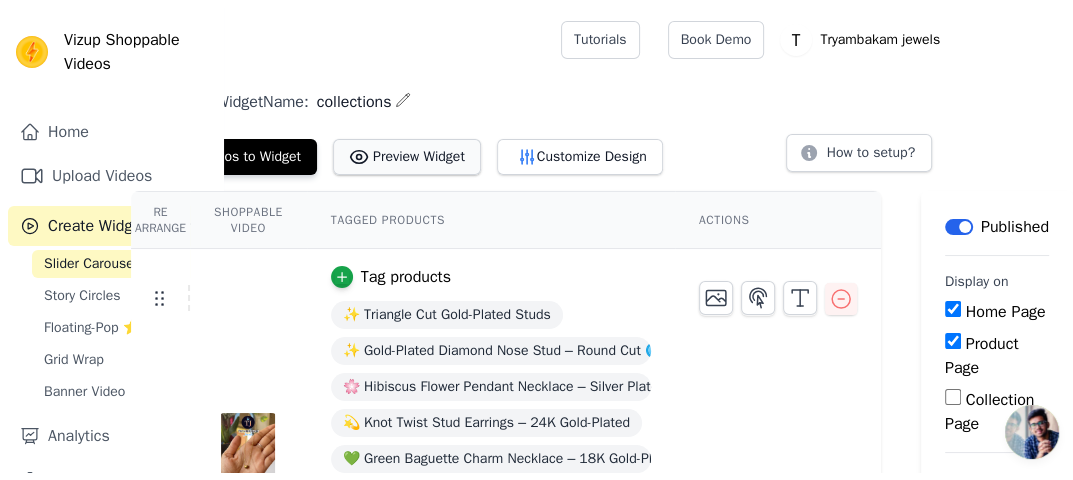 scroll, scrollTop: 0, scrollLeft: 0, axis: both 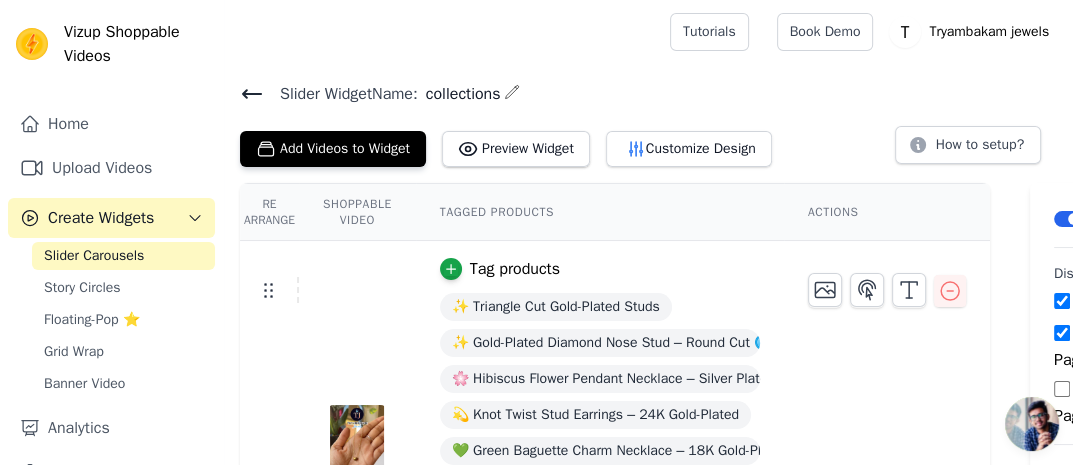 click on "Slider Carousels   Story Circles   Floating-Pop ⭐   Grid Wrap   Banner Video" at bounding box center [123, 320] 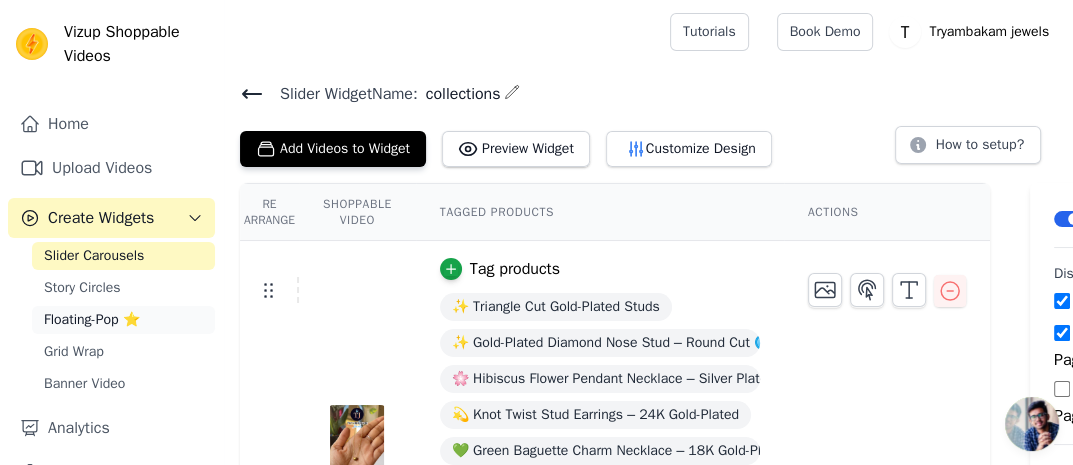 click on "Floating-Pop ⭐" at bounding box center [92, 320] 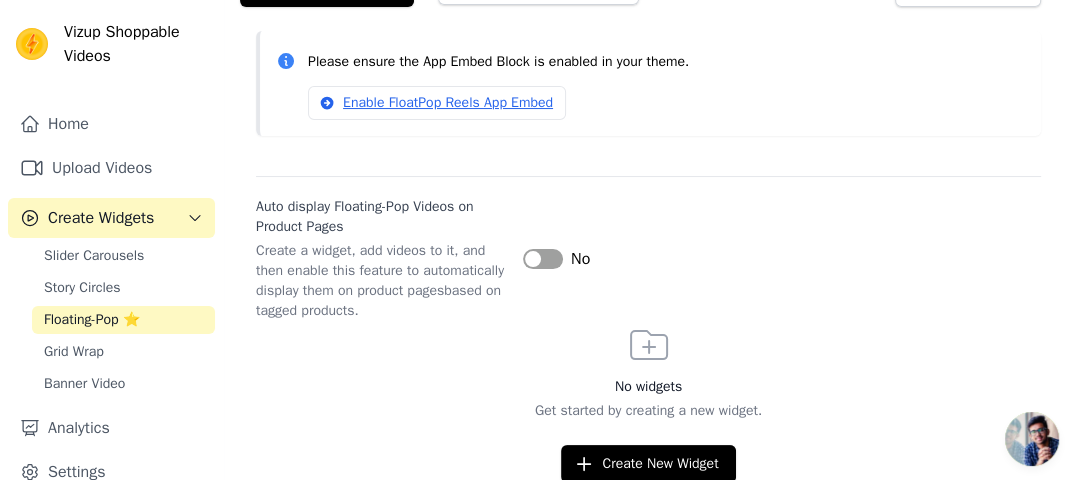 scroll, scrollTop: 160, scrollLeft: 0, axis: vertical 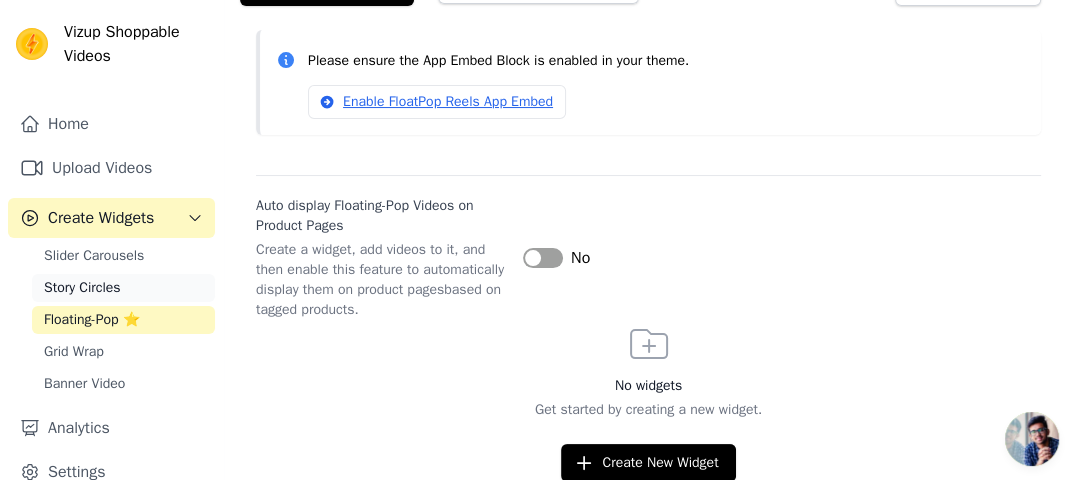 click on "Story Circles" at bounding box center [82, 288] 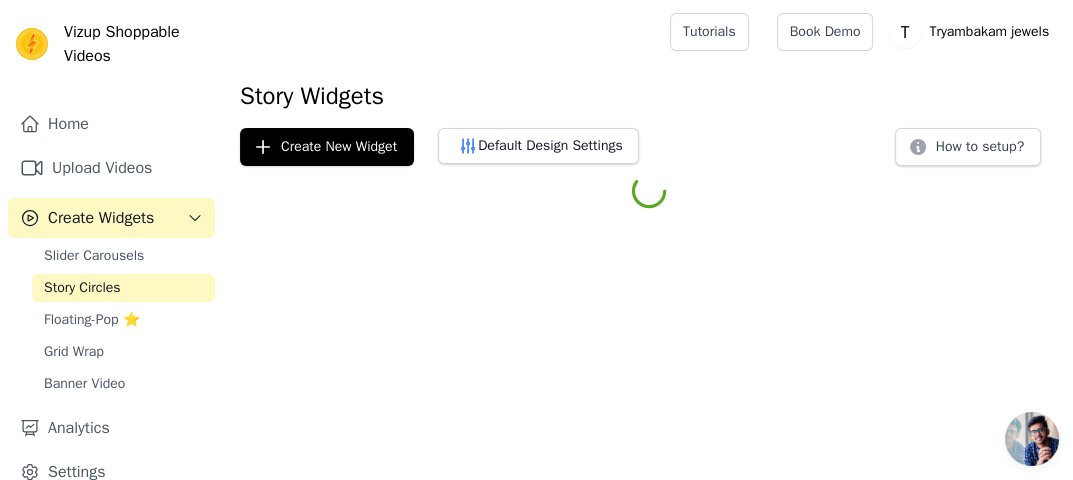 scroll, scrollTop: 0, scrollLeft: 0, axis: both 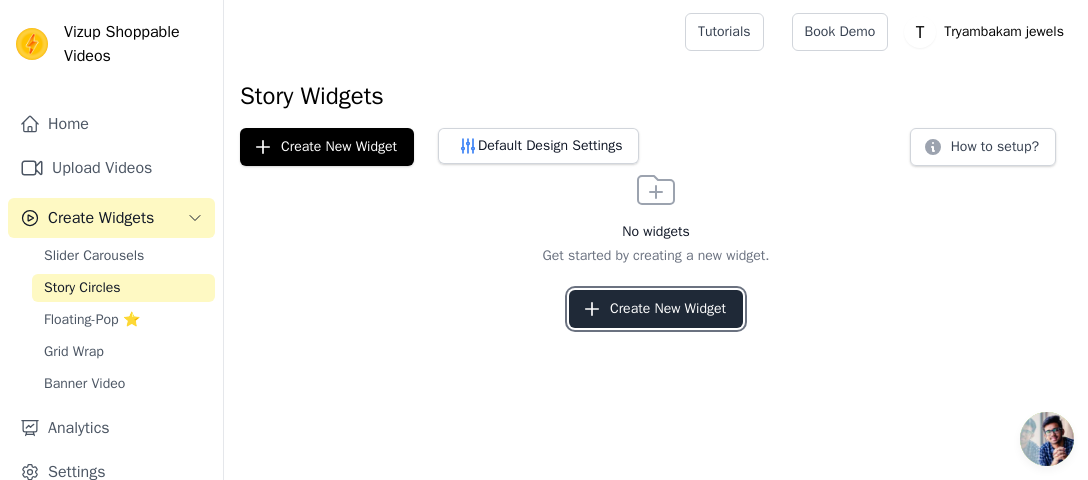 click on "Create New Widget" at bounding box center [656, 309] 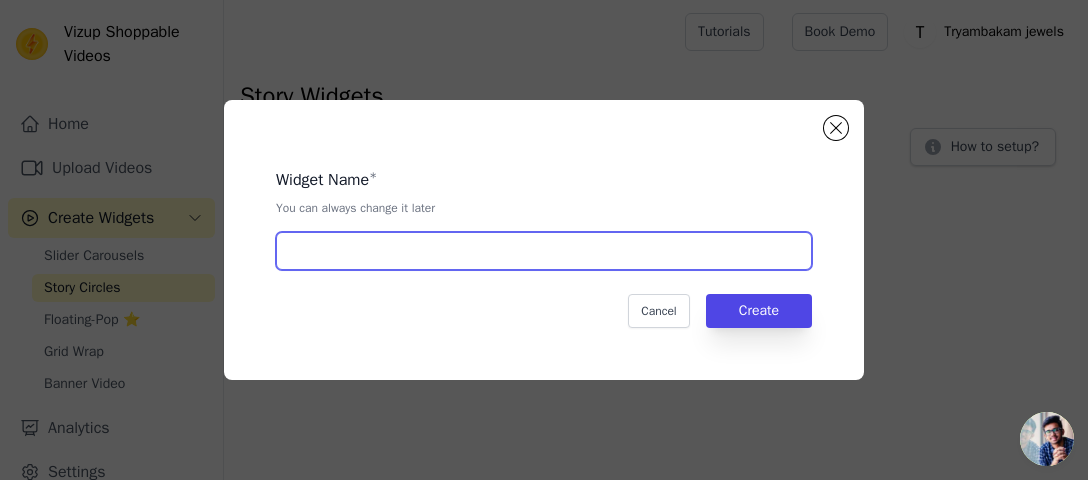 click at bounding box center (544, 251) 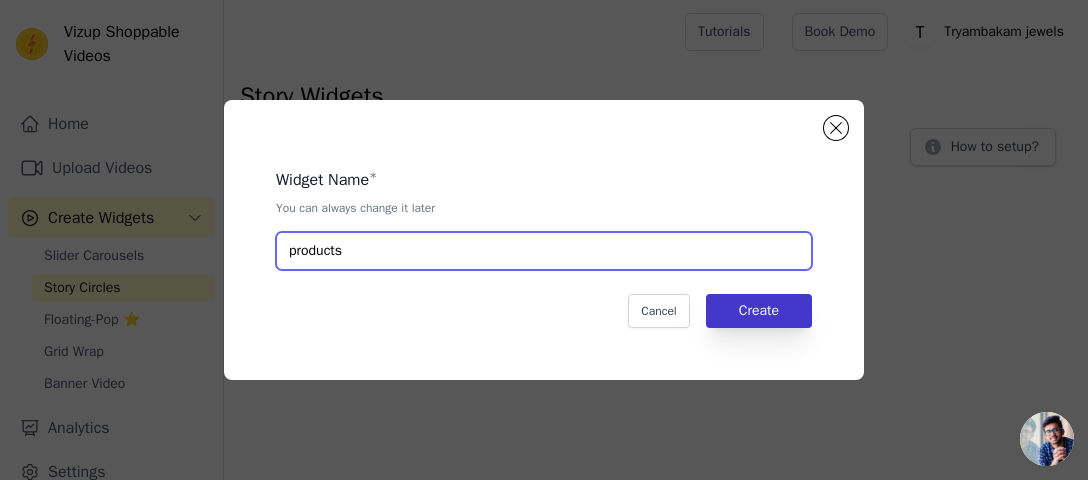type on "products" 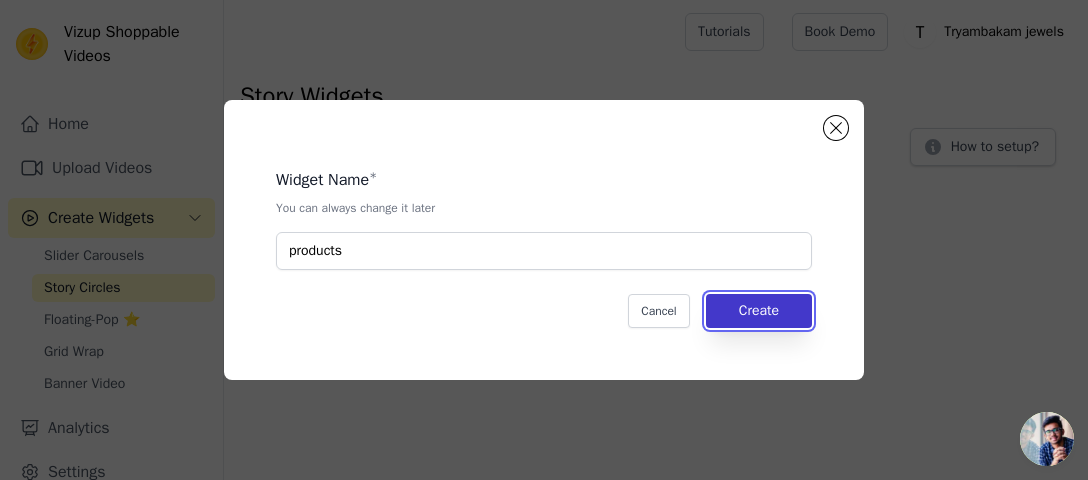 click on "Create" at bounding box center (759, 311) 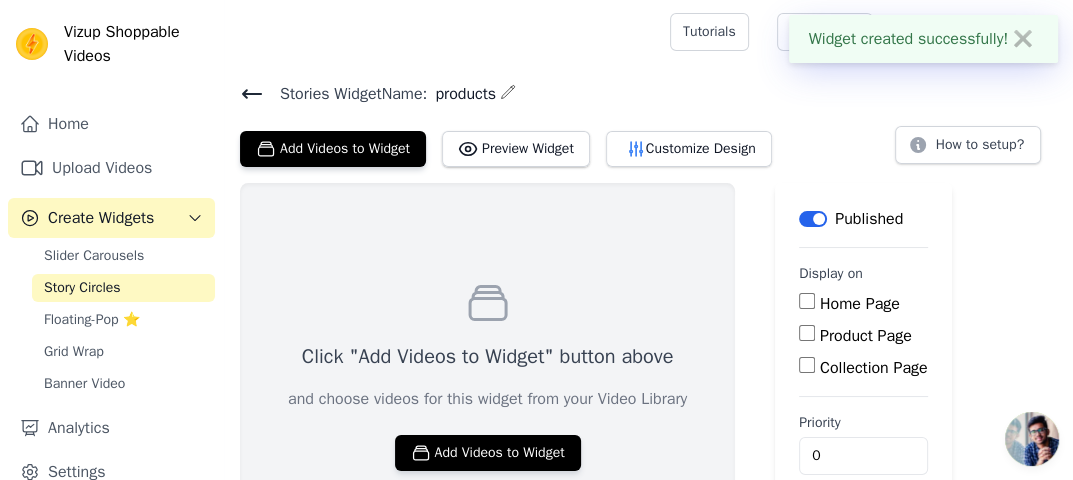 scroll, scrollTop: 85, scrollLeft: 0, axis: vertical 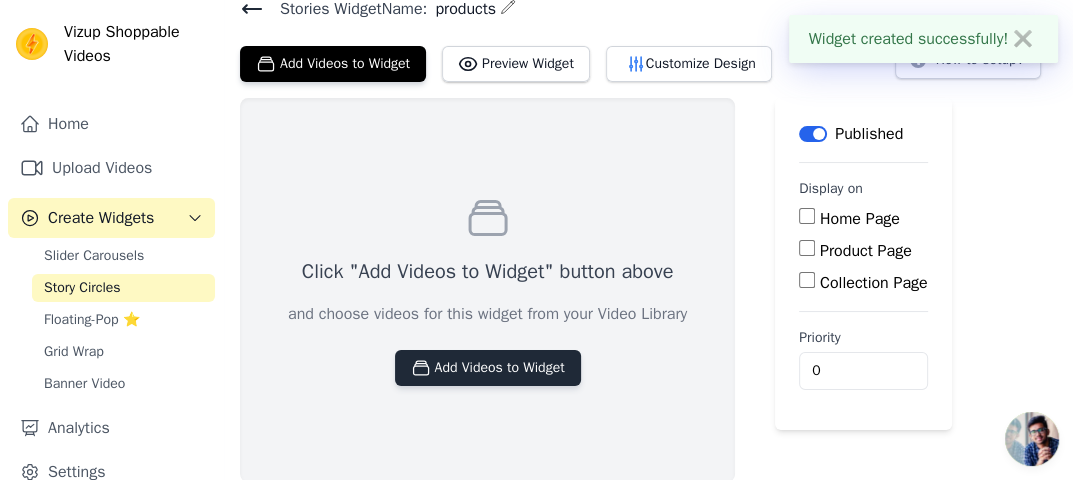 click on "Add Videos to Widget" at bounding box center [488, 368] 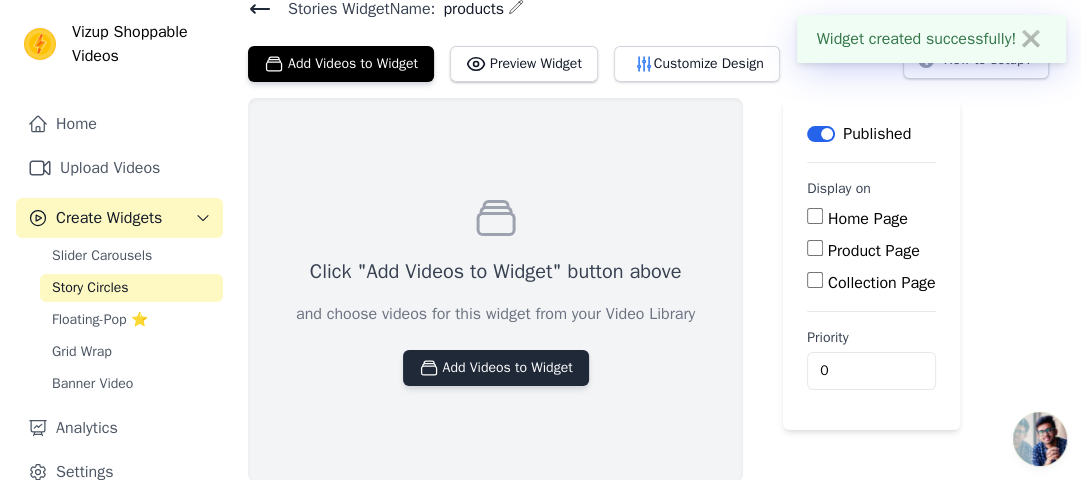 scroll, scrollTop: 0, scrollLeft: 0, axis: both 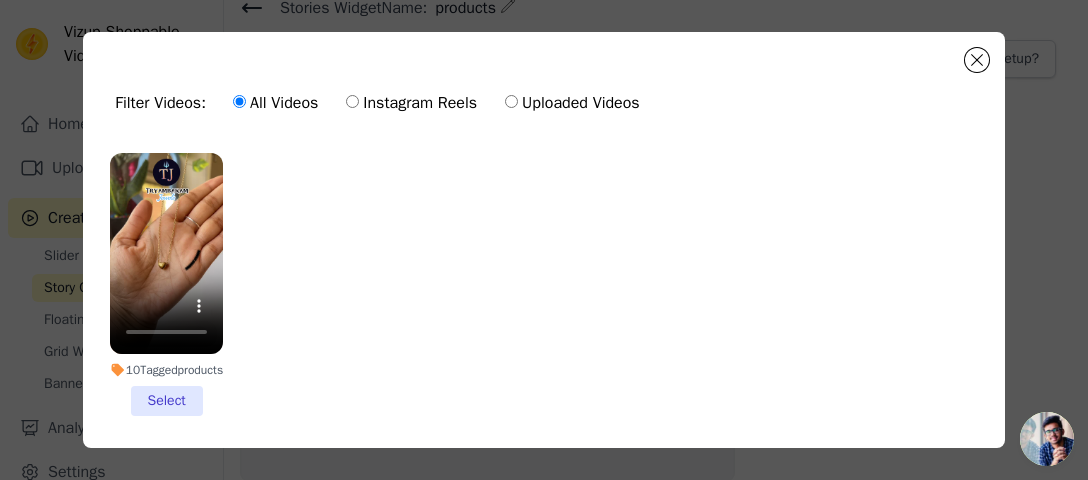 click on "10  Tagged  products     Select" at bounding box center (166, 284) 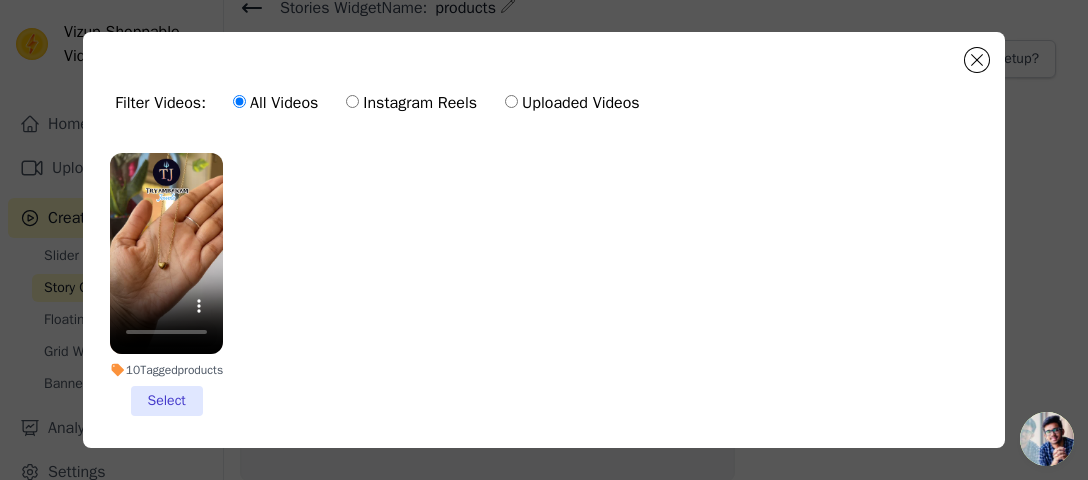 click on "10  Tagged  products     Select" at bounding box center [0, 0] 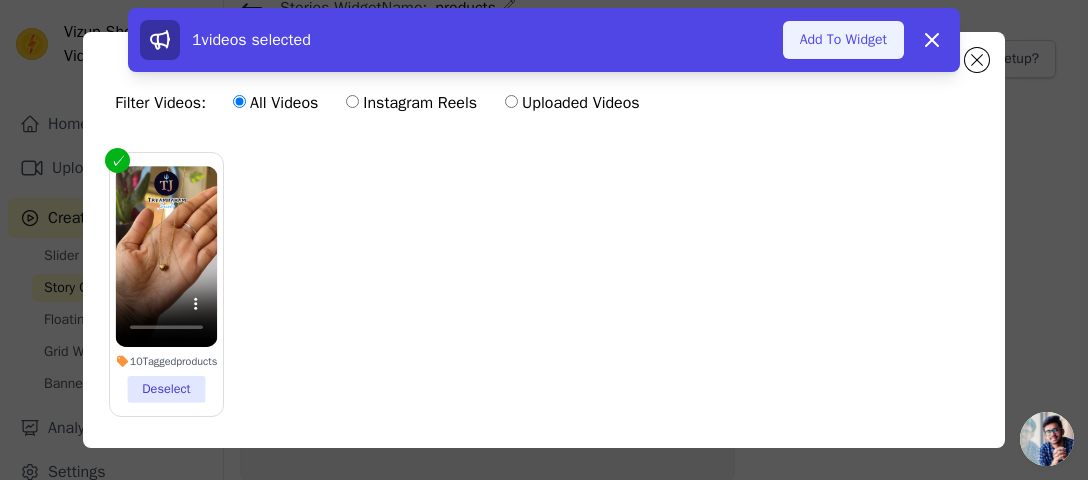 click on "Add To Widget" at bounding box center (843, 40) 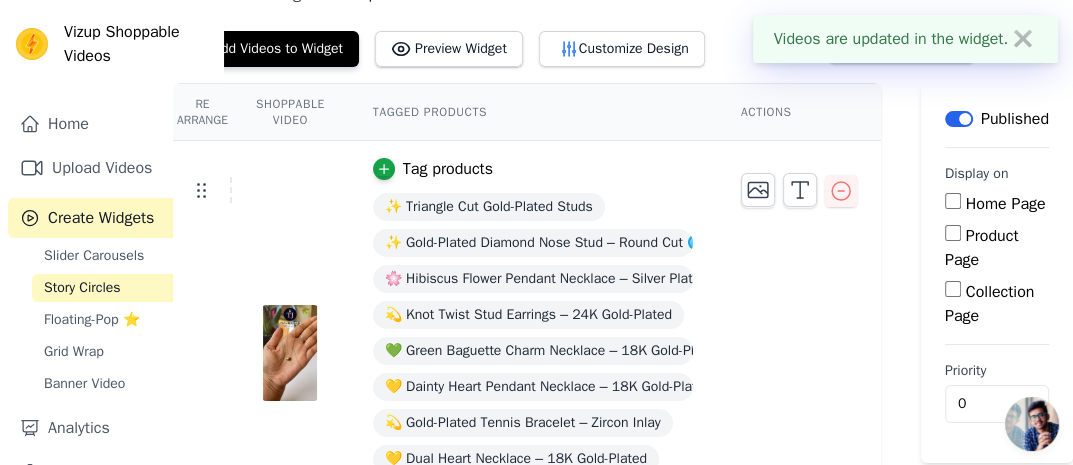 scroll, scrollTop: 98, scrollLeft: 72, axis: both 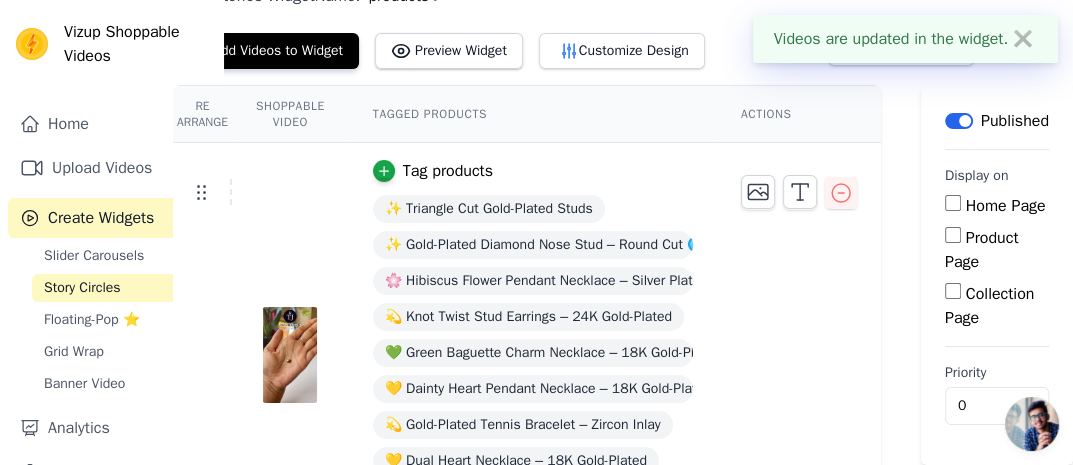 click on "Home Page" at bounding box center (953, 203) 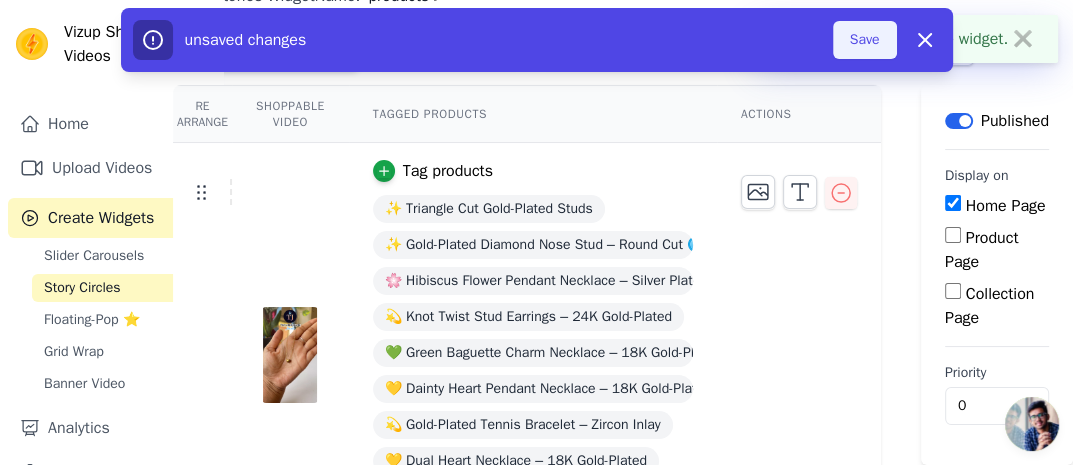 click on "Save" at bounding box center [865, 40] 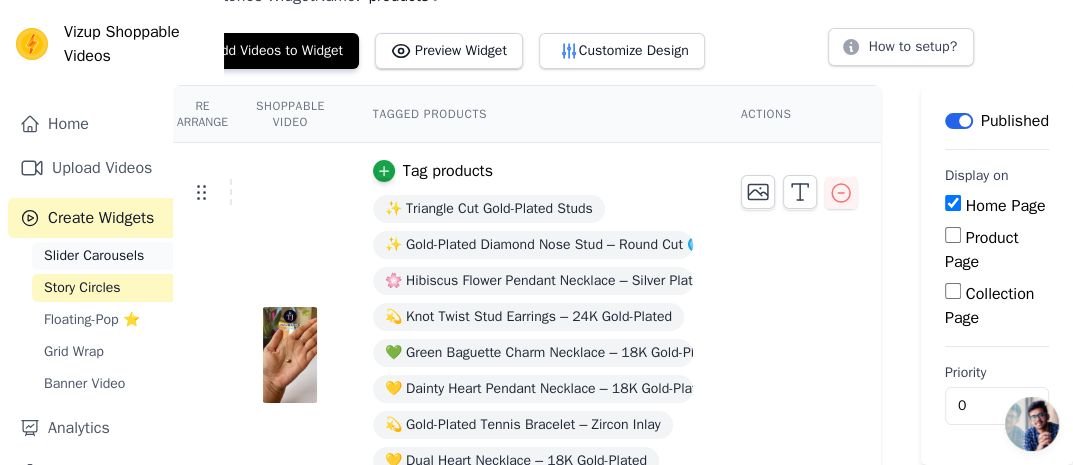 click on "Slider Carousels" at bounding box center [94, 256] 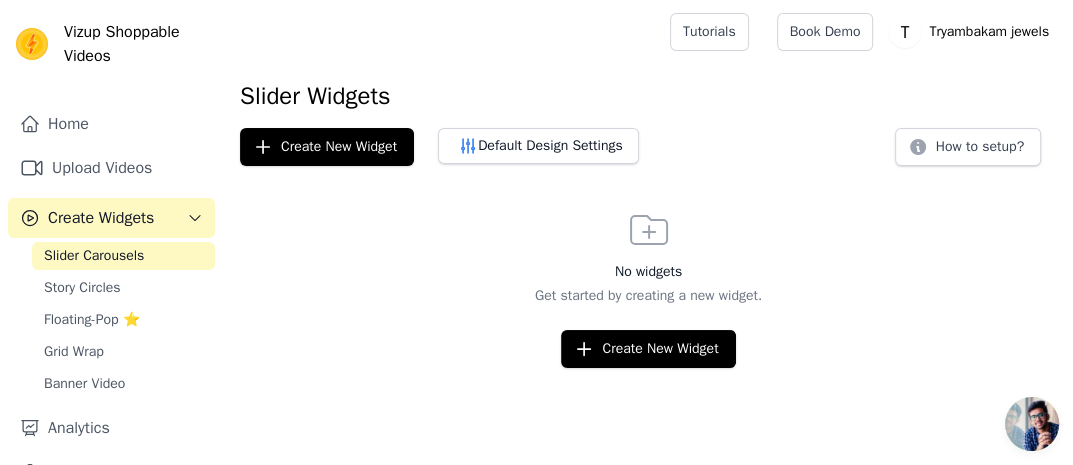 scroll, scrollTop: 0, scrollLeft: 0, axis: both 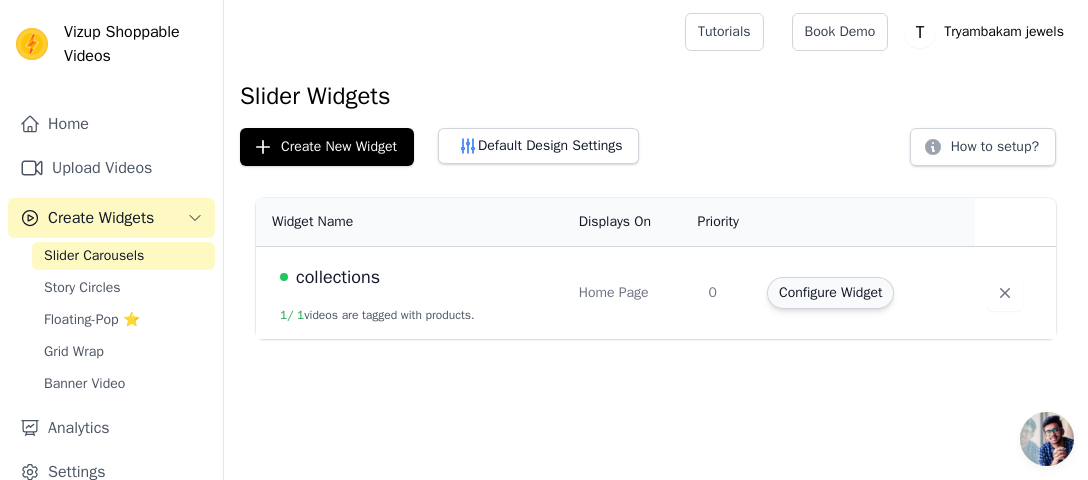 click on "Configure Widget" at bounding box center [830, 293] 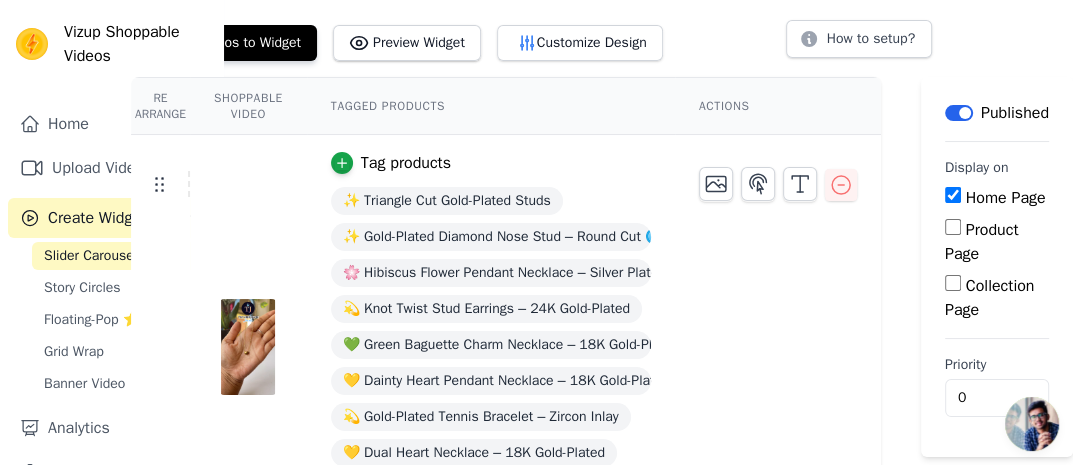 scroll, scrollTop: 199, scrollLeft: 114, axis: both 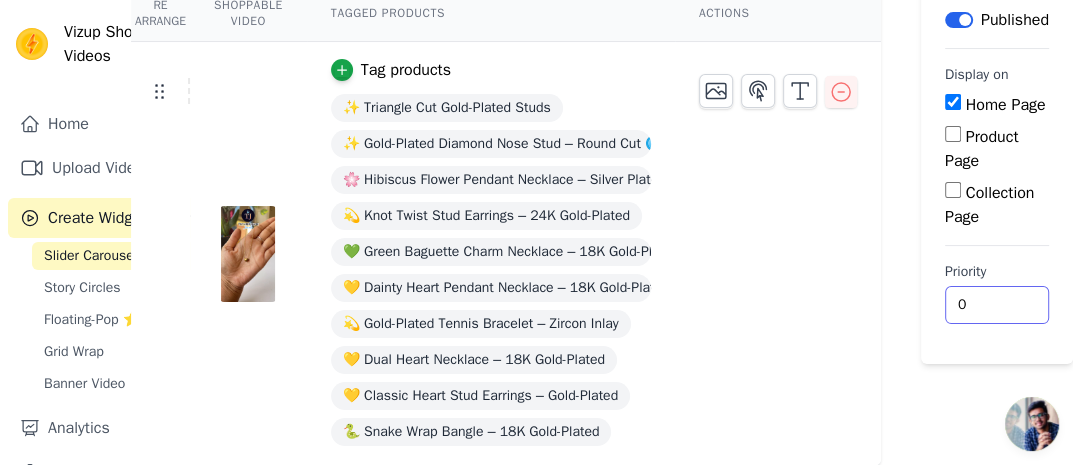click on "0" at bounding box center (997, 305) 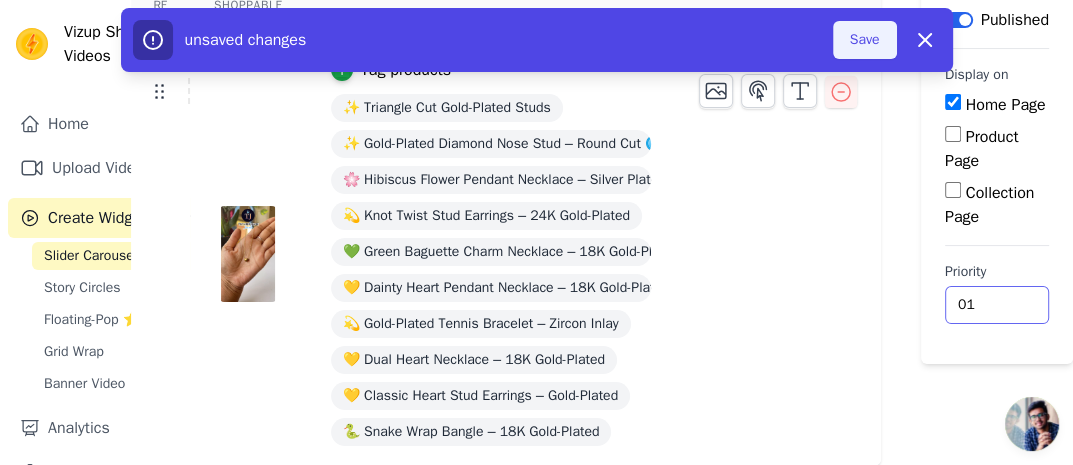 type on "01" 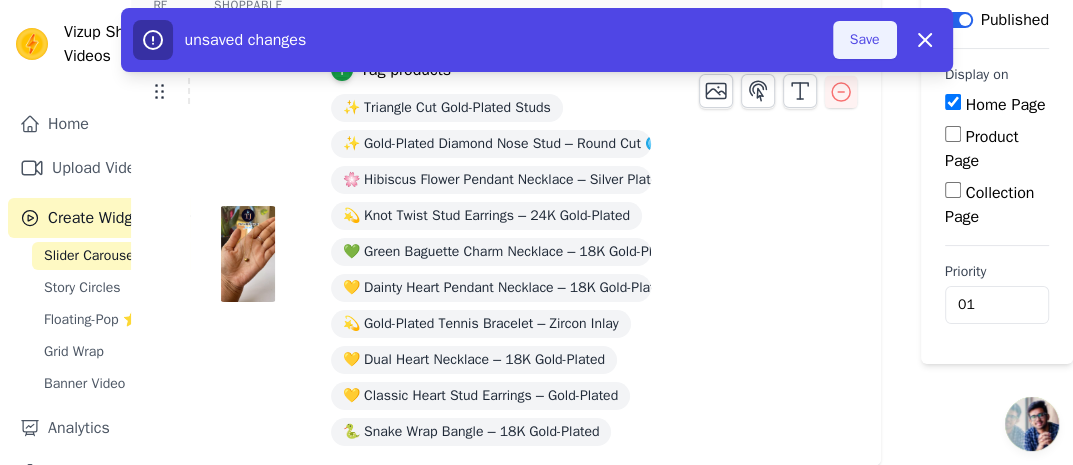 click on "Save" at bounding box center [865, 40] 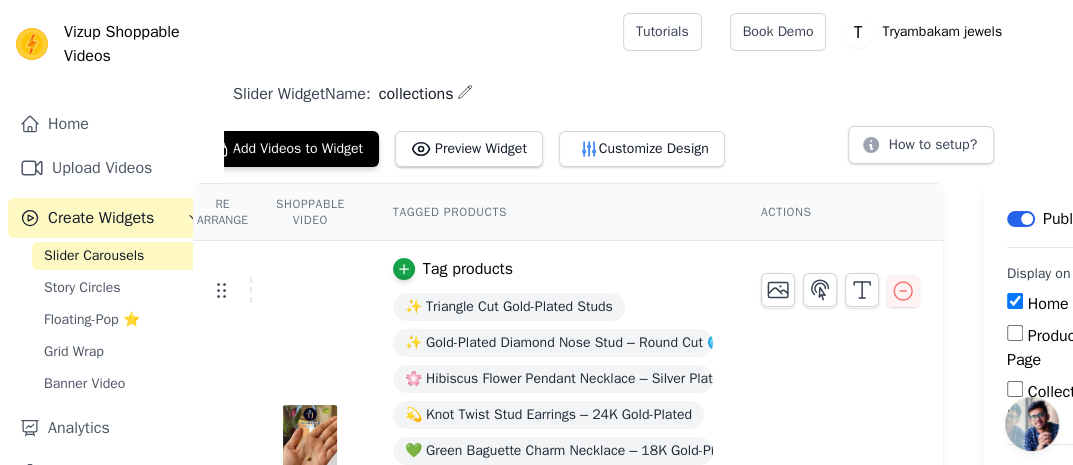 scroll, scrollTop: 0, scrollLeft: 114, axis: horizontal 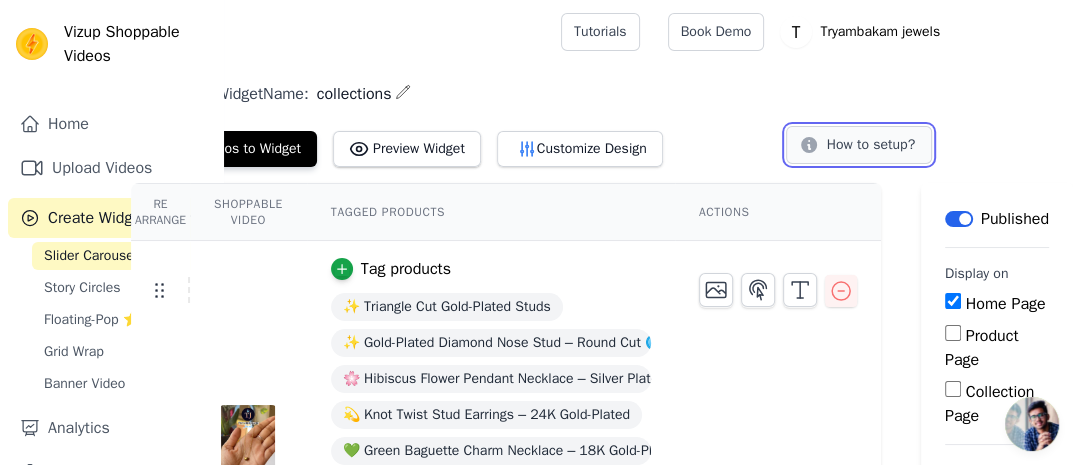 click on "How to setup?" at bounding box center (859, 145) 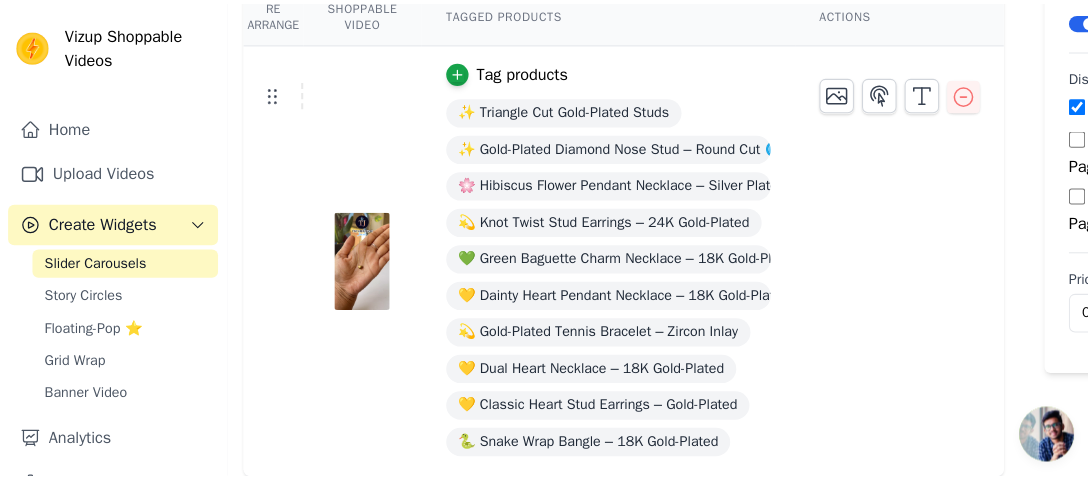 scroll, scrollTop: 0, scrollLeft: 0, axis: both 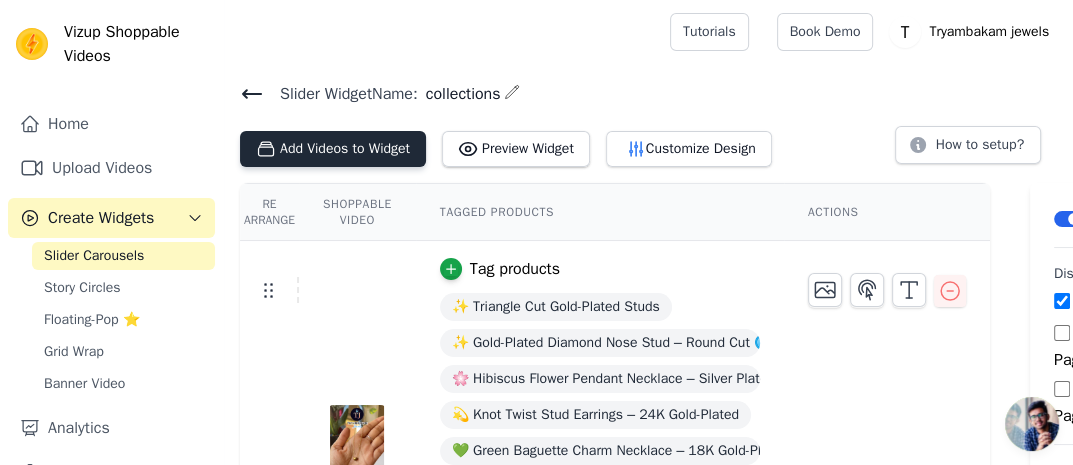 click on "Add Videos to Widget" at bounding box center (333, 149) 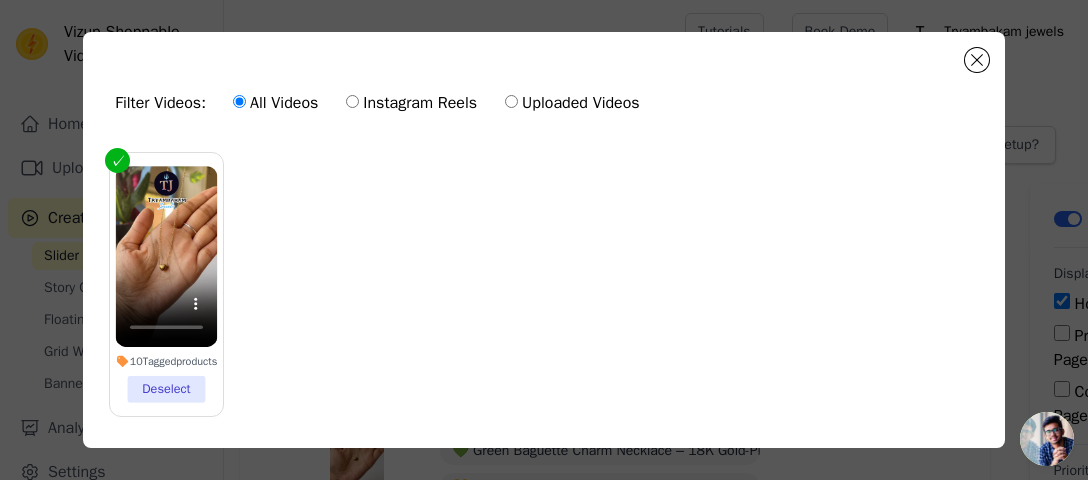 click on "Instagram Reels" at bounding box center [411, 103] 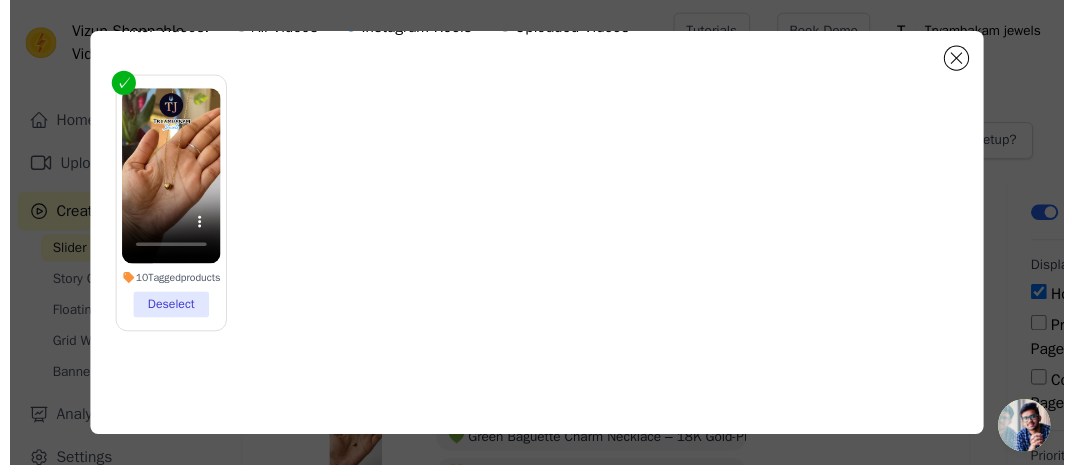 scroll, scrollTop: 0, scrollLeft: 0, axis: both 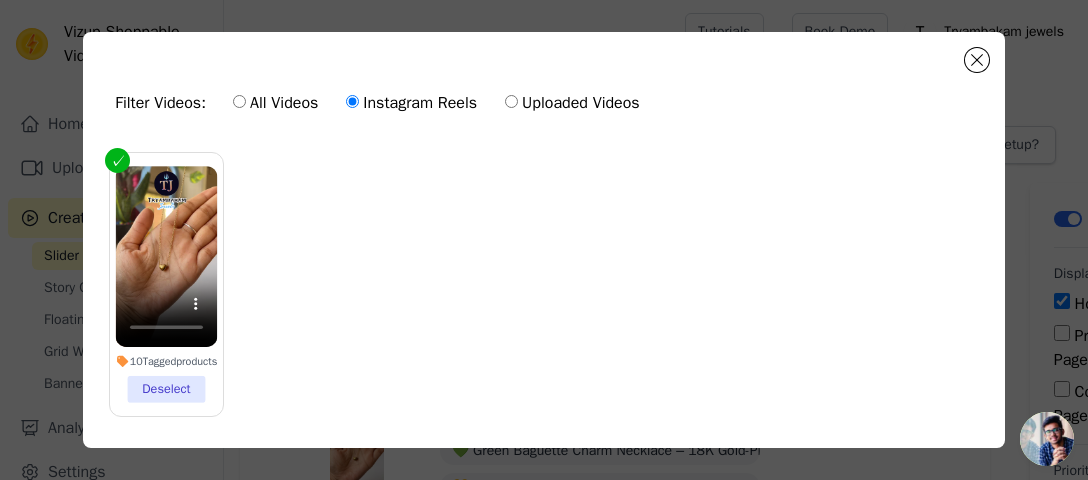 click on "Instagram Reels" at bounding box center (411, 103) 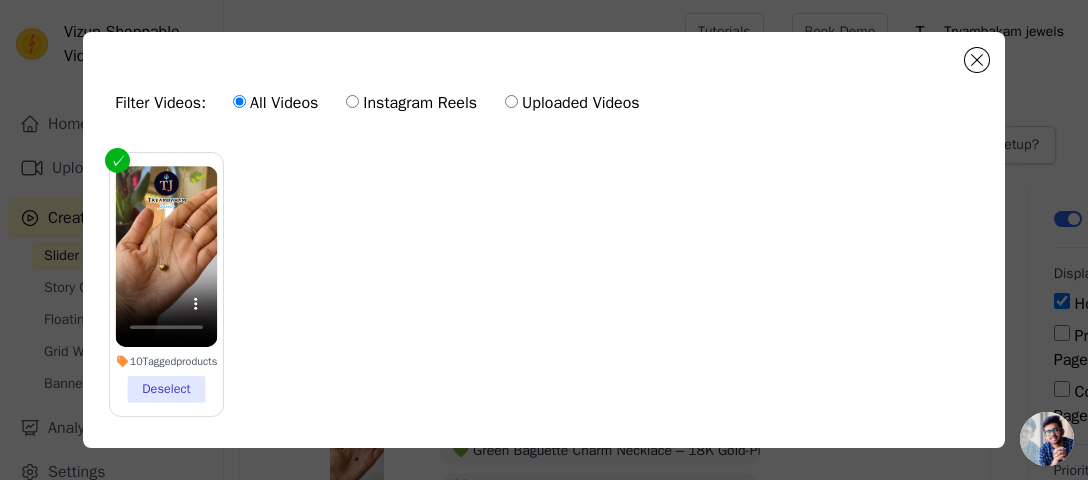 click on "Instagram Reels" at bounding box center [352, 101] 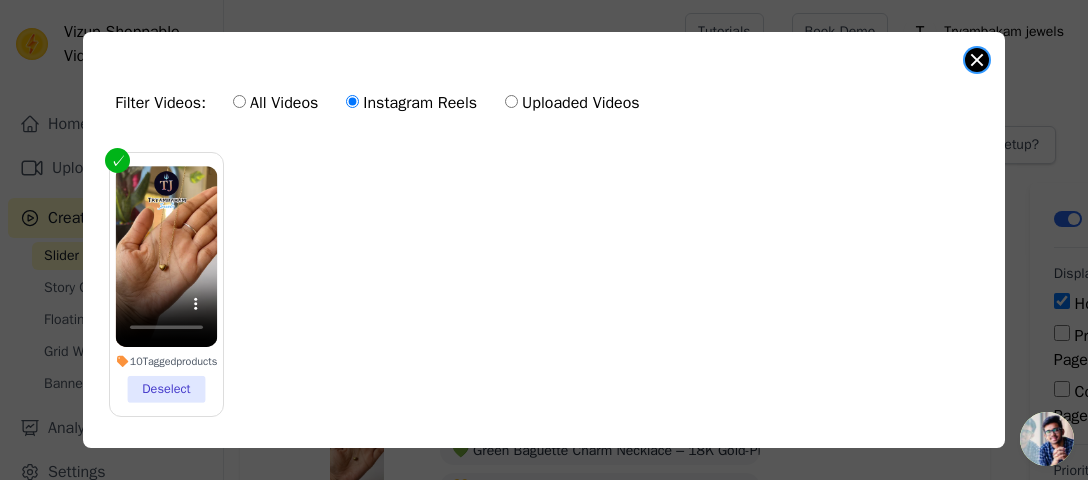 click at bounding box center [977, 60] 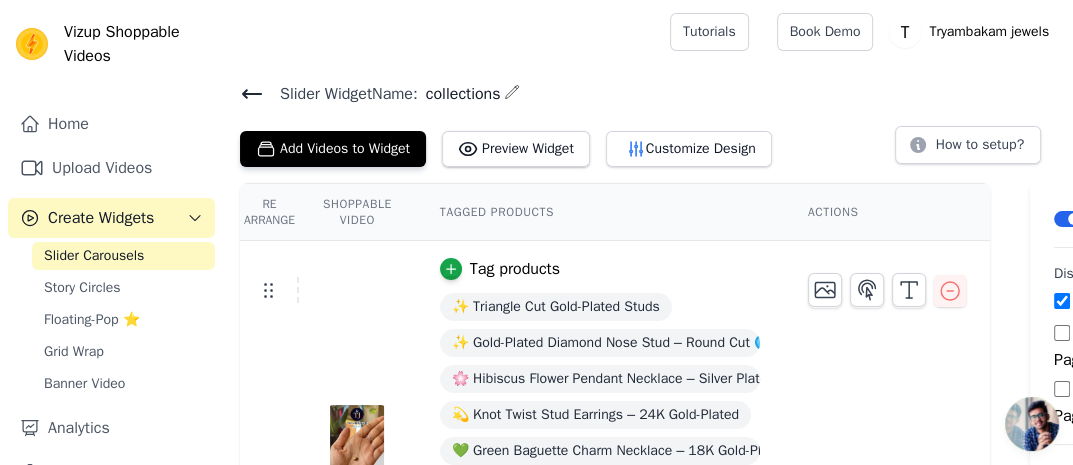 scroll, scrollTop: 0, scrollLeft: 0, axis: both 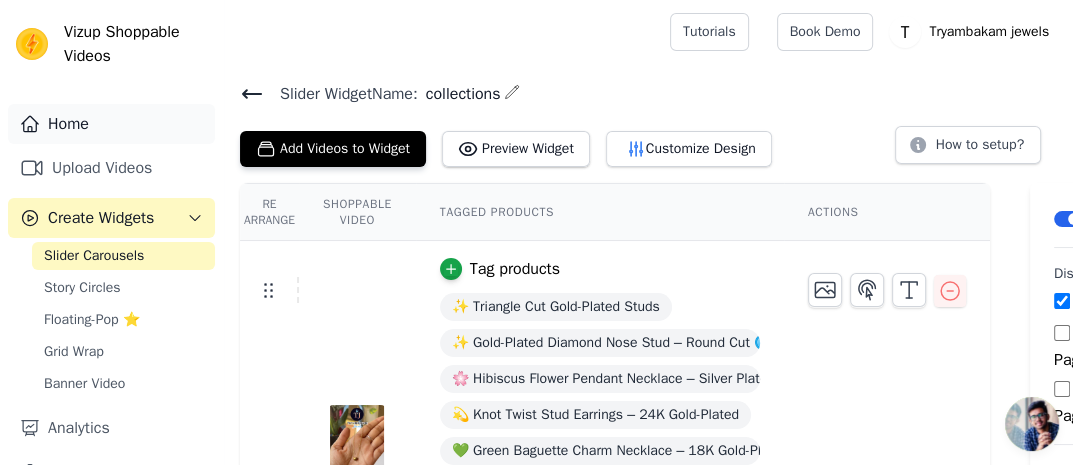 click on "Home" at bounding box center [111, 124] 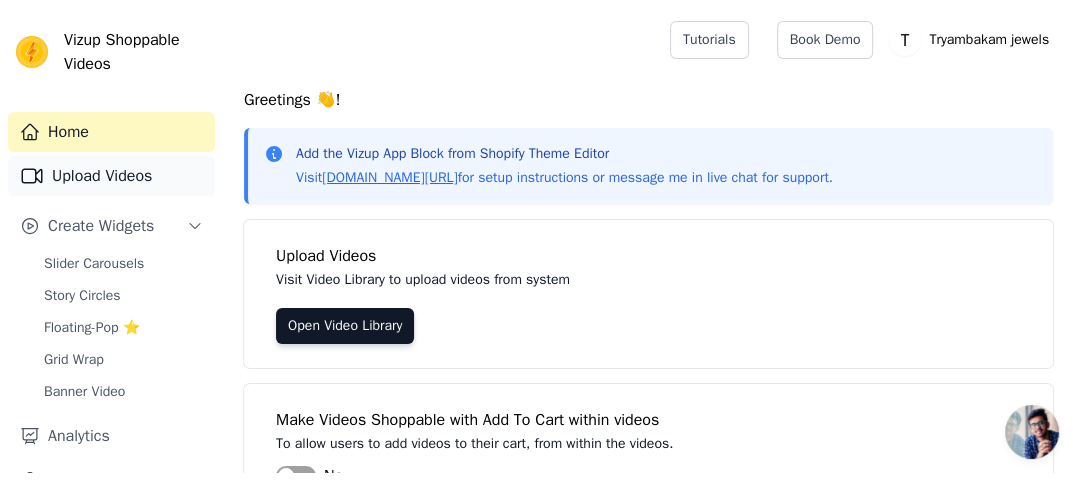 scroll, scrollTop: 0, scrollLeft: 0, axis: both 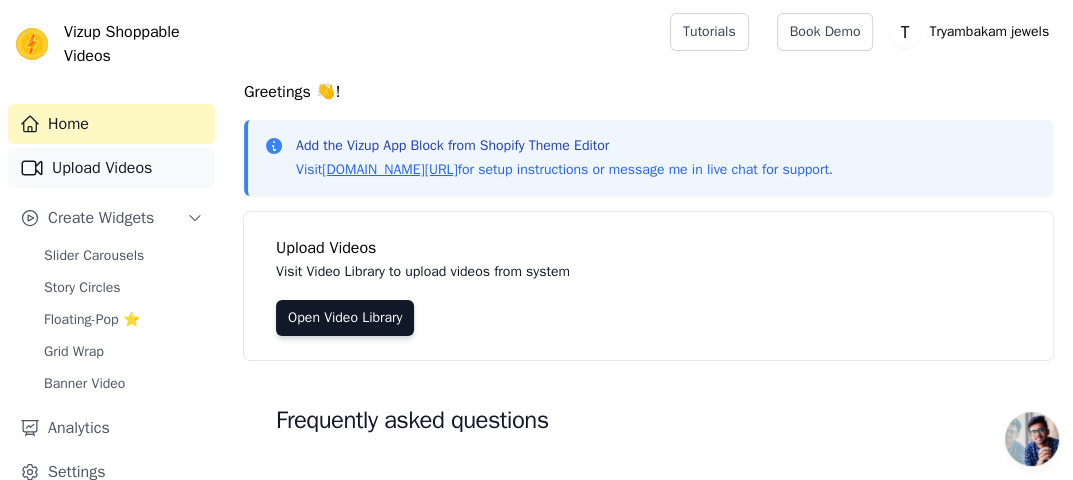 click on "Upload Videos" at bounding box center (111, 168) 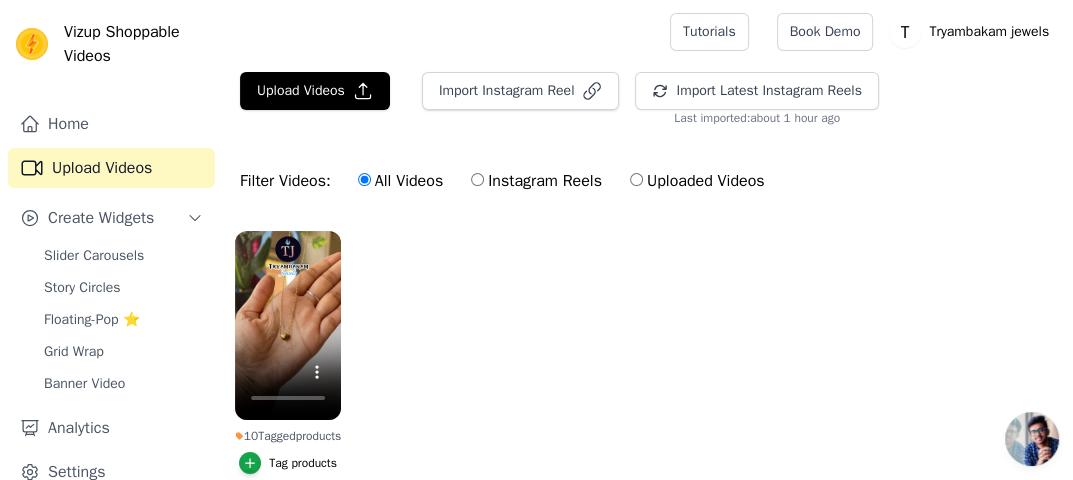 click on "Instagram Reels" at bounding box center [477, 179] 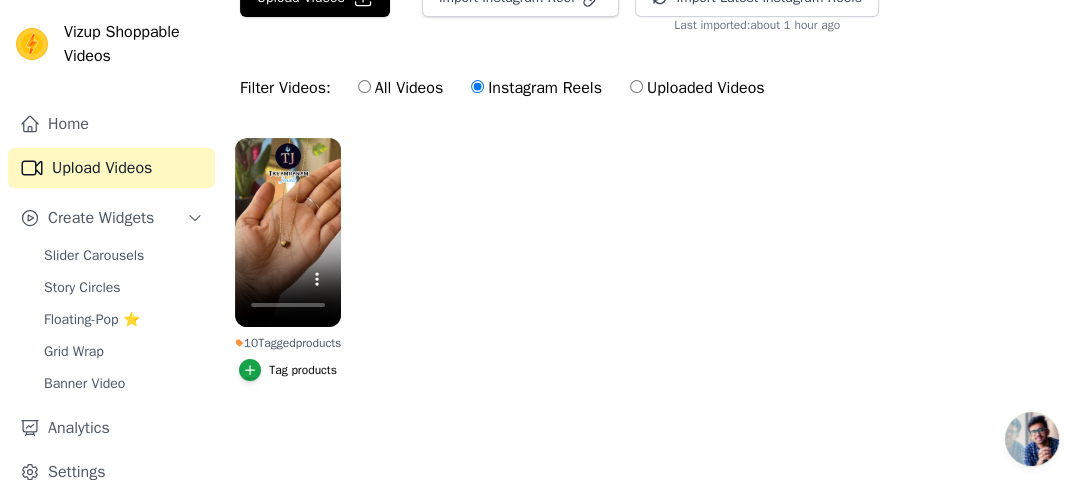 scroll, scrollTop: 0, scrollLeft: 0, axis: both 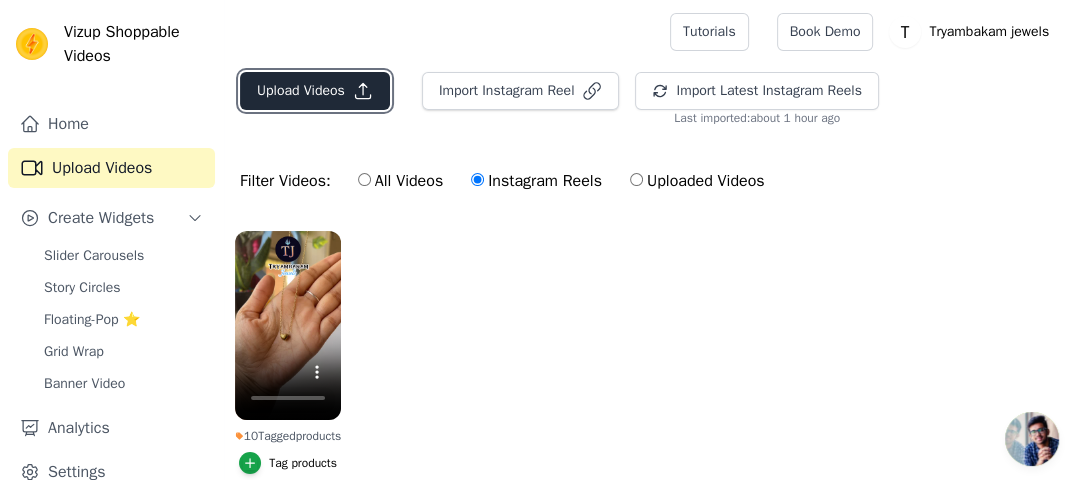 click on "Upload Videos" at bounding box center (315, 91) 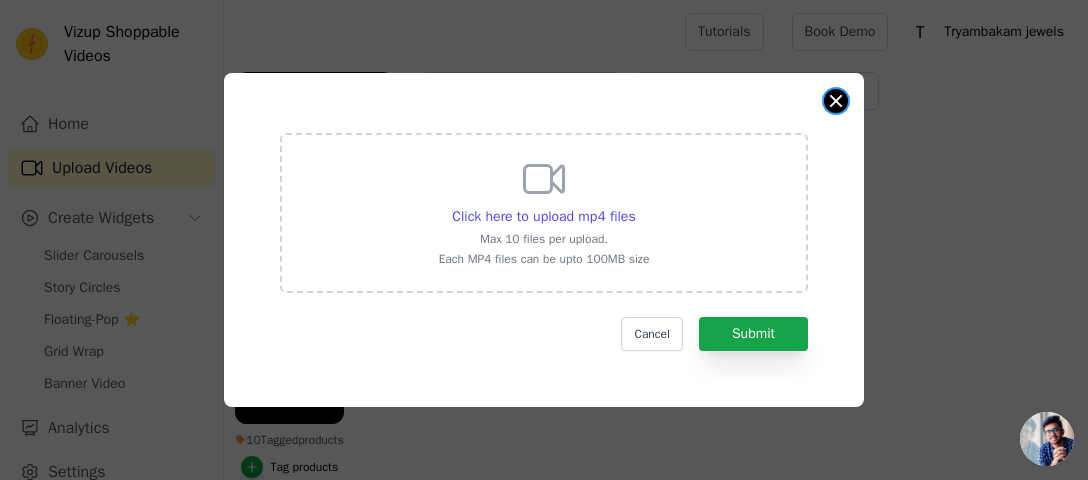 click at bounding box center (836, 101) 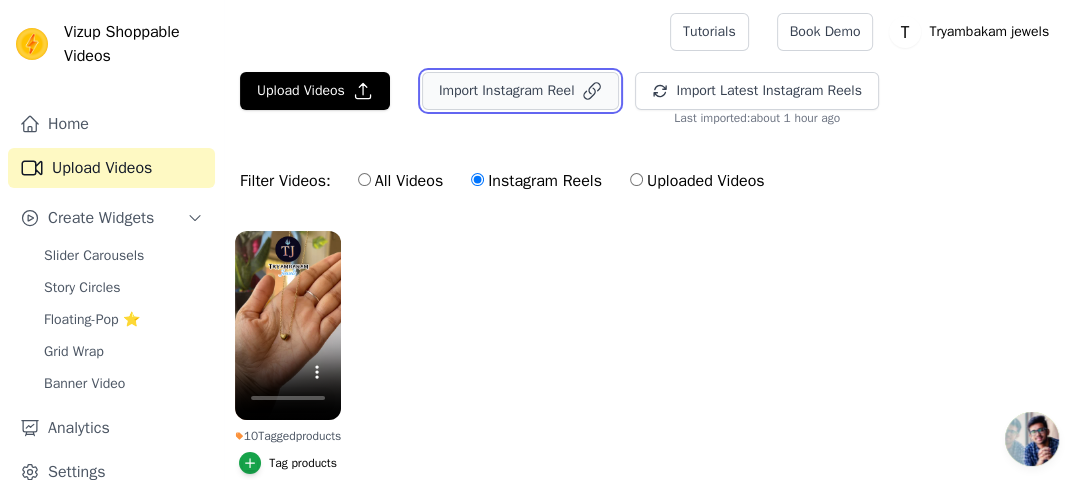 click on "Import Instagram Reel" at bounding box center (521, 91) 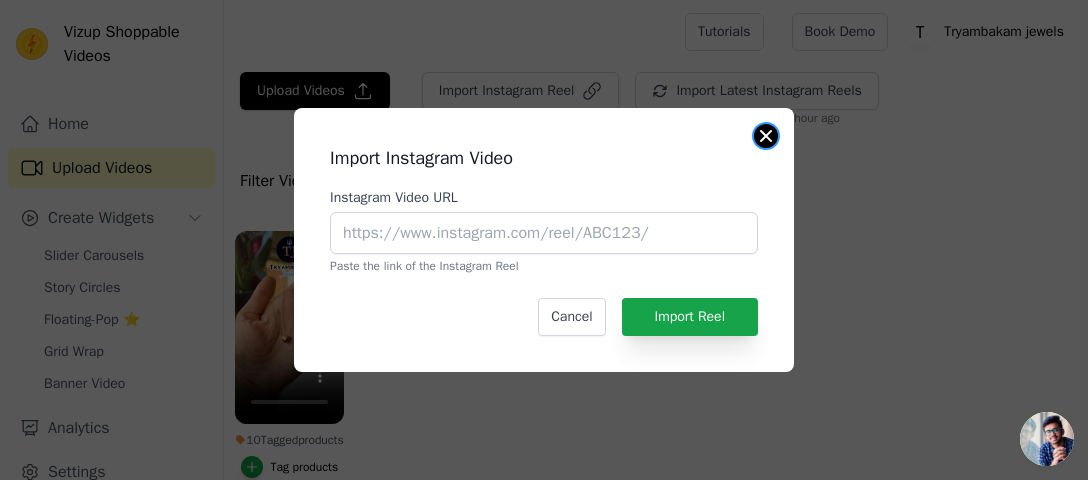 click at bounding box center [766, 136] 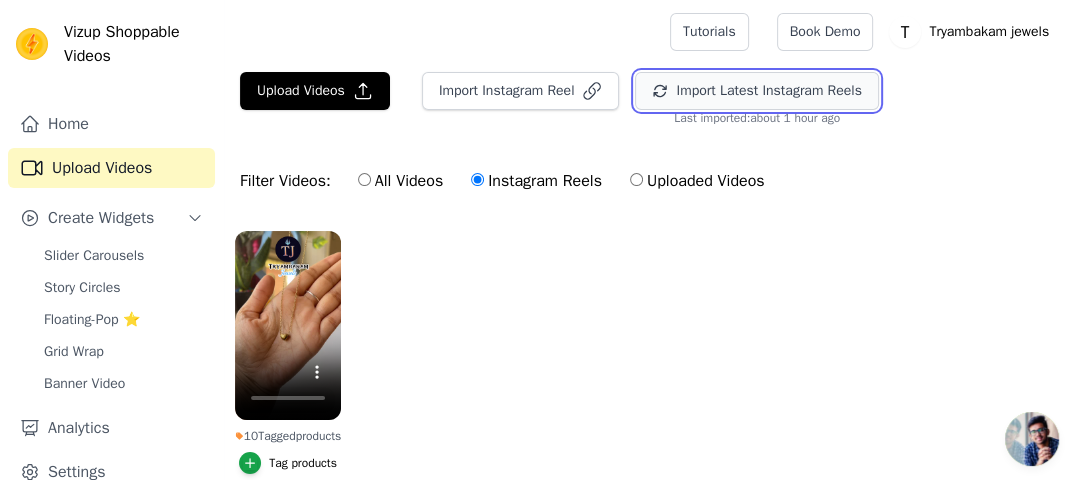 click on "Import Latest Instagram Reels" at bounding box center (756, 91) 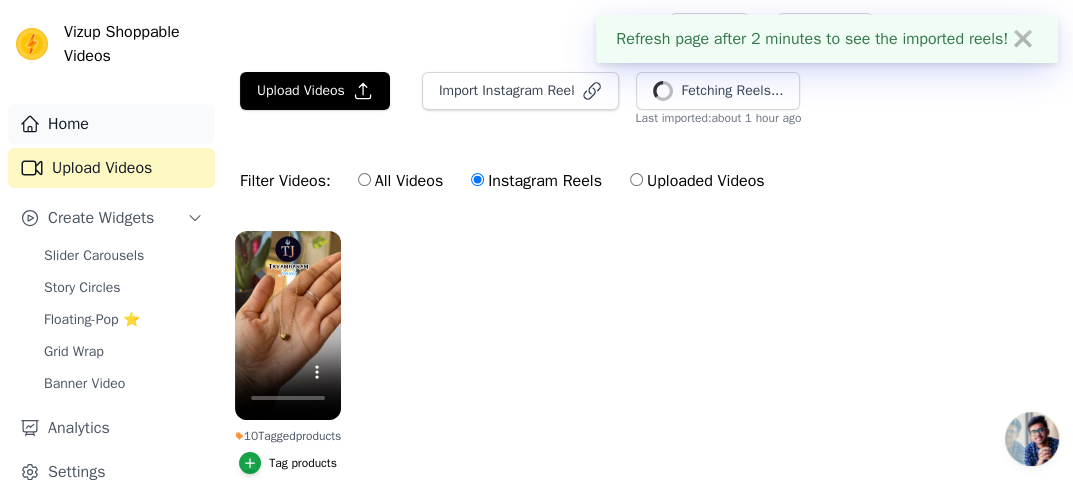 click on "Home" at bounding box center (111, 124) 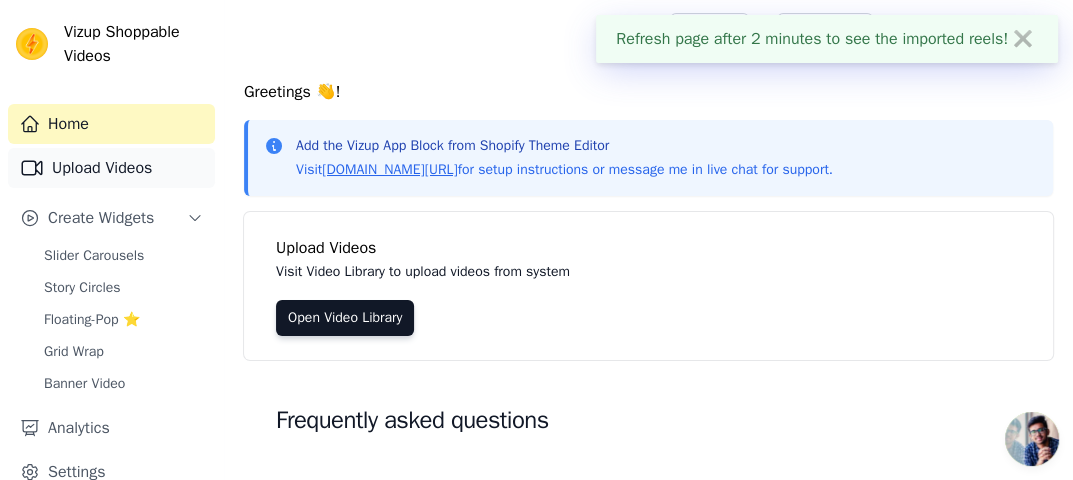 click on "Upload Videos" at bounding box center (111, 168) 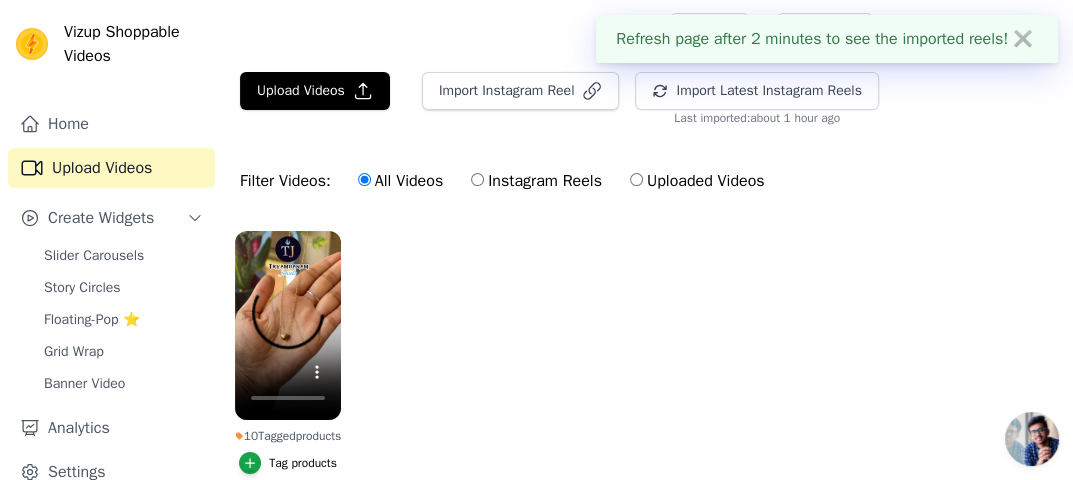 click on "Instagram Reels" at bounding box center [477, 179] 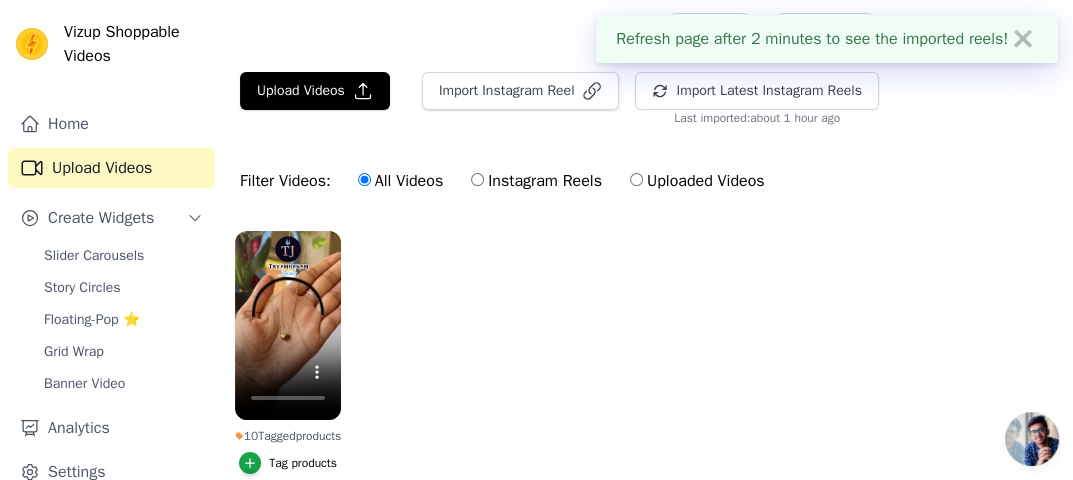 radio on "true" 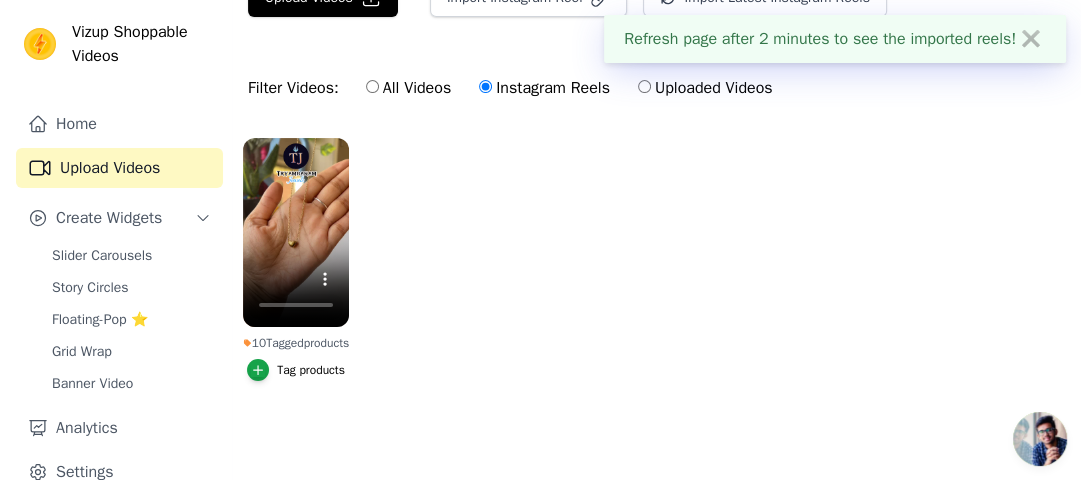 scroll, scrollTop: 0, scrollLeft: 0, axis: both 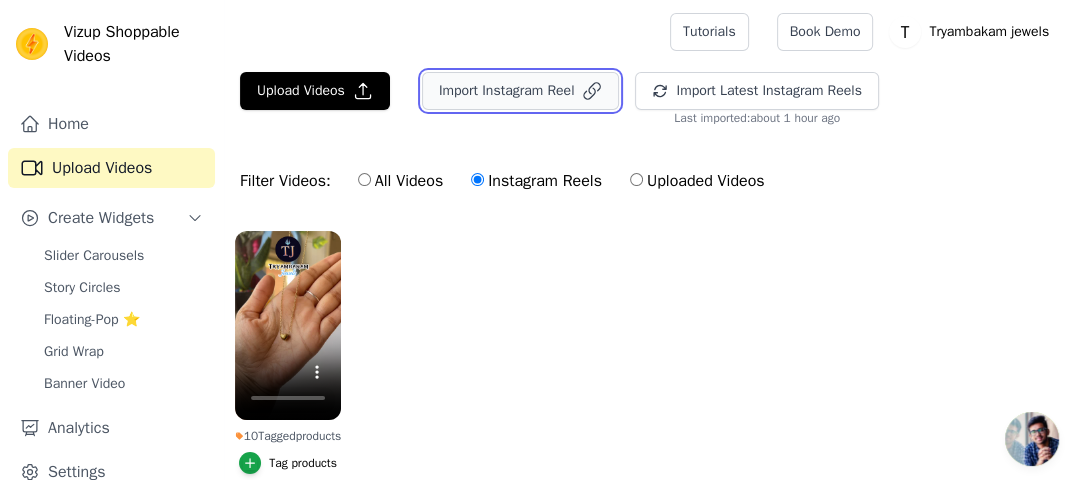 click on "Import Instagram Reel" at bounding box center (521, 91) 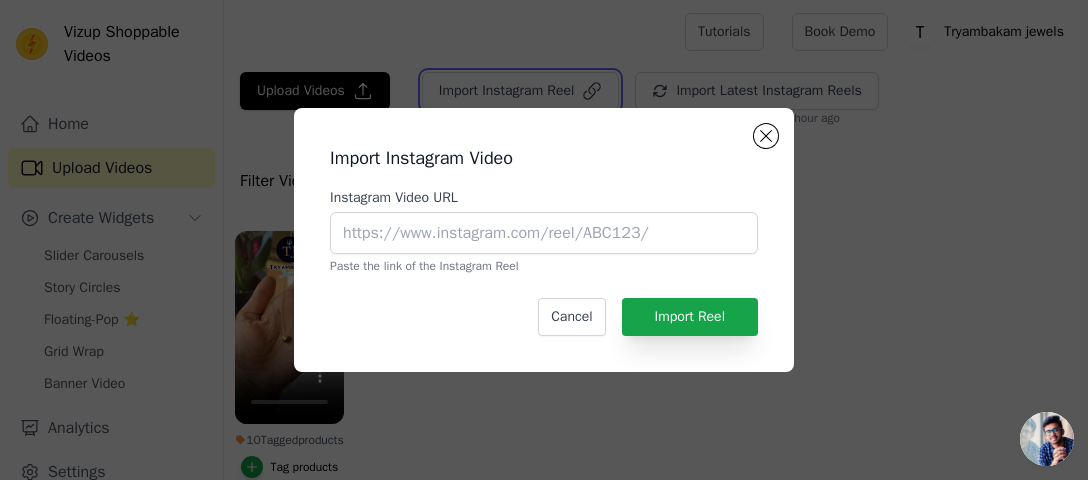 type 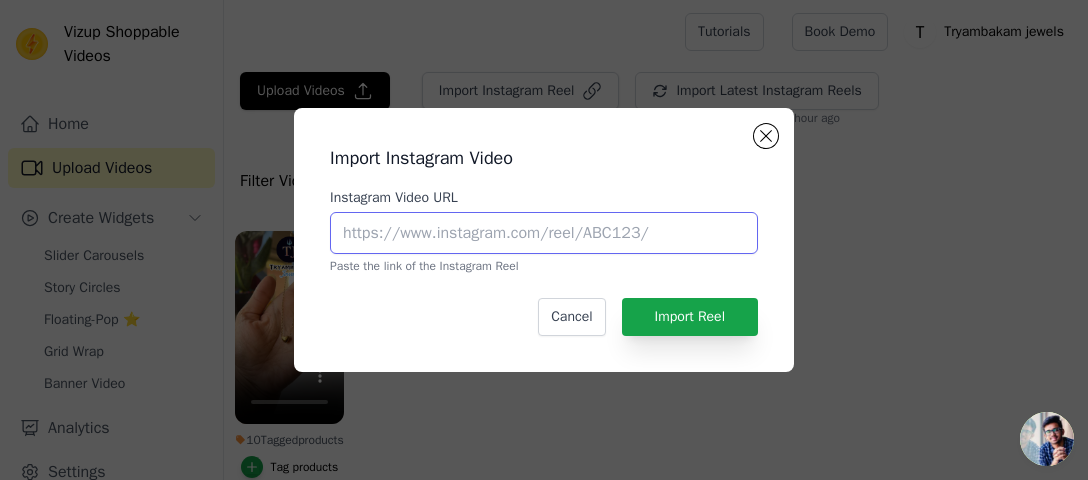 click on "Instagram Video URL" at bounding box center (544, 233) 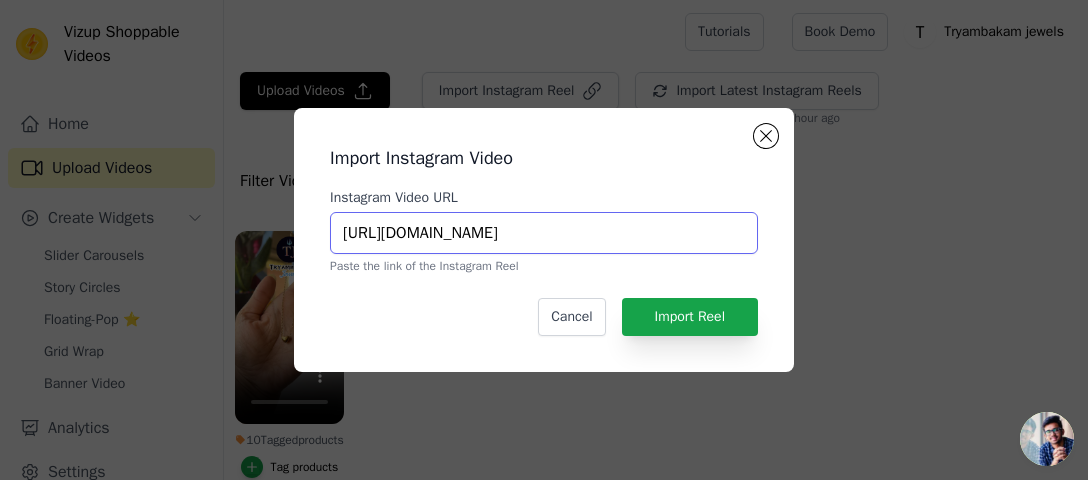 scroll, scrollTop: 0, scrollLeft: 431, axis: horizontal 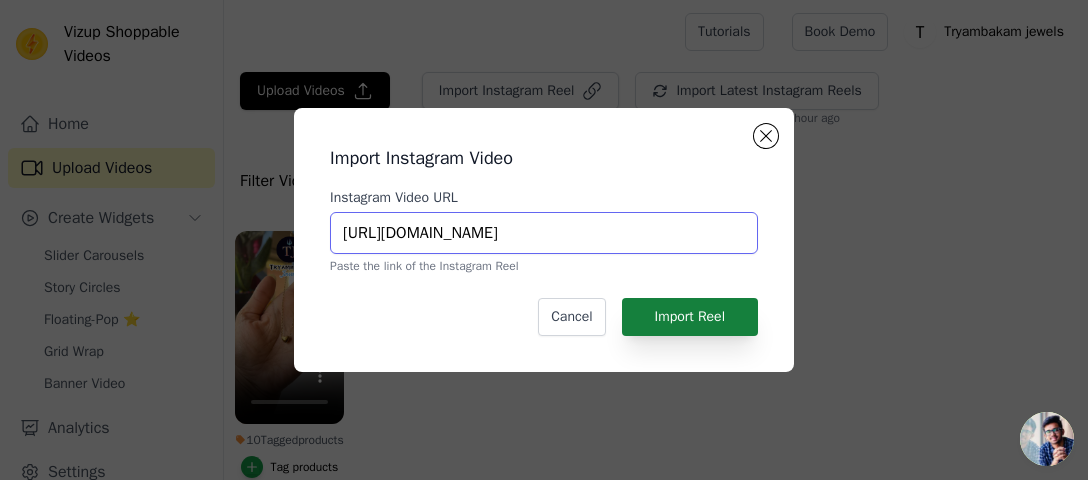 type on "https://www.instagram.com/reel/DLfqNsXTnNm/?utm_source=ig_web_button_share_sheet&igsh=eXR2cWUwYnBlcHZz" 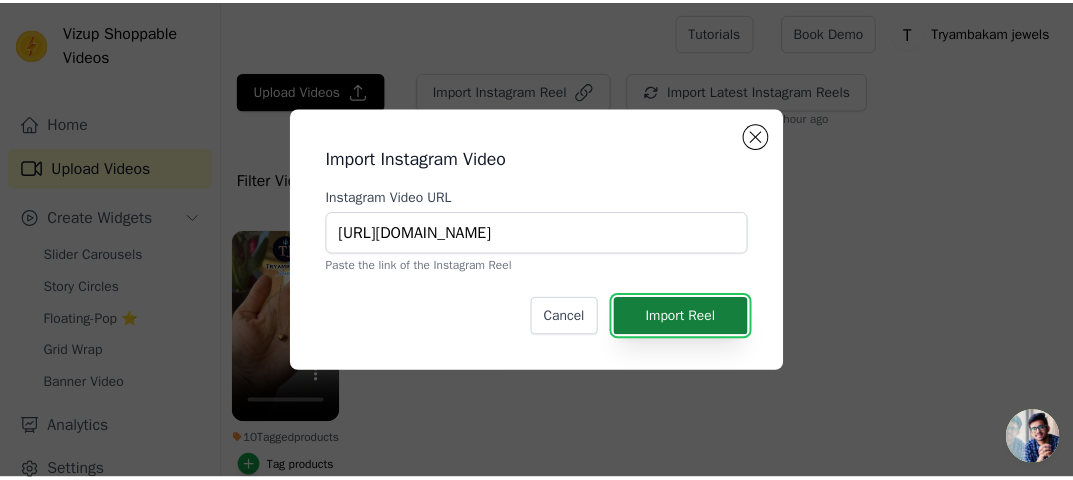 scroll, scrollTop: 0, scrollLeft: 0, axis: both 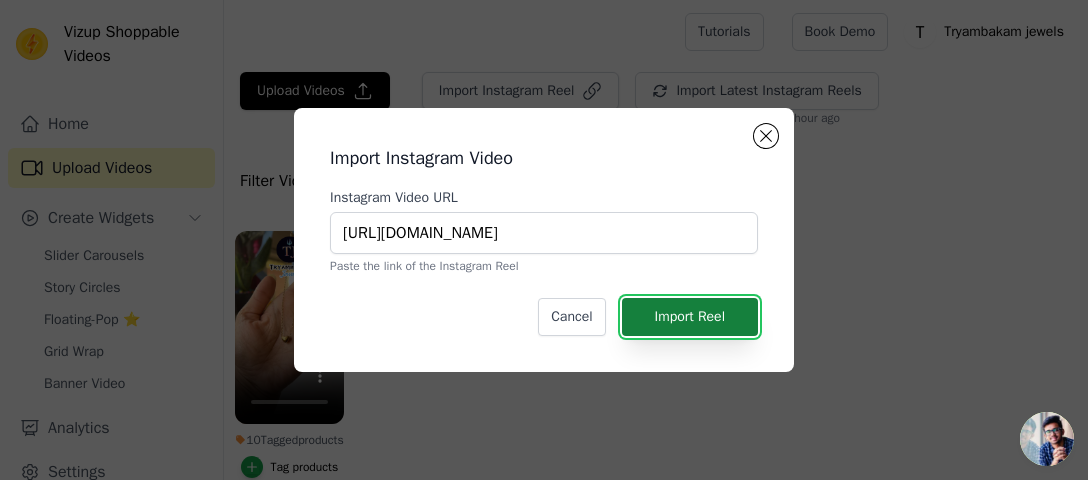 click on "Import Reel" at bounding box center (690, 317) 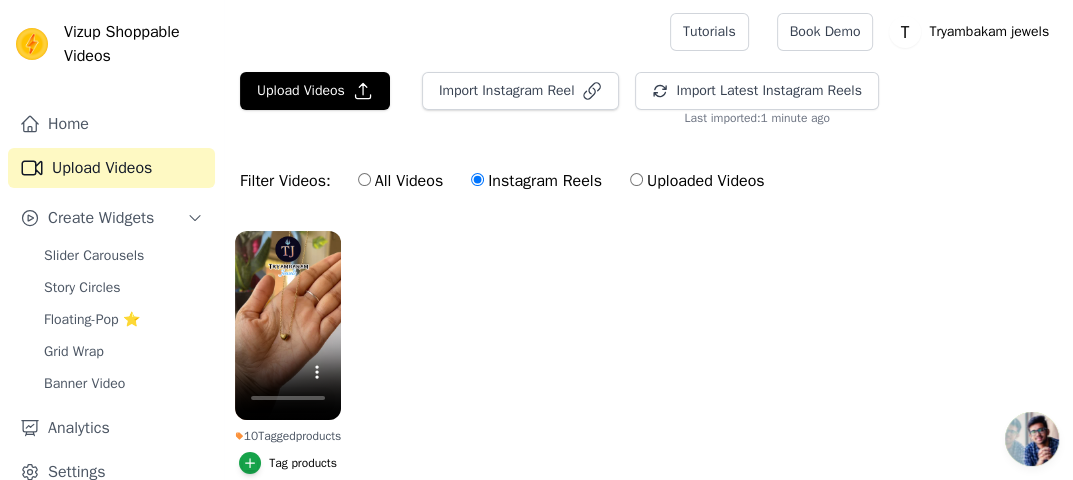 scroll, scrollTop: 68, scrollLeft: 0, axis: vertical 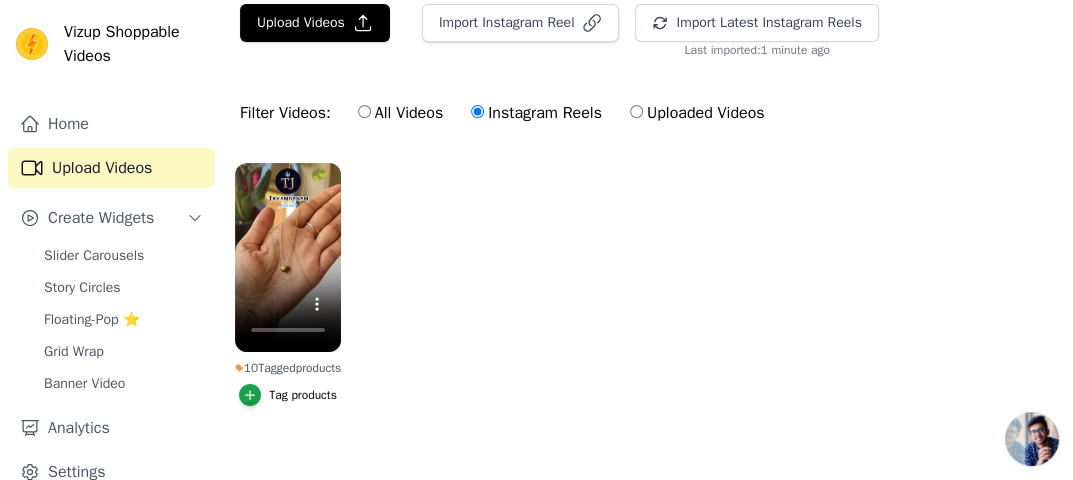 click on "All Videos" at bounding box center (364, 111) 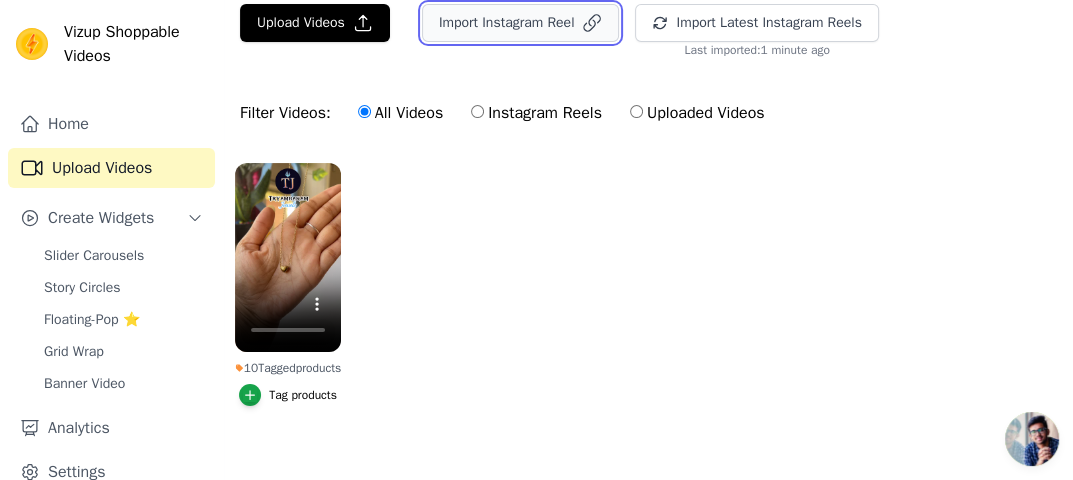 click 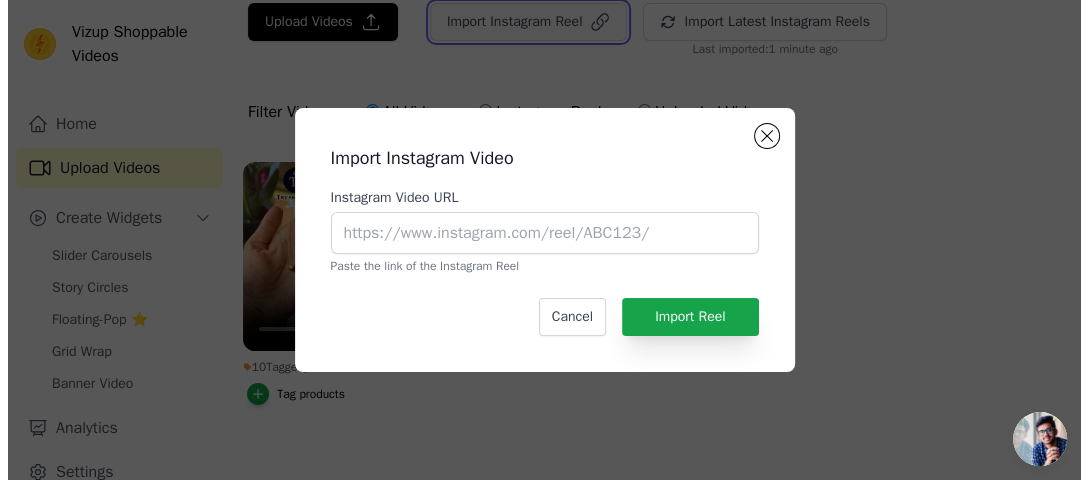 scroll, scrollTop: 0, scrollLeft: 0, axis: both 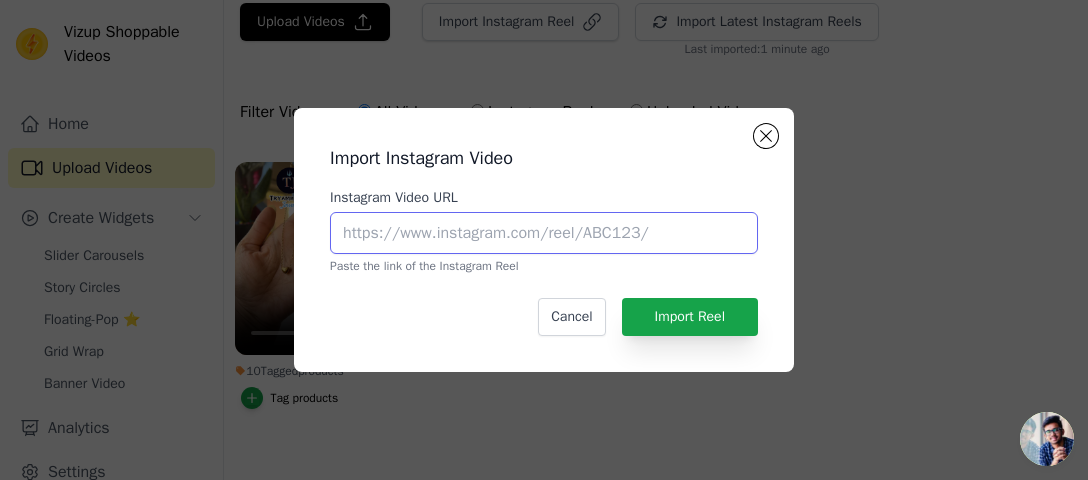 click on "Instagram Video URL" at bounding box center (544, 233) 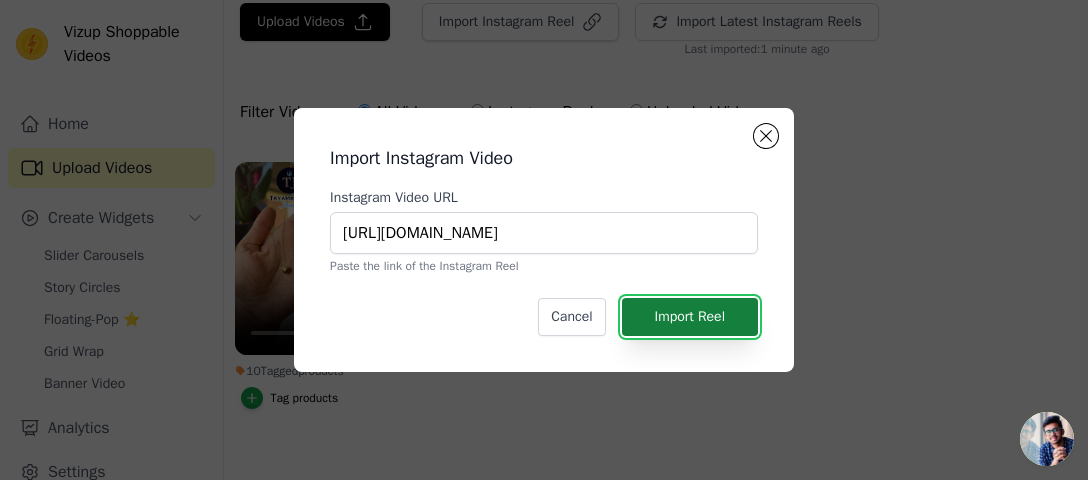 click on "Import Reel" at bounding box center [690, 317] 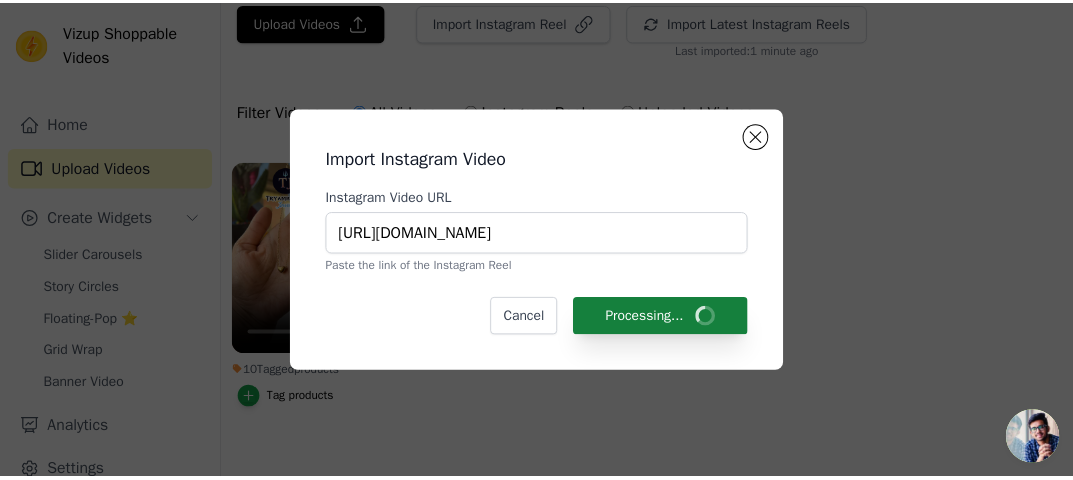 scroll, scrollTop: 68, scrollLeft: 0, axis: vertical 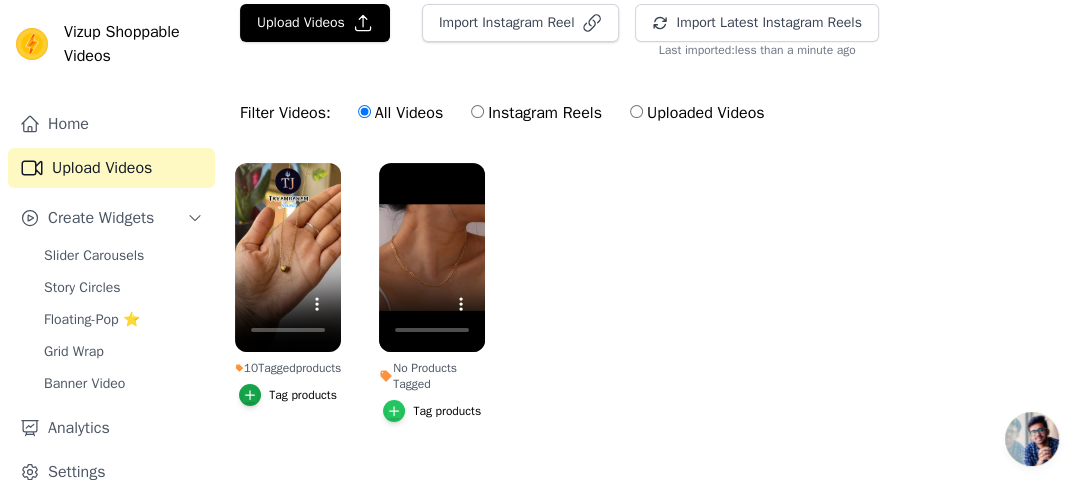 click 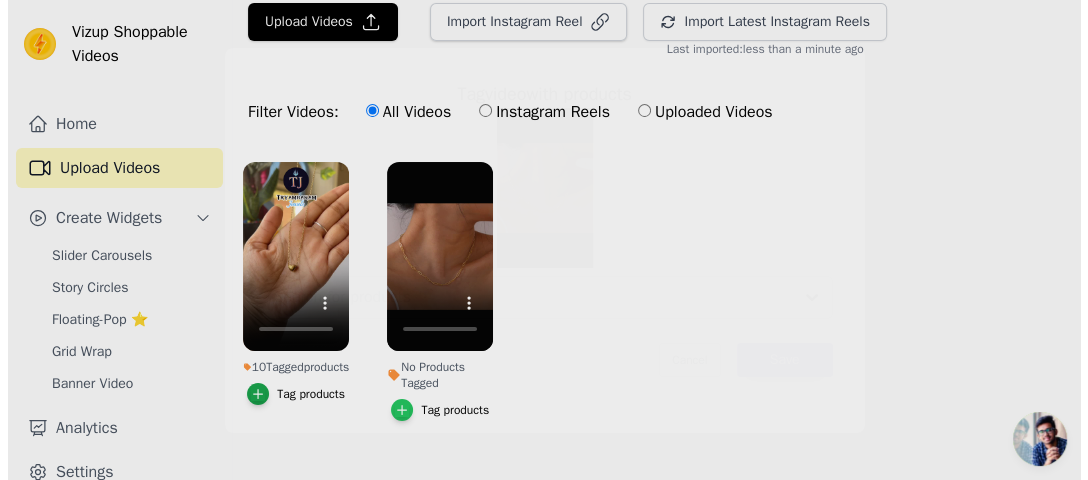 scroll, scrollTop: 0, scrollLeft: 0, axis: both 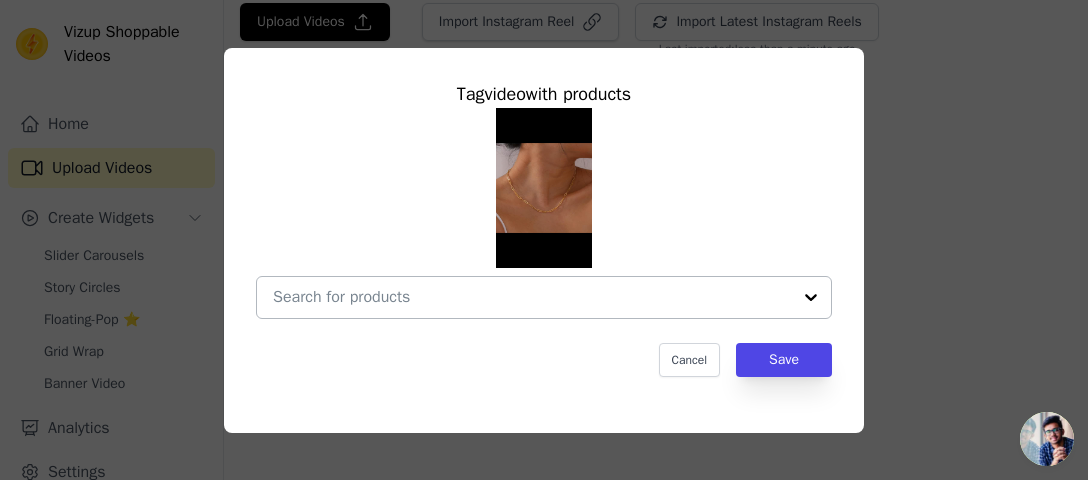 click at bounding box center [811, 297] 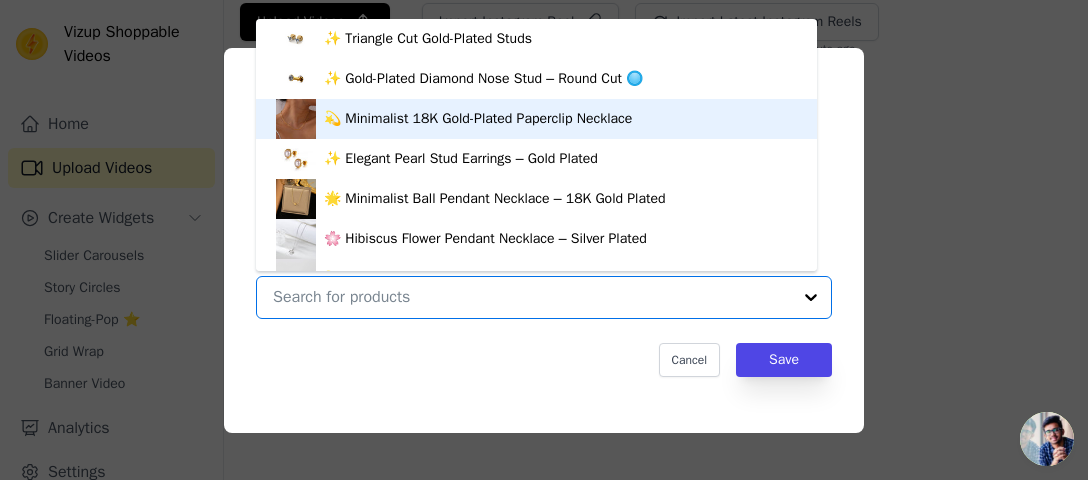 scroll, scrollTop: 32, scrollLeft: 0, axis: vertical 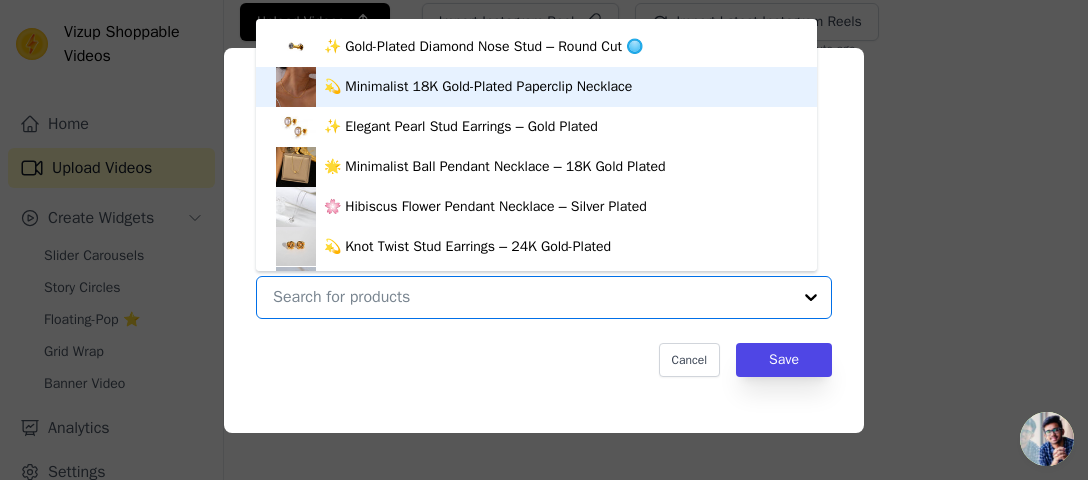 click on "💫 Minimalist 18K Gold-Plated Paperclip Necklace" at bounding box center (478, 87) 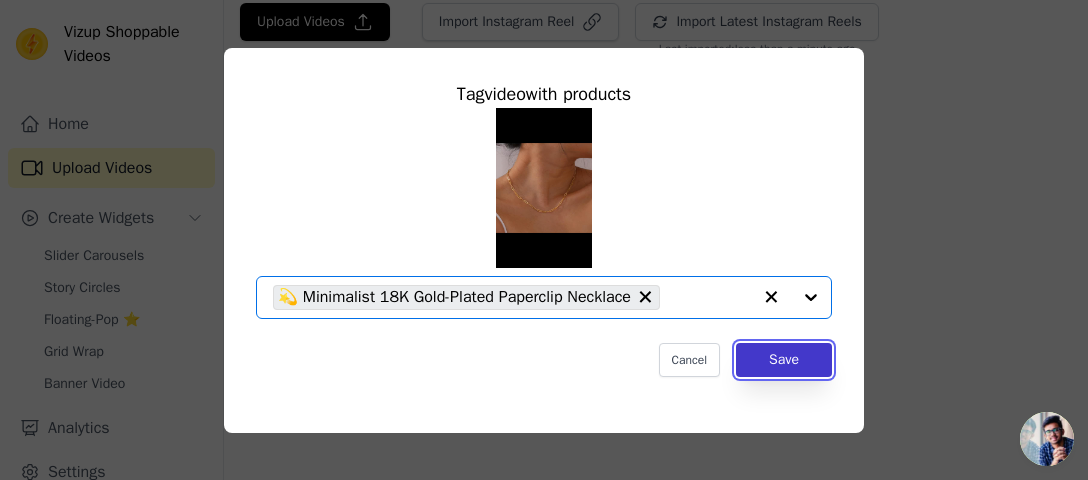 click on "Save" at bounding box center (784, 360) 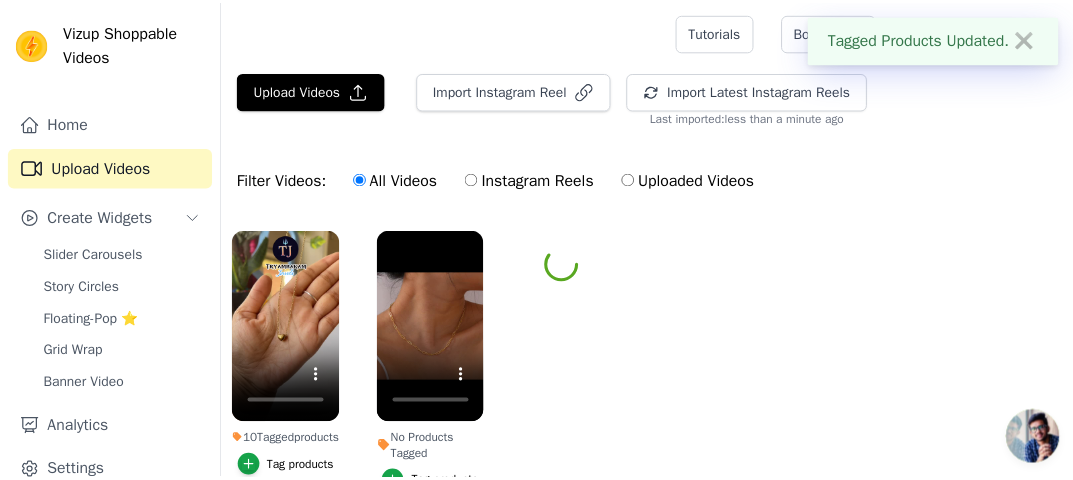 scroll, scrollTop: 68, scrollLeft: 0, axis: vertical 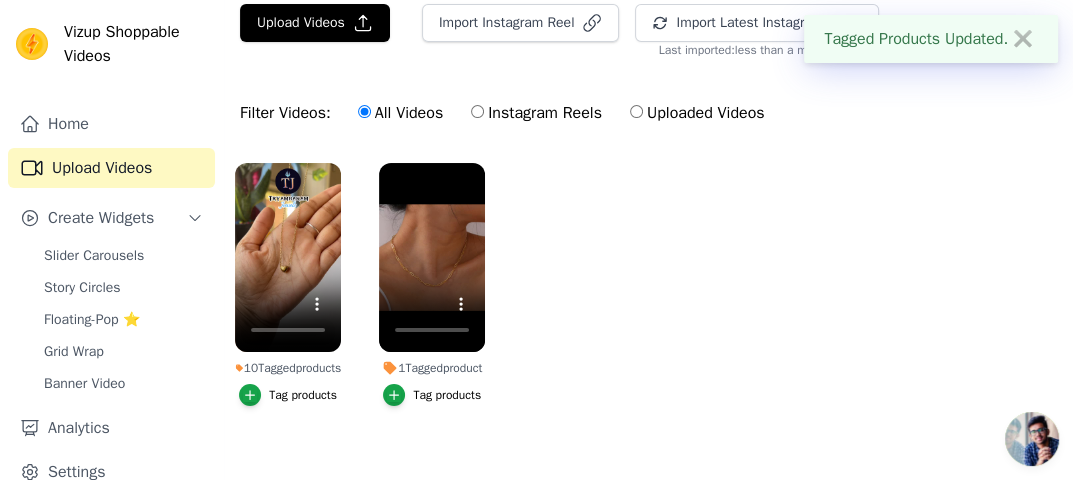 click on "Instagram Reels" at bounding box center [536, 113] 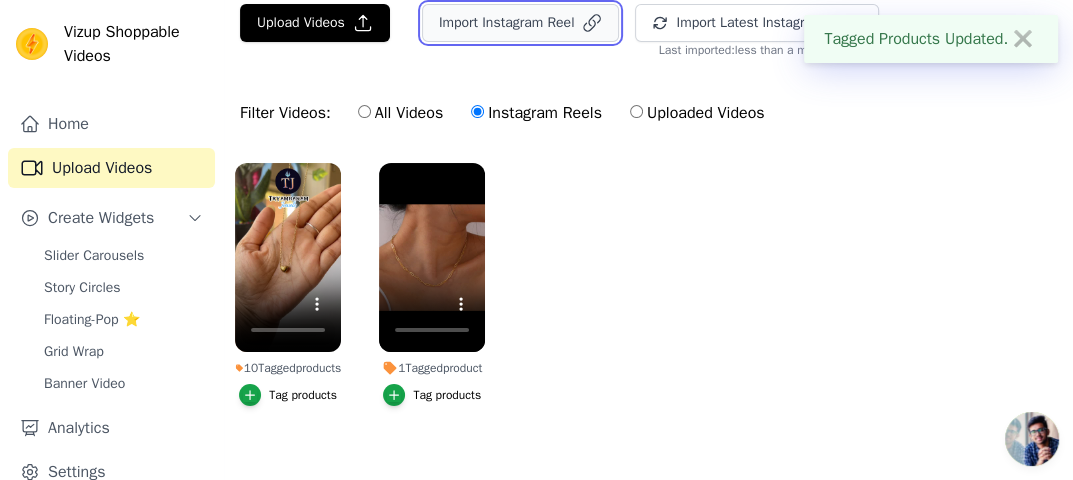 click 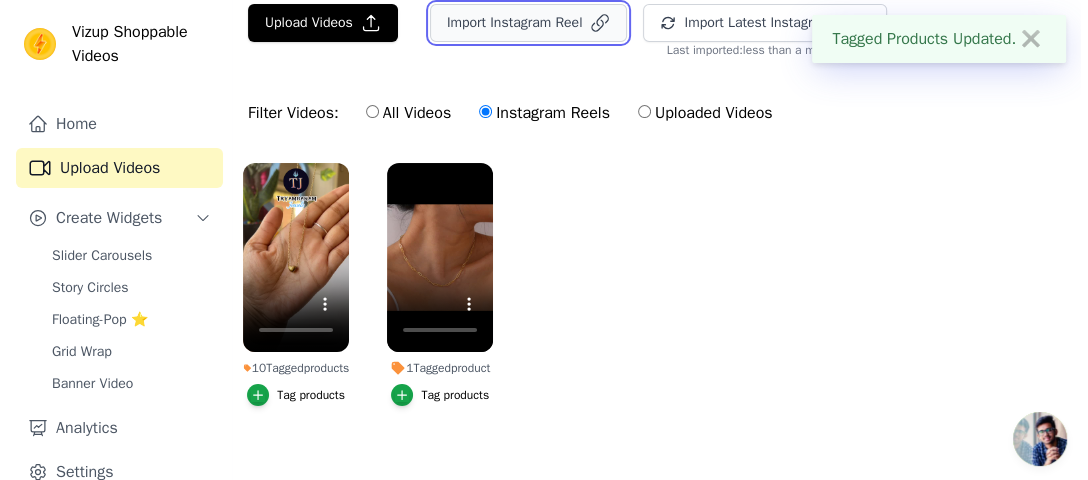 scroll, scrollTop: 0, scrollLeft: 0, axis: both 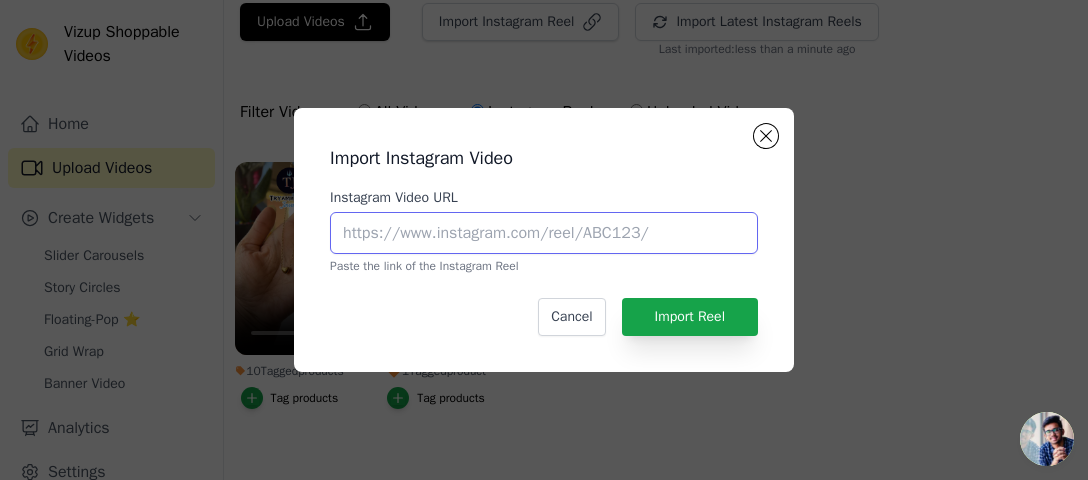 click on "Instagram Video URL" at bounding box center (544, 233) 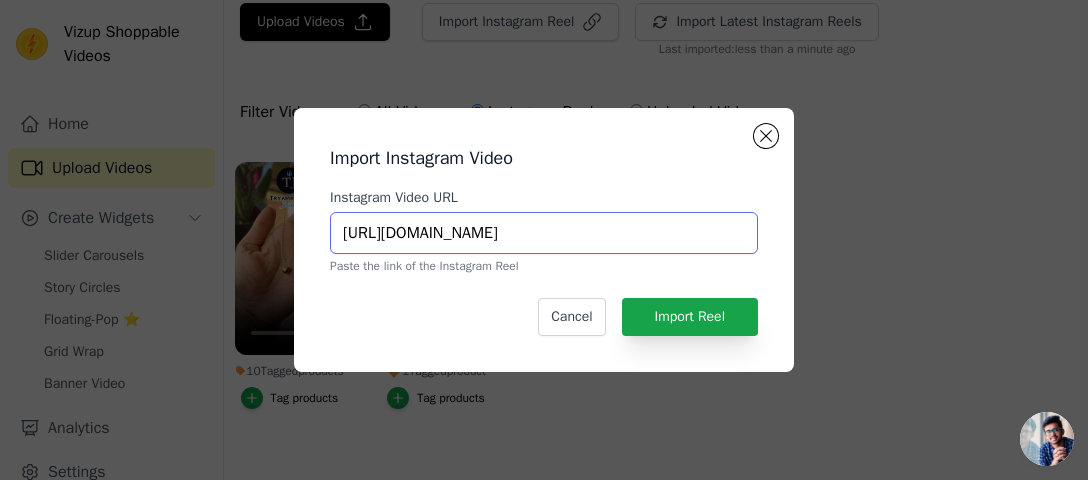 scroll, scrollTop: 0, scrollLeft: 392, axis: horizontal 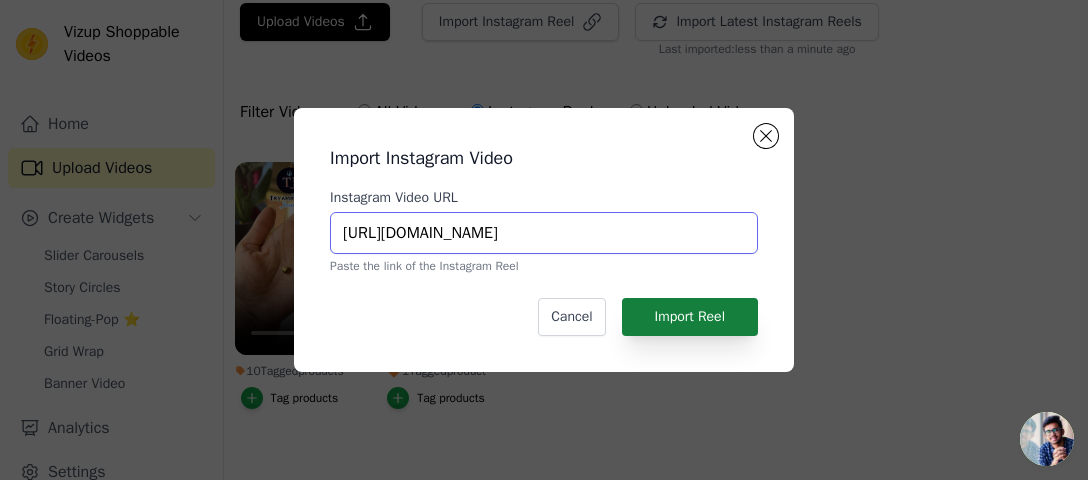 type on "https://www.instagram.com/reel/DLrSp0vzNV6/?utm_source=ig_web_copy_link&igsh=MWc5b2didDB2eTc2cA==" 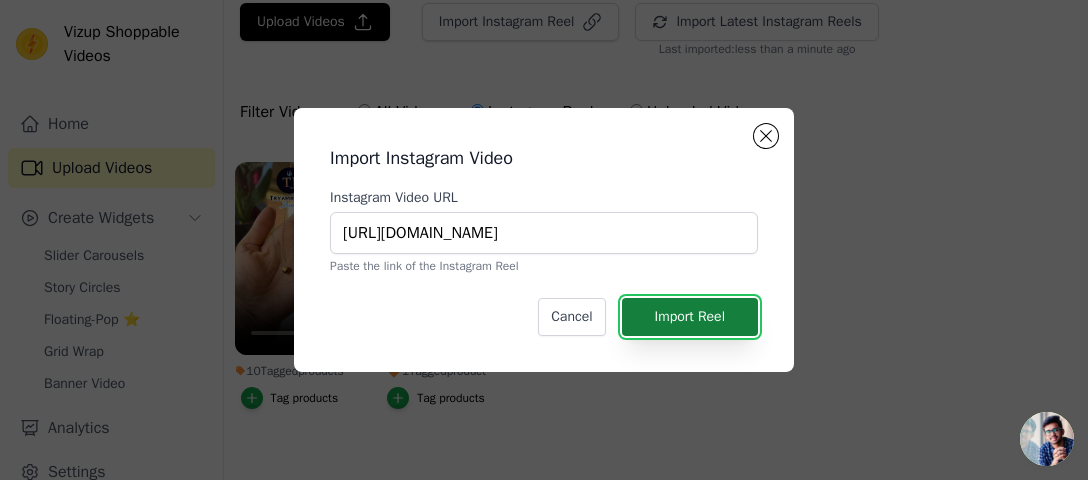 scroll, scrollTop: 0, scrollLeft: 0, axis: both 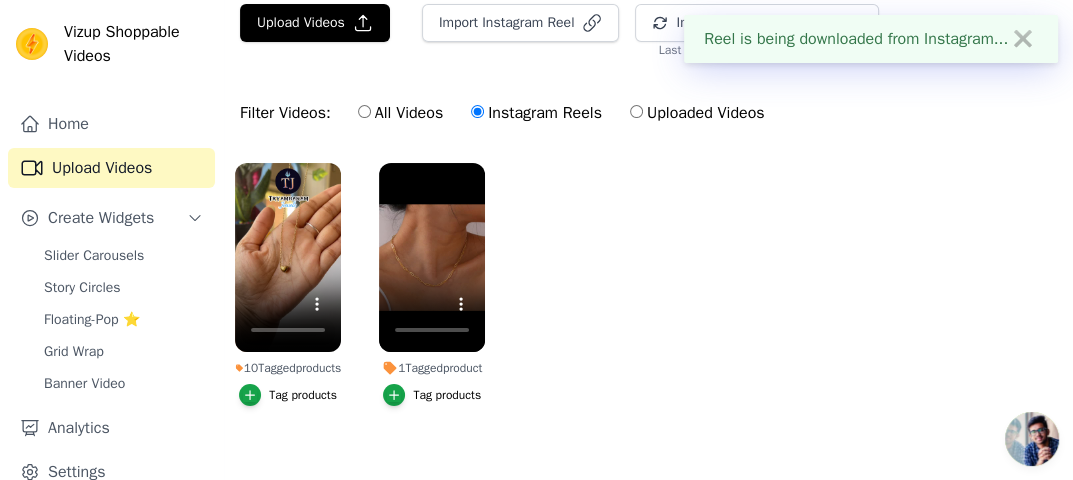 click on "Filter Videos:
All Videos
Instagram Reels
Uploaded Videos" at bounding box center [648, 113] 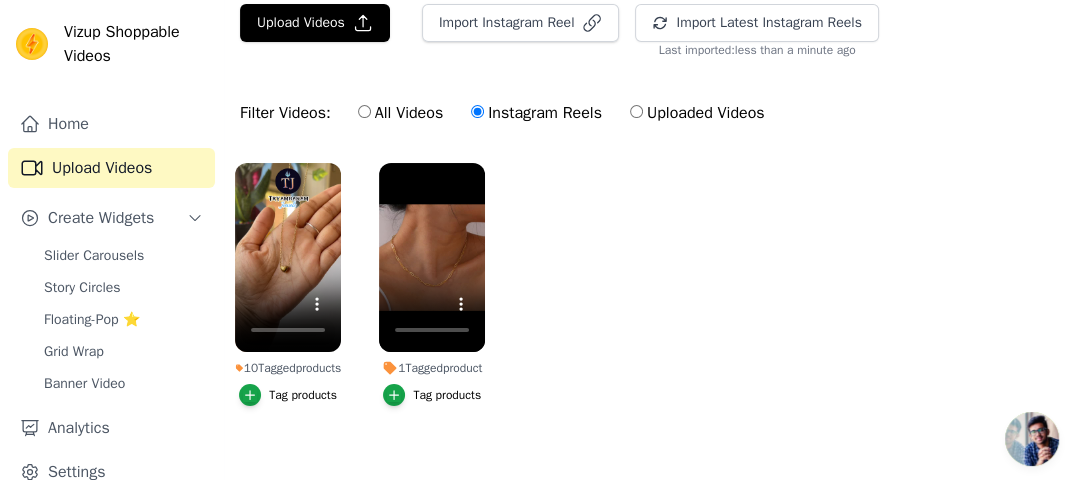 scroll, scrollTop: 84, scrollLeft: 0, axis: vertical 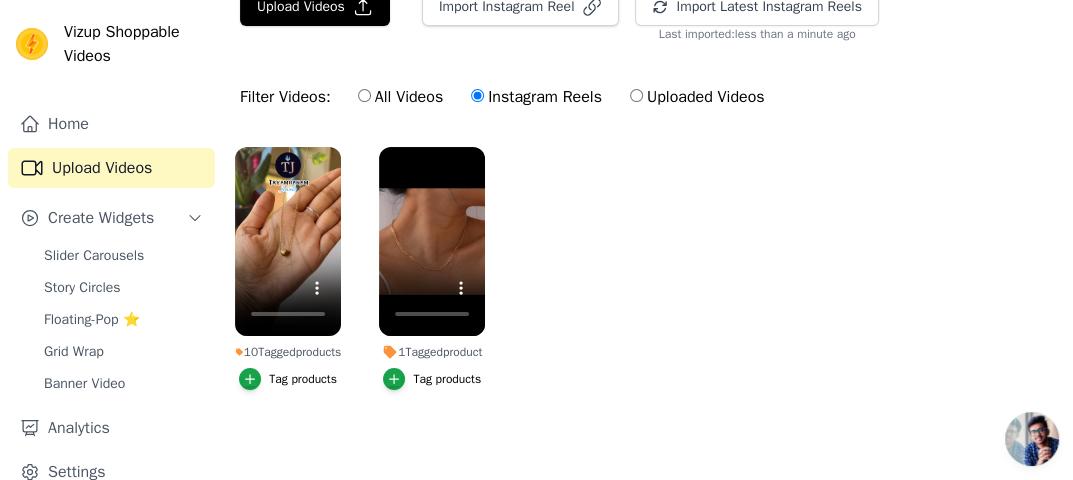 drag, startPoint x: 353, startPoint y: 102, endPoint x: 364, endPoint y: 96, distance: 12.529964 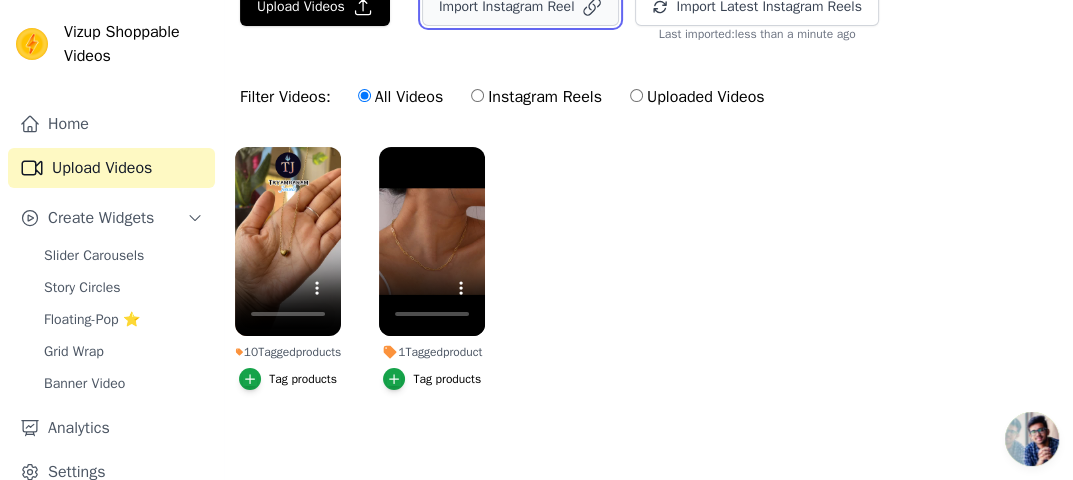 click on "Import Instagram Reel" at bounding box center [521, 7] 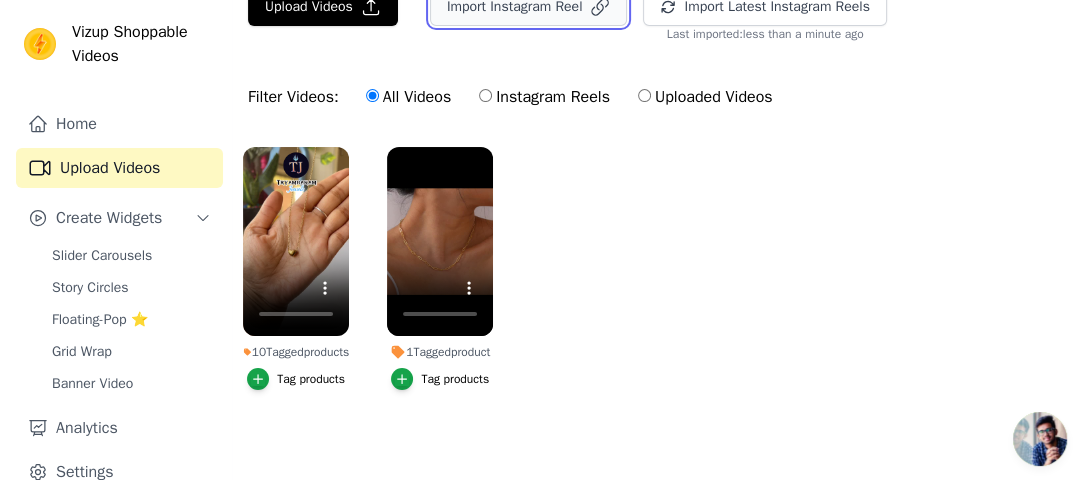 scroll, scrollTop: 0, scrollLeft: 0, axis: both 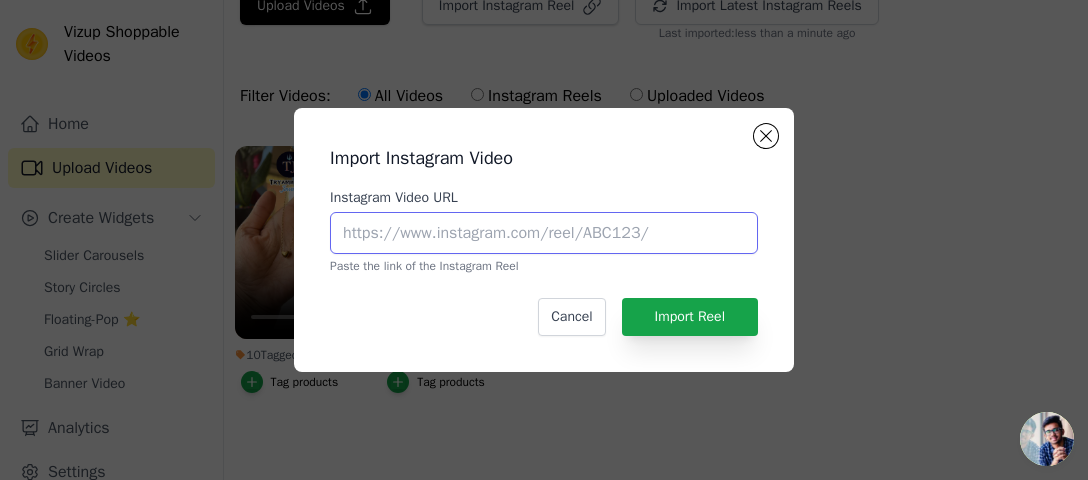 click on "Instagram Video URL" at bounding box center (544, 233) 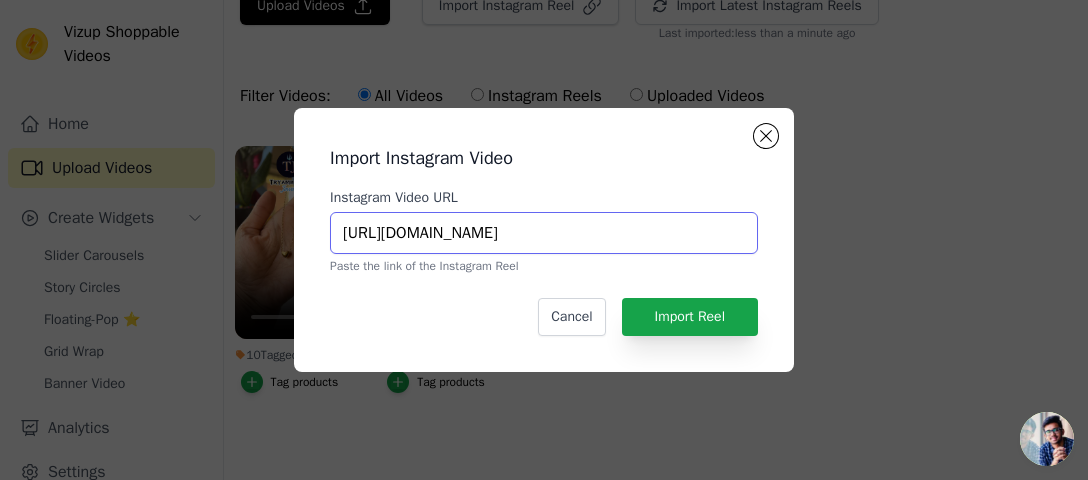 scroll, scrollTop: 0, scrollLeft: 392, axis: horizontal 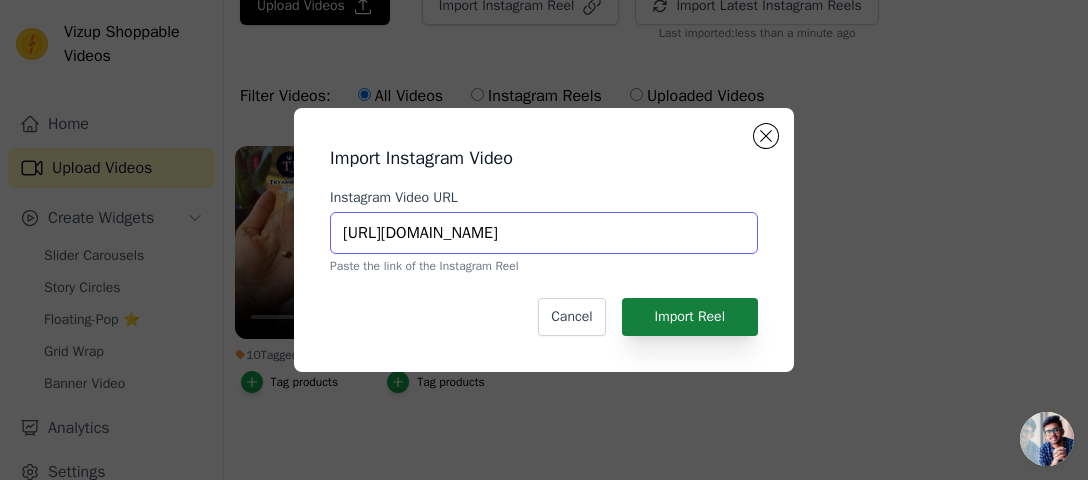 type on "https://www.instagram.com/reel/DLrSp0vzNV6/?utm_source=ig_web_copy_link&igsh=MWc5b2didDB2eTc2cA==" 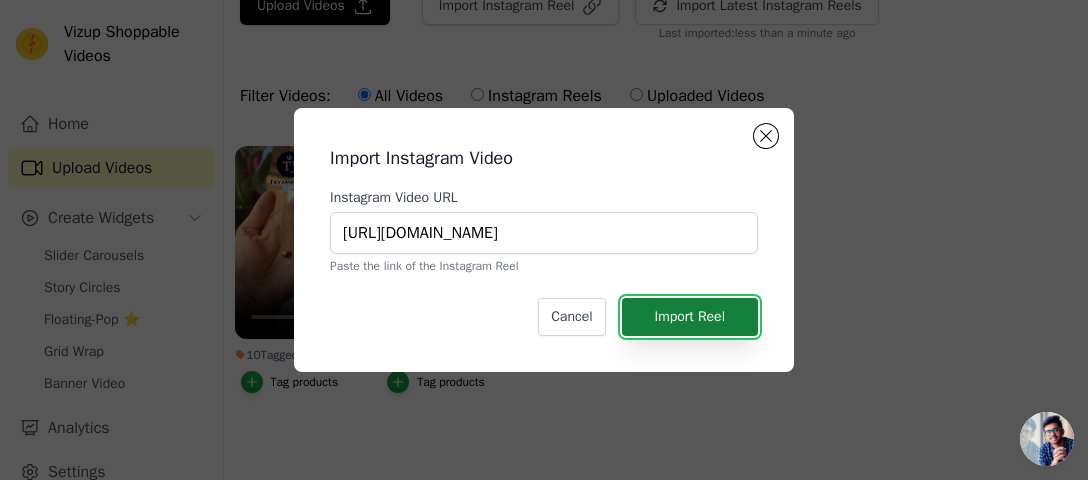 click on "Import Reel" at bounding box center (690, 317) 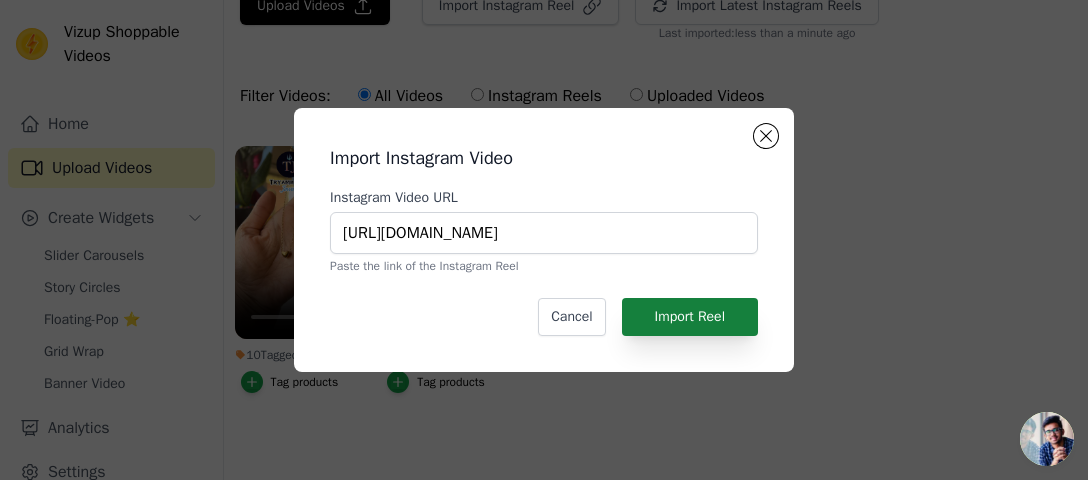 scroll, scrollTop: 0, scrollLeft: 0, axis: both 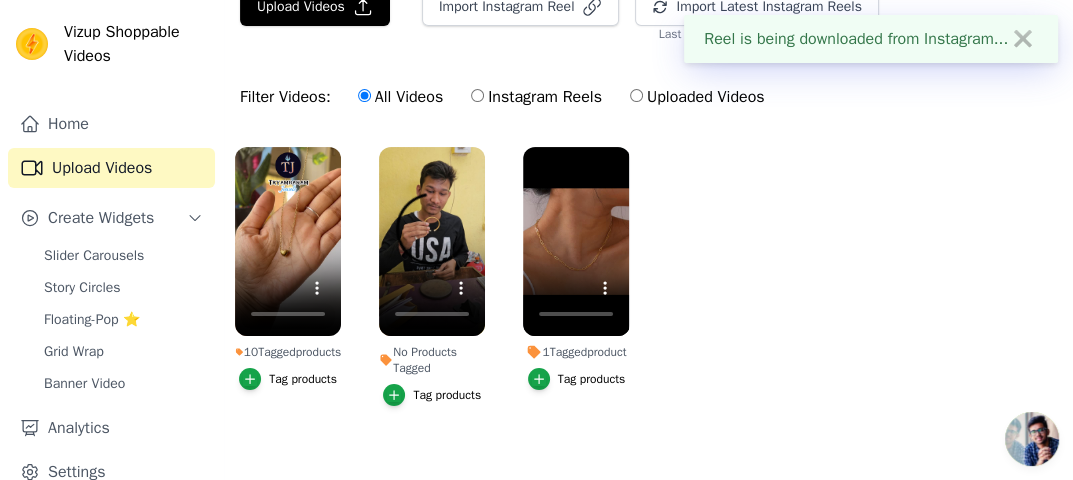 click on "Tag products" at bounding box center (432, 395) 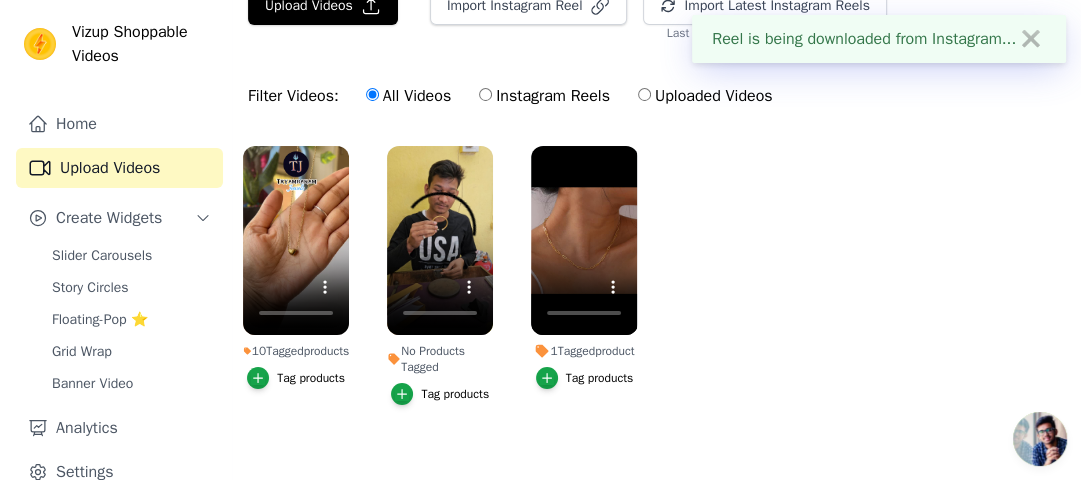 scroll, scrollTop: 0, scrollLeft: 0, axis: both 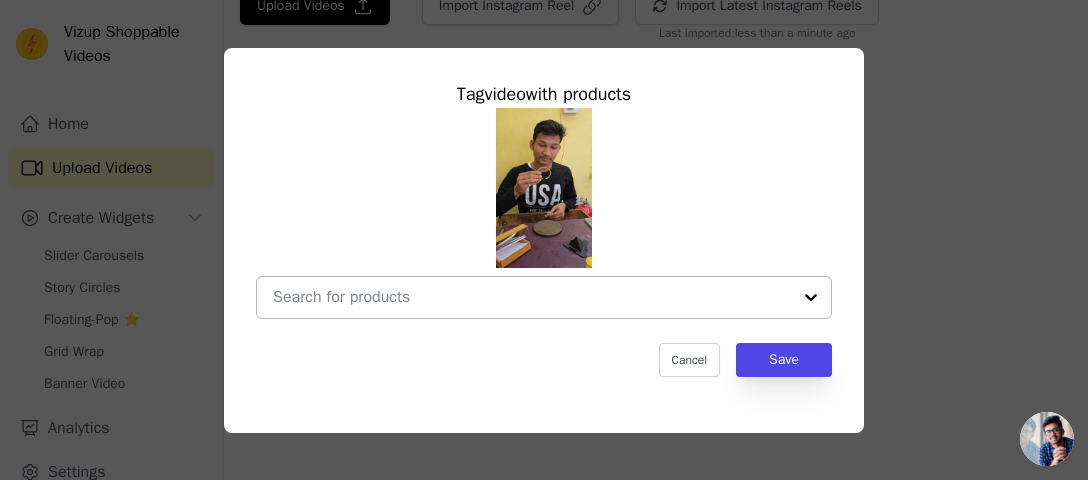 click at bounding box center (811, 297) 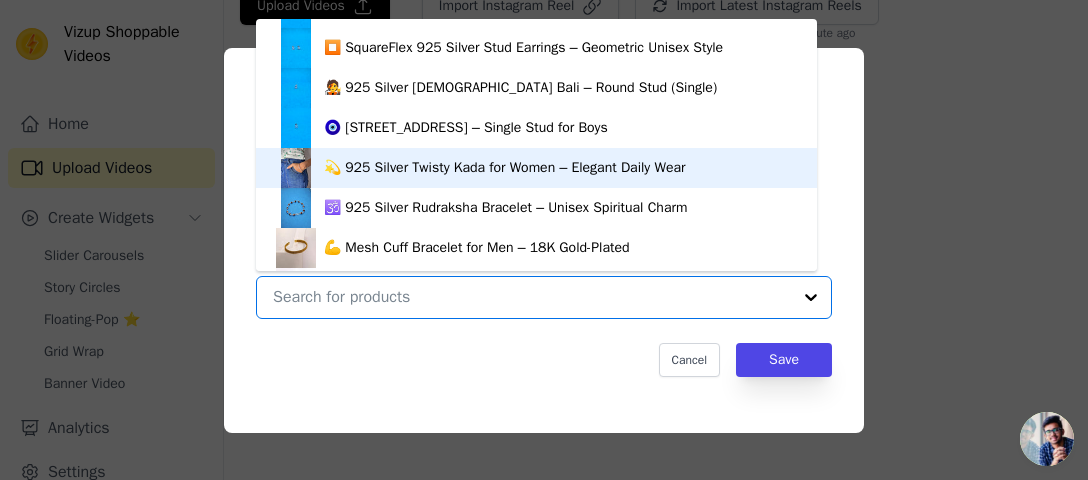 scroll, scrollTop: 572, scrollLeft: 0, axis: vertical 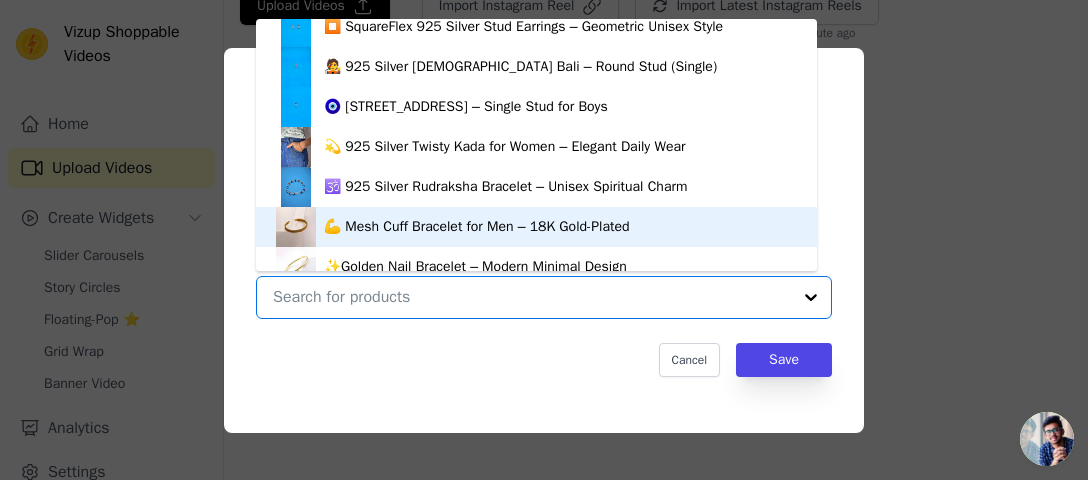click on "💪 Mesh Cuff Bracelet for Men – 18K Gold-Plated" at bounding box center (536, 227) 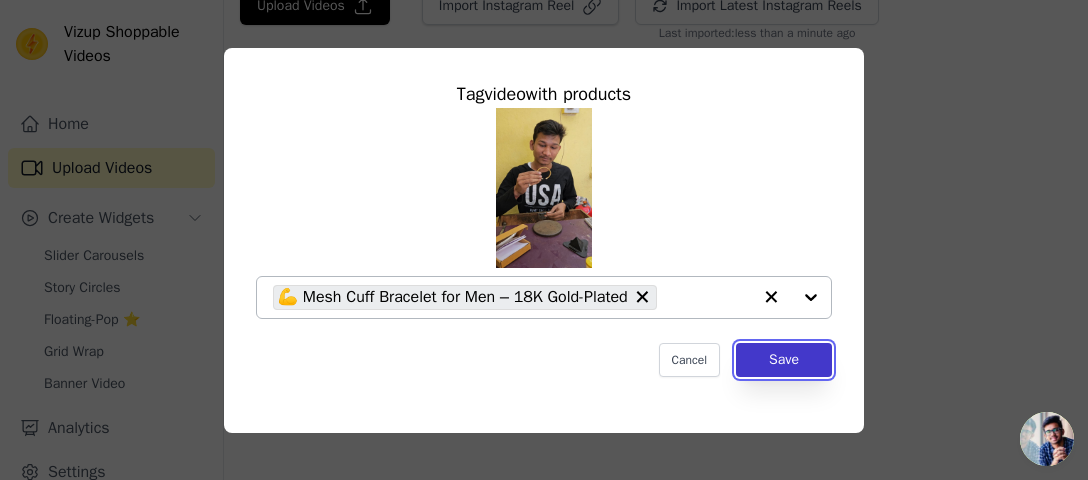 click on "Save" at bounding box center (784, 360) 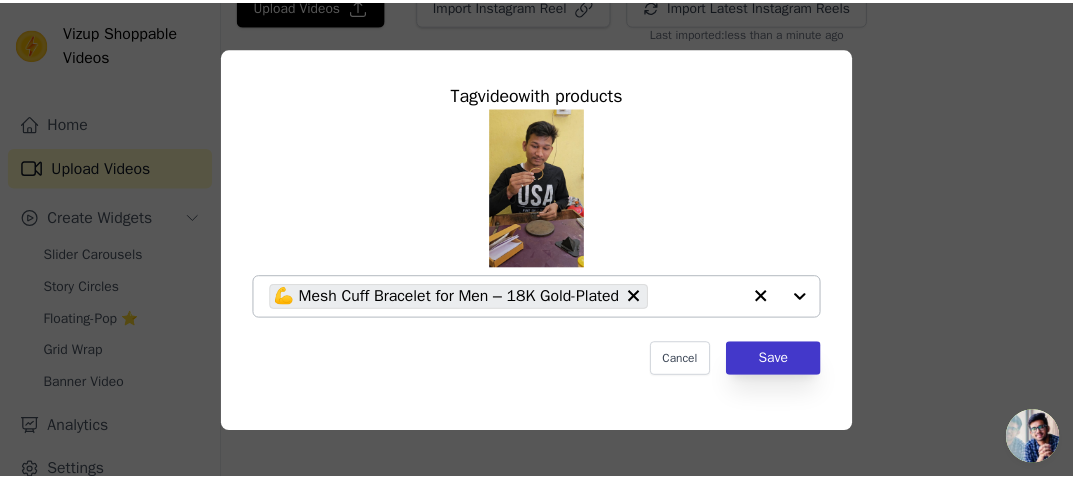 scroll, scrollTop: 84, scrollLeft: 0, axis: vertical 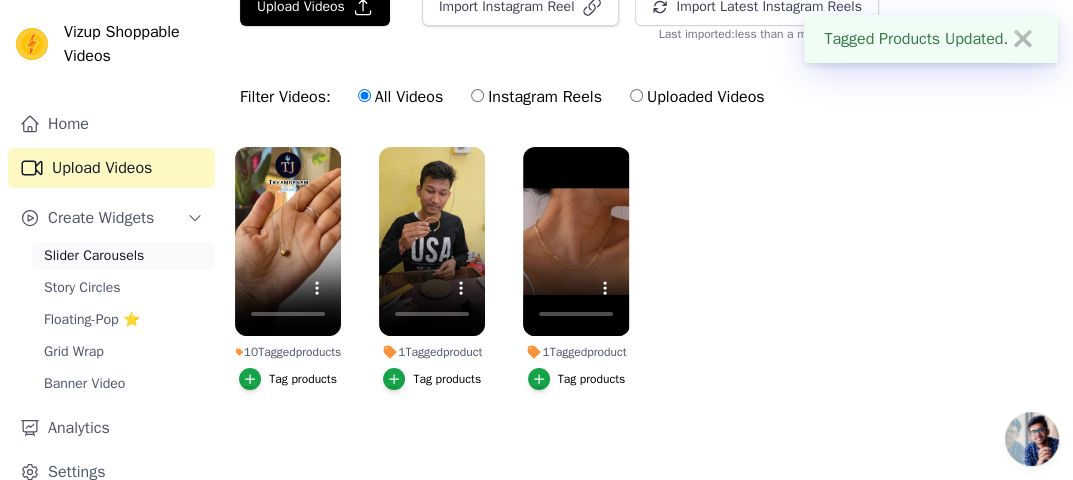 click on "Slider Carousels" at bounding box center [94, 256] 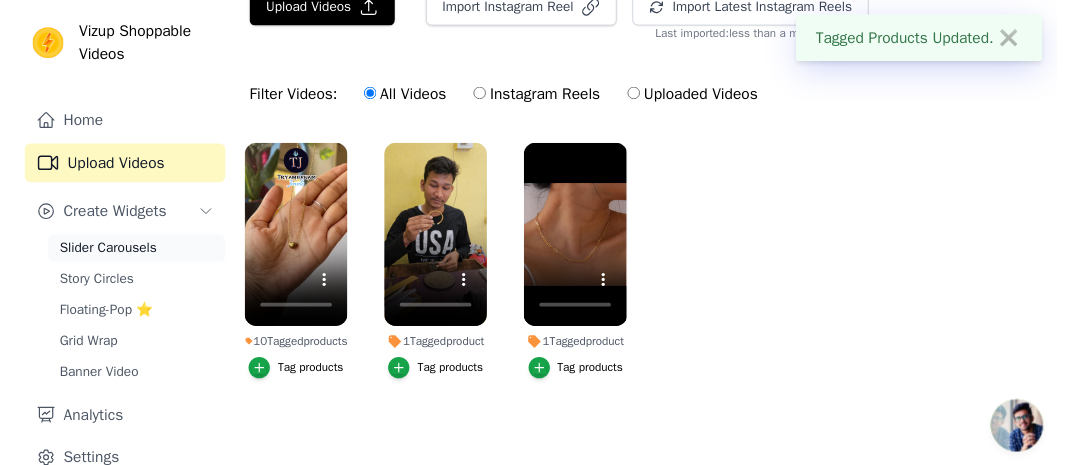 scroll, scrollTop: 0, scrollLeft: 0, axis: both 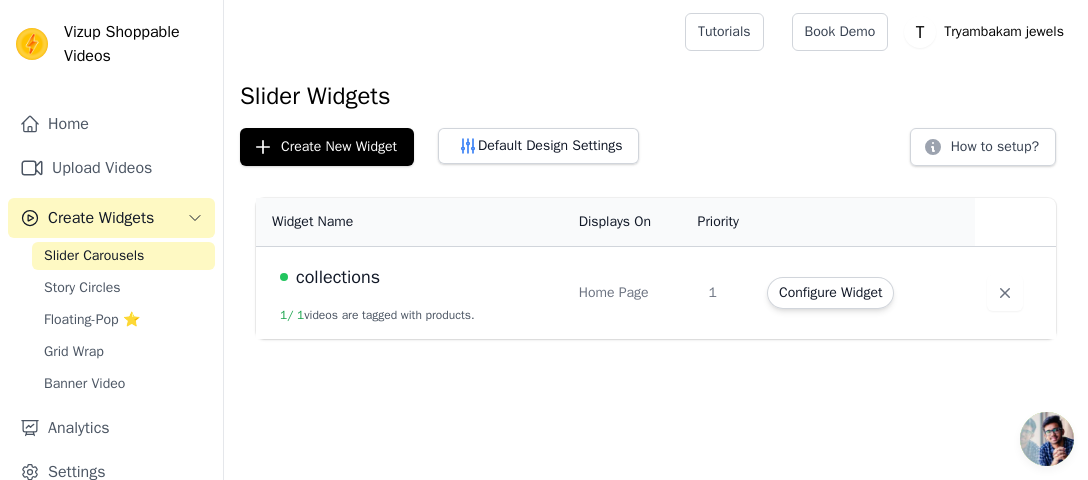 click on "Home Page" at bounding box center (632, 293) 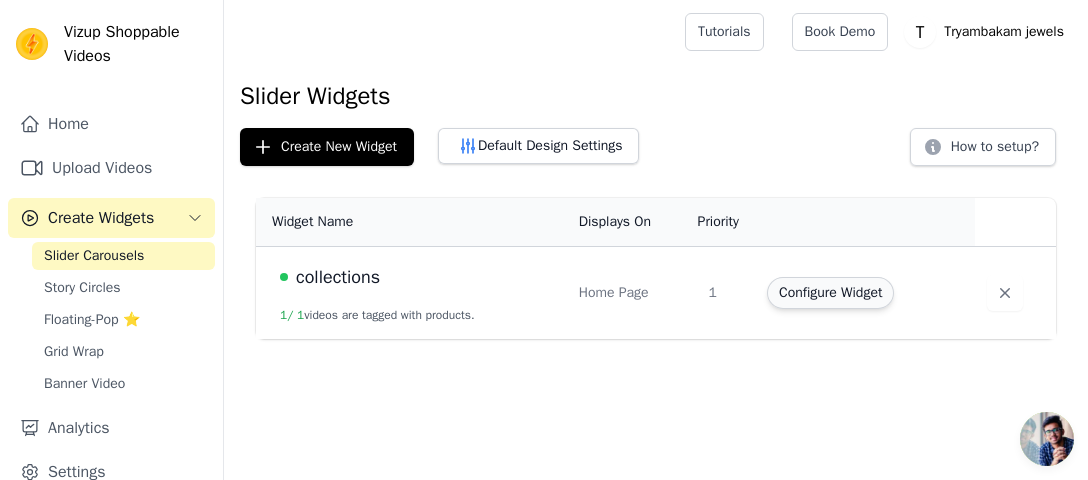 click on "Configure Widget" at bounding box center [830, 293] 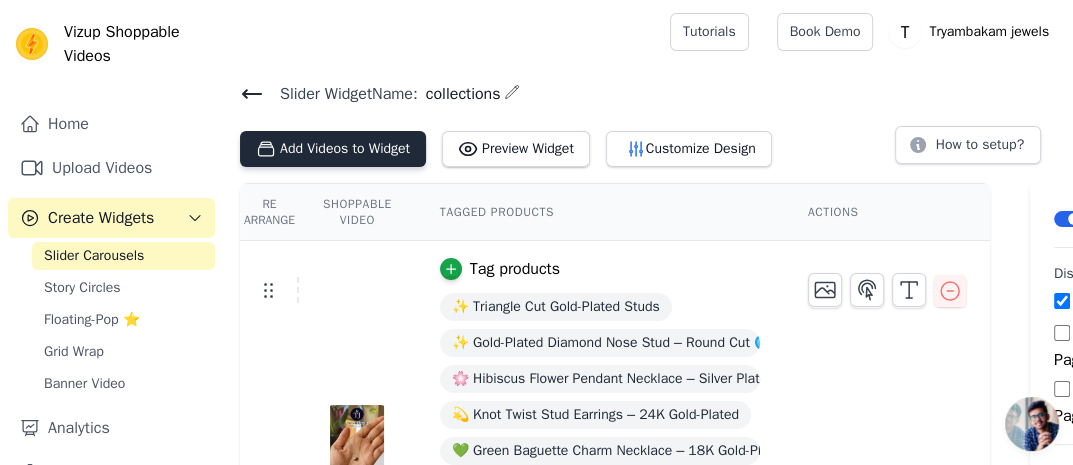 click on "Add Videos to Widget" at bounding box center (333, 149) 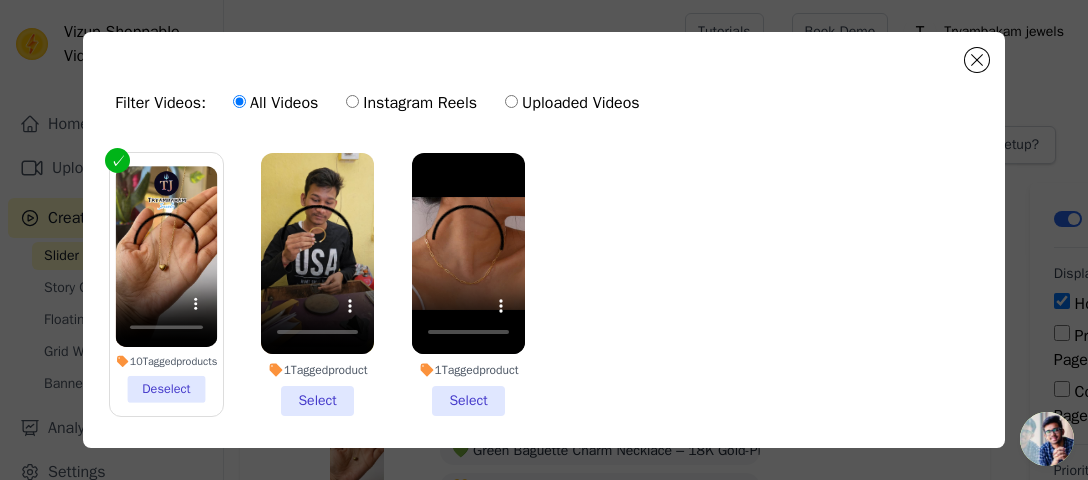 click on "1  Tagged  product     Select" at bounding box center [317, 284] 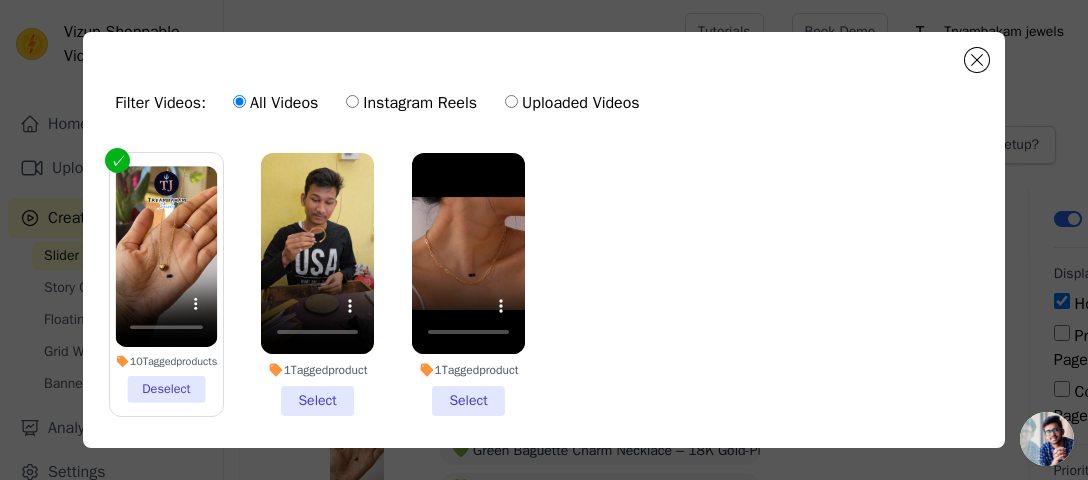 click on "1  Tagged  product     Select" at bounding box center (0, 0) 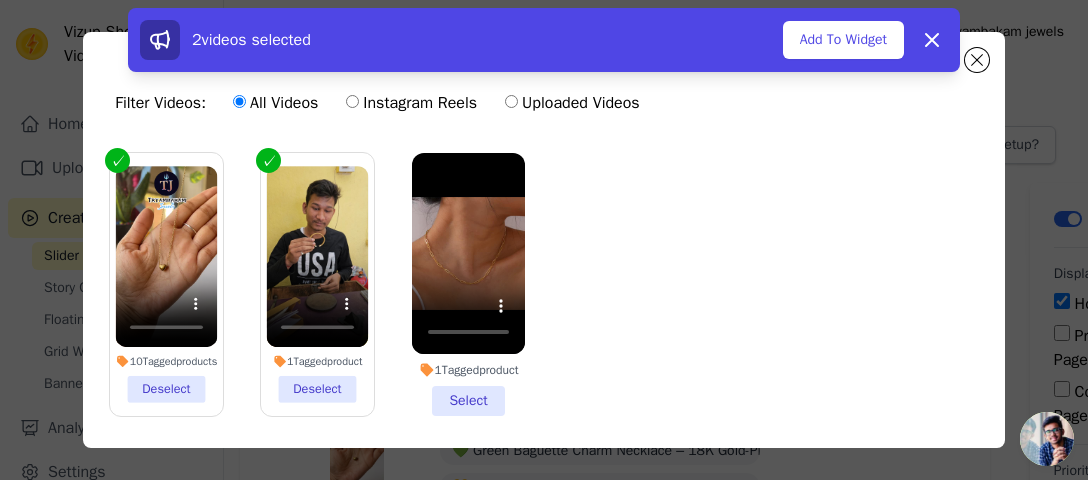 click on "1  Tagged  product     Select" at bounding box center [468, 284] 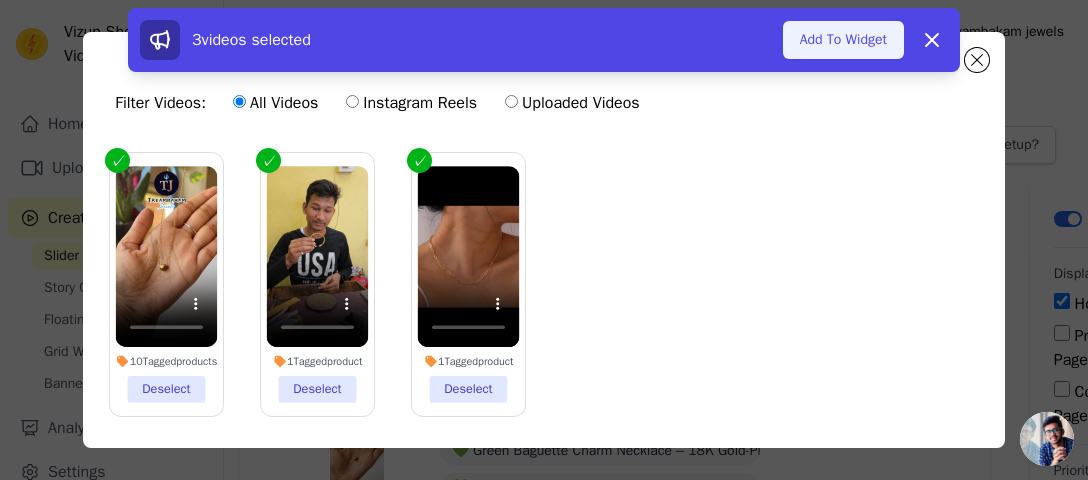 click on "Add To Widget" at bounding box center [843, 40] 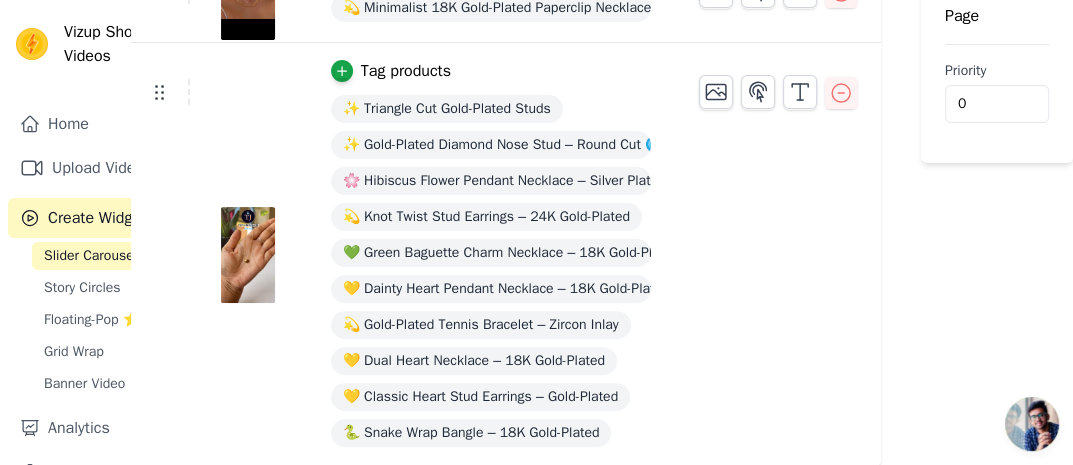 scroll, scrollTop: 20, scrollLeft: 114, axis: both 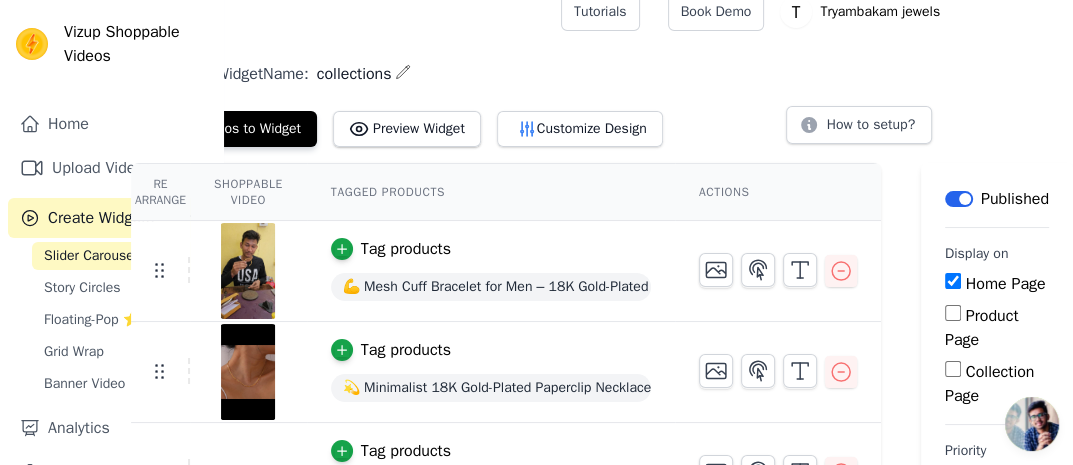 click on "Product Page" at bounding box center (953, 313) 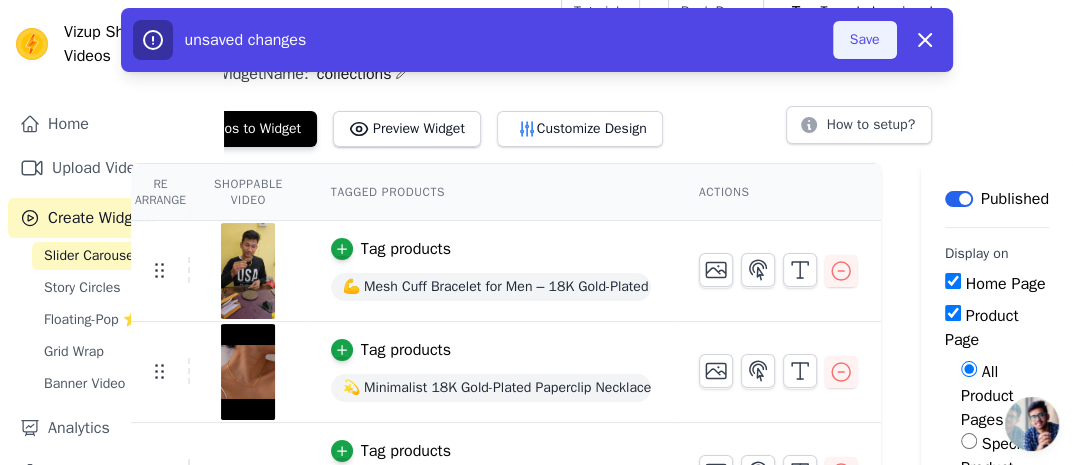 click on "Save" at bounding box center (865, 40) 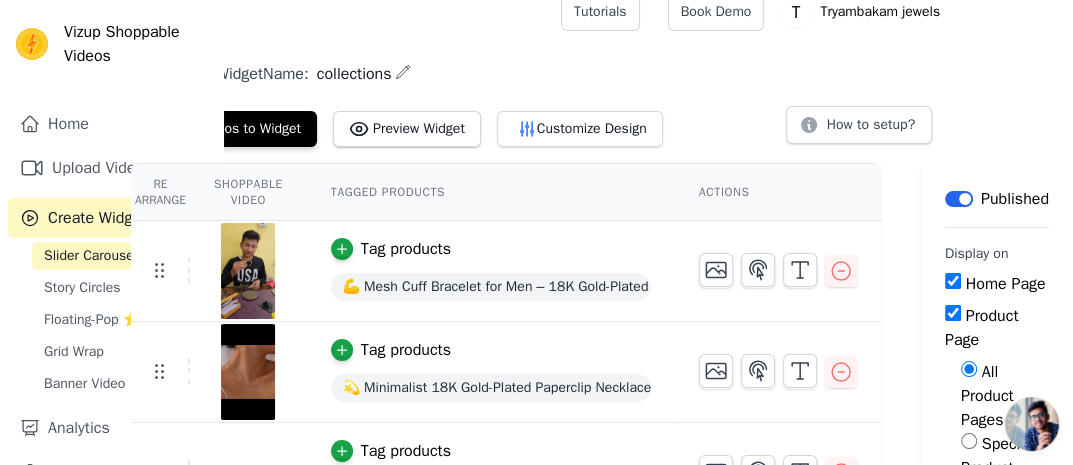 click on "Product Page" at bounding box center [997, 328] 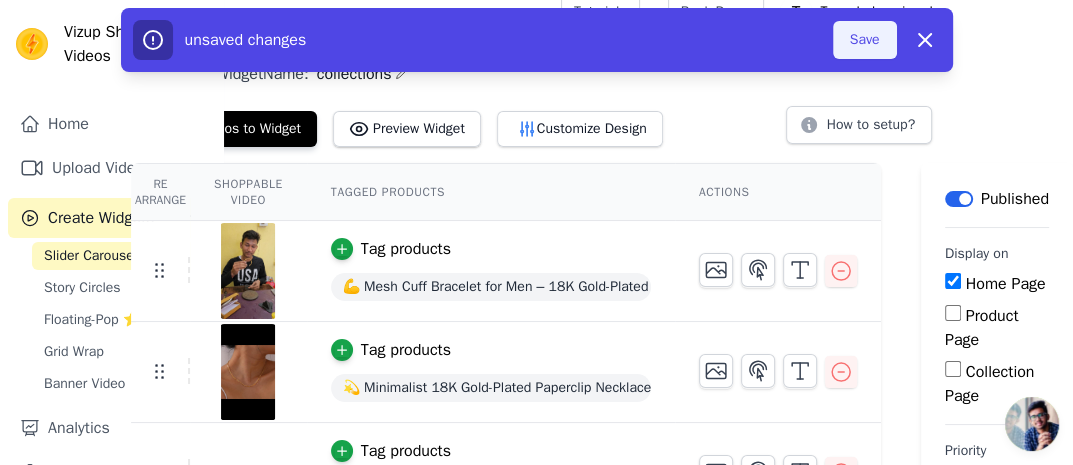 click on "Save" at bounding box center [865, 40] 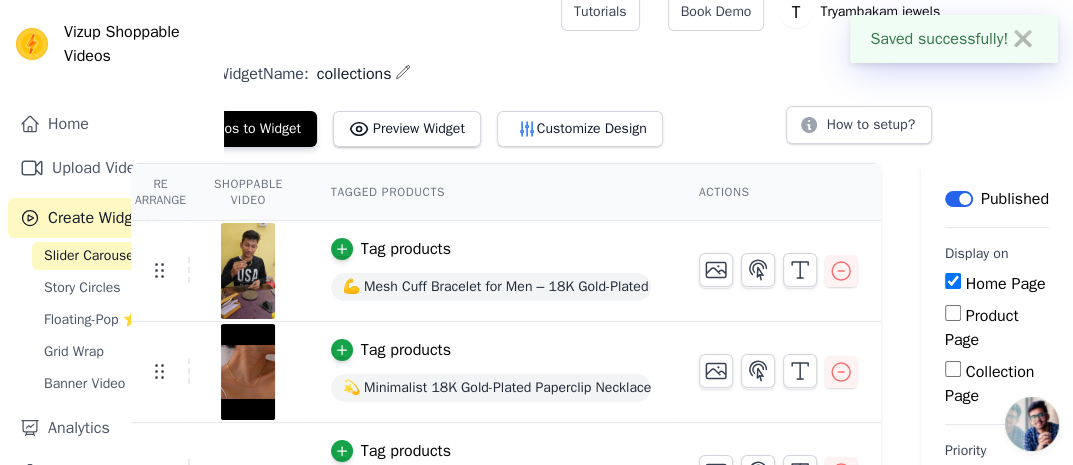 click on "Slider Carousels   Story Circles   Floating-Pop ⭐   Grid Wrap   Banner Video" at bounding box center (123, 320) 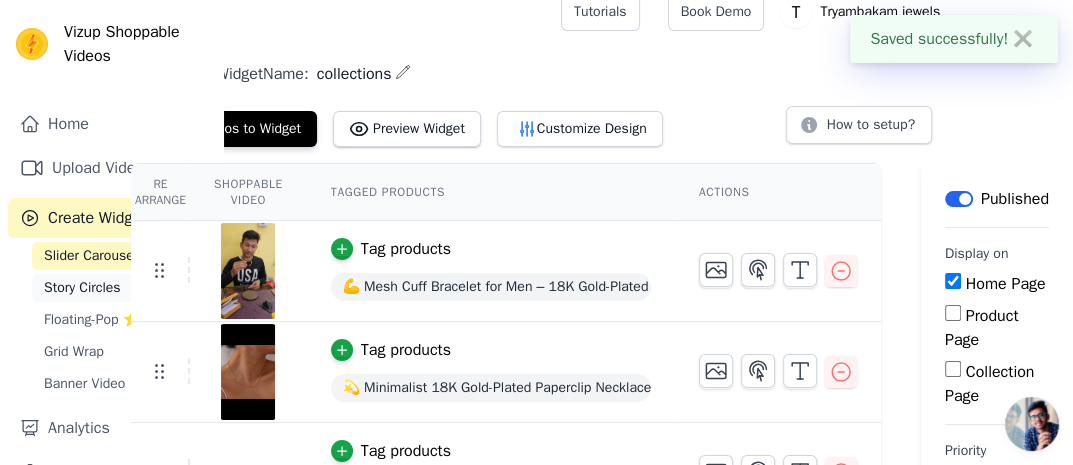 click on "Story Circles" at bounding box center [123, 288] 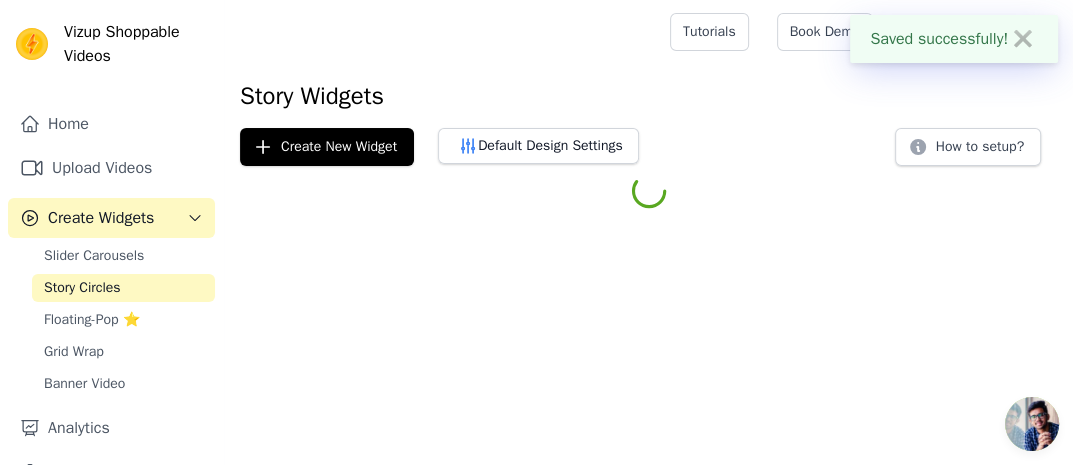 scroll, scrollTop: 0, scrollLeft: 0, axis: both 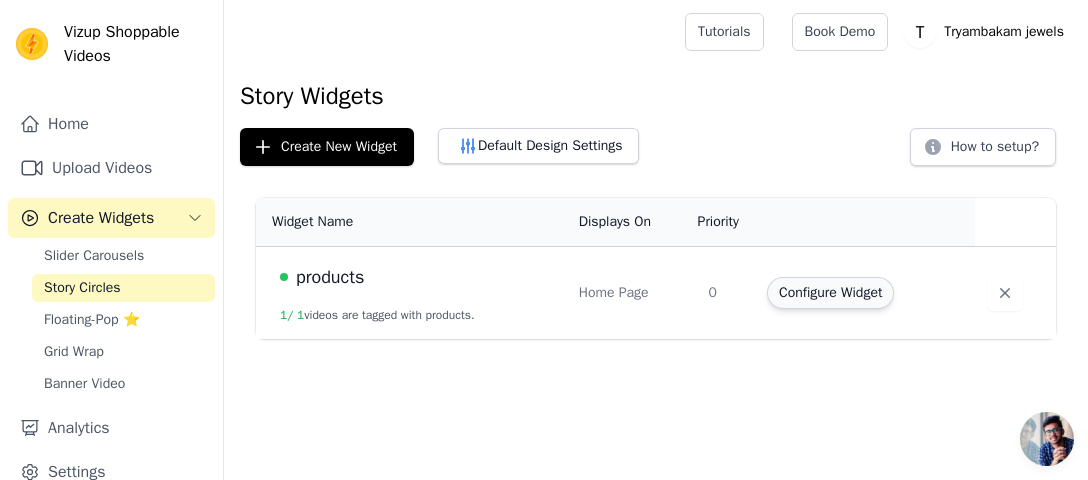 click on "Configure Widget" at bounding box center [830, 293] 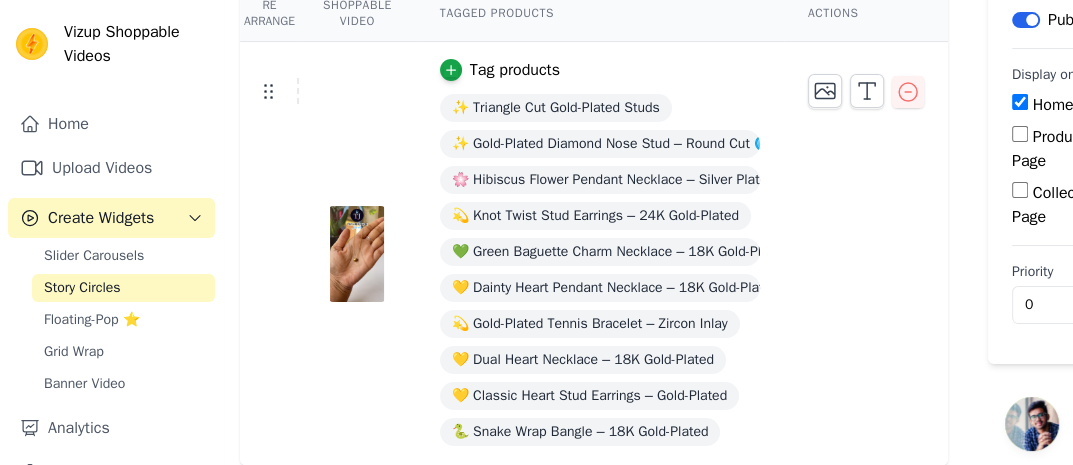 scroll, scrollTop: 0, scrollLeft: 0, axis: both 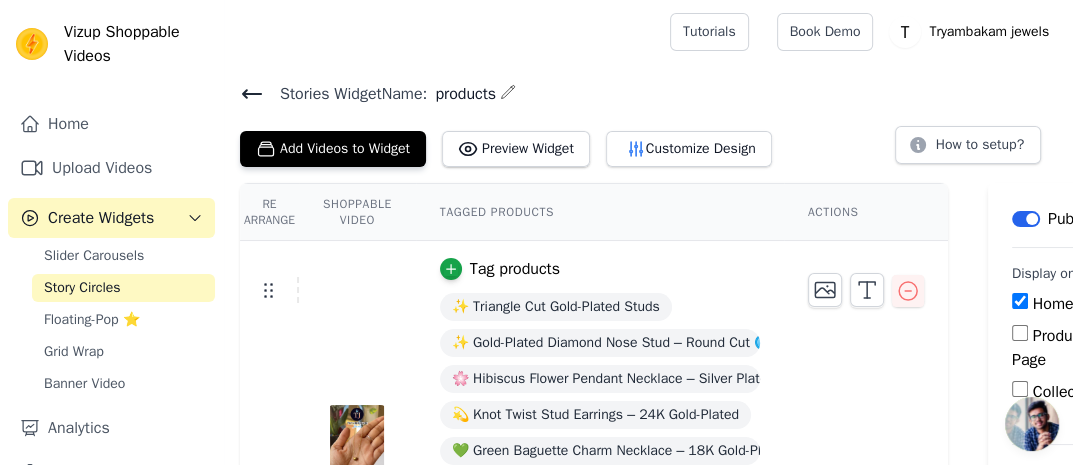 click on "Label" at bounding box center [1026, 219] 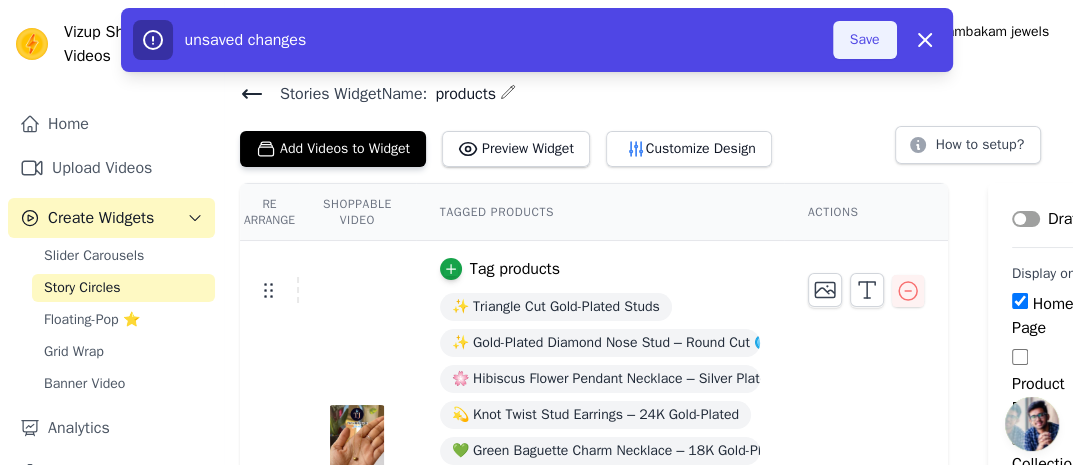 click on "Save" at bounding box center (865, 40) 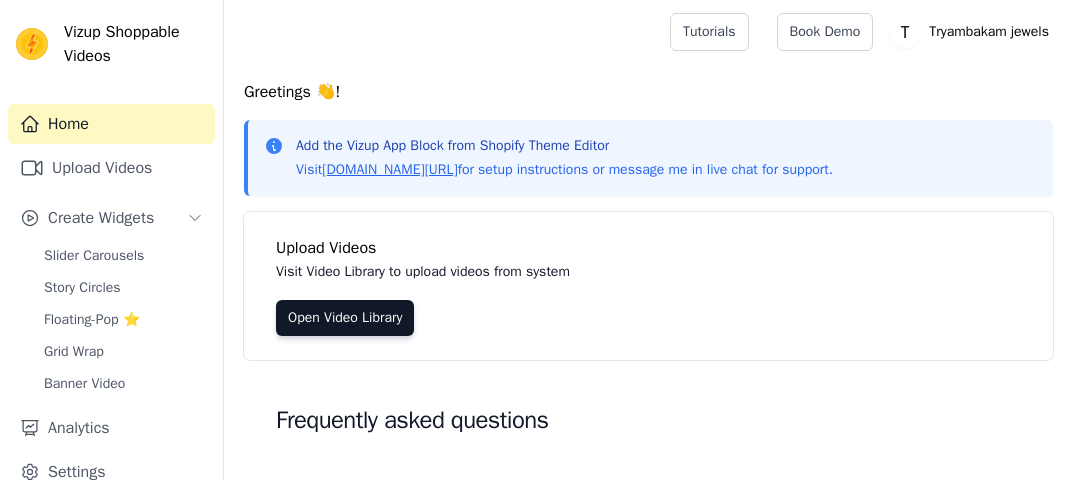 scroll, scrollTop: 0, scrollLeft: 0, axis: both 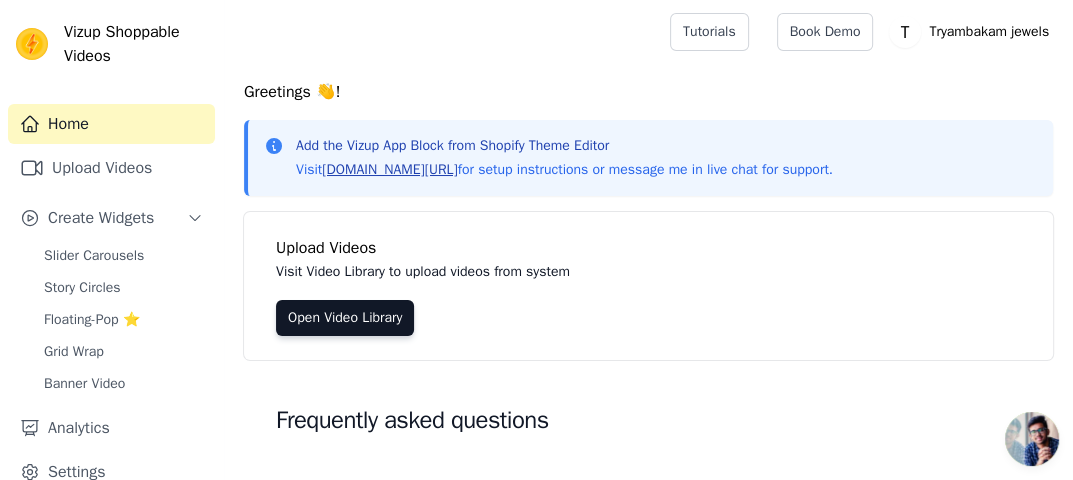 click on "[DOMAIN_NAME][URL]" at bounding box center [389, 169] 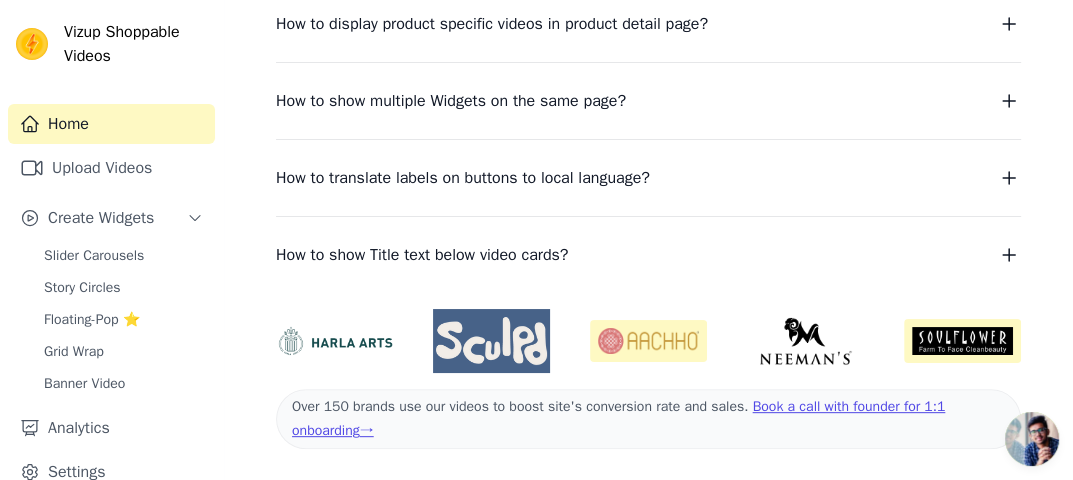 scroll, scrollTop: 0, scrollLeft: 0, axis: both 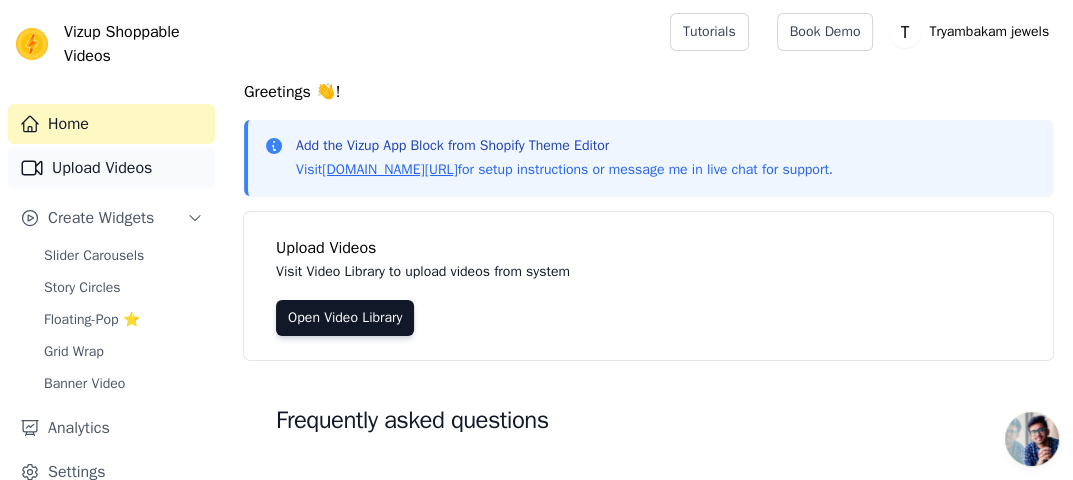 click on "Upload Videos" at bounding box center (111, 168) 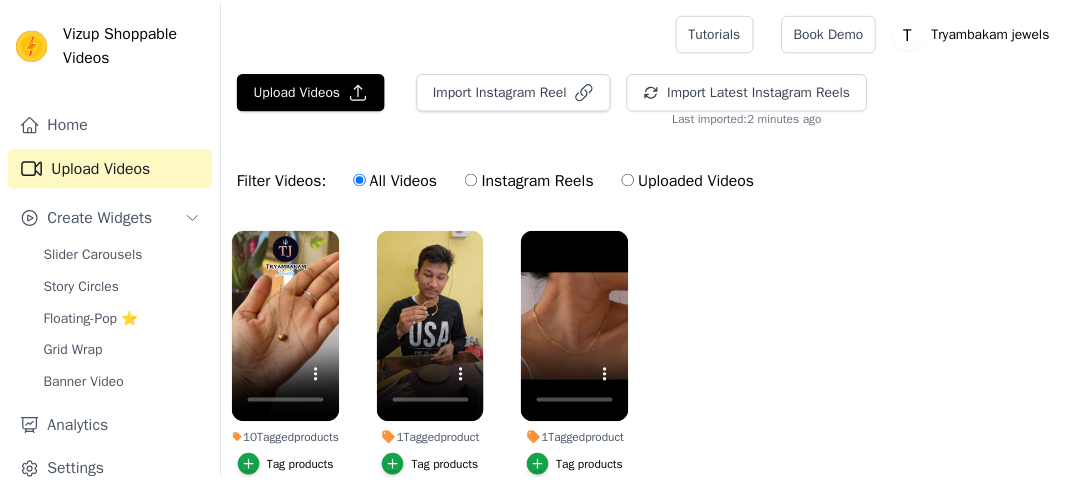 scroll, scrollTop: 0, scrollLeft: 0, axis: both 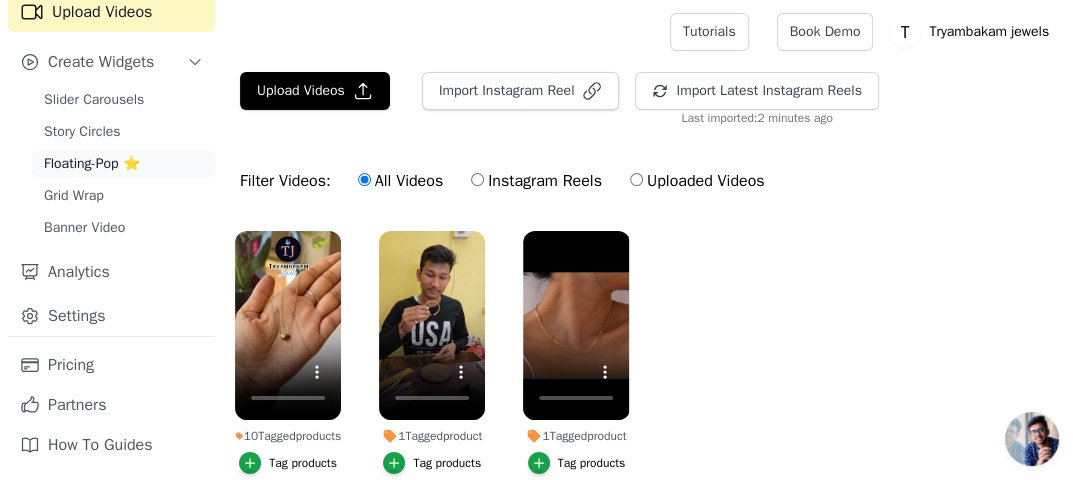 click on "Floating-Pop ⭐" at bounding box center [123, 164] 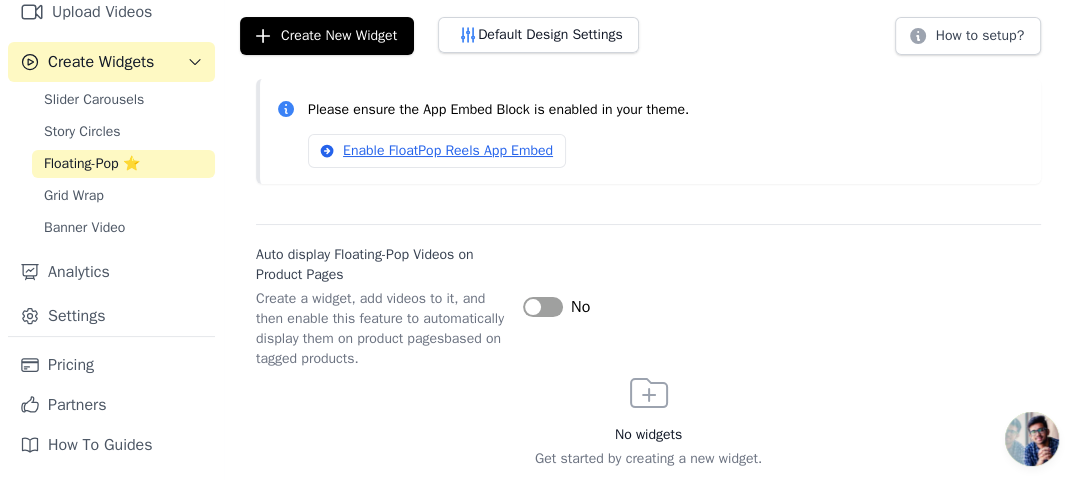 scroll, scrollTop: 112, scrollLeft: 0, axis: vertical 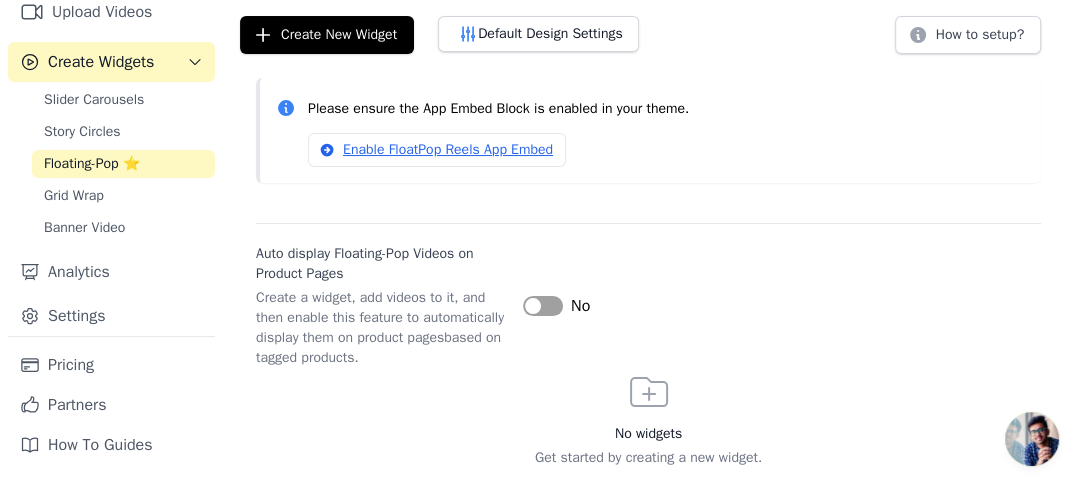 click on "Label" at bounding box center (543, 306) 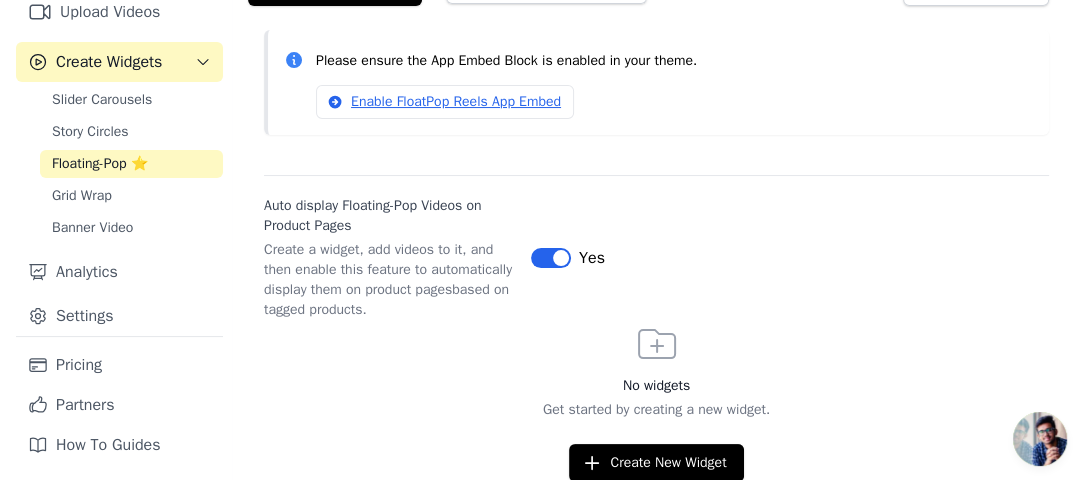 scroll, scrollTop: 0, scrollLeft: 0, axis: both 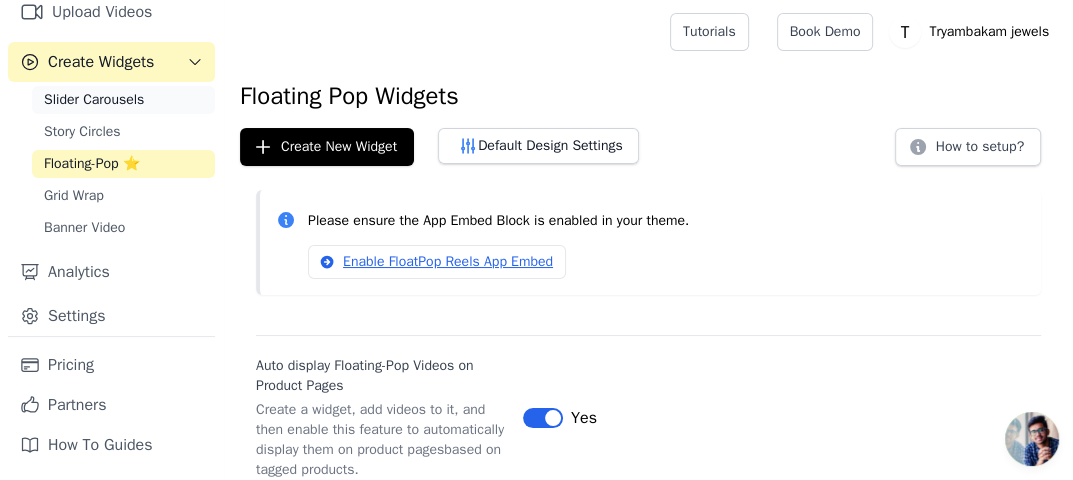 click on "Slider Carousels" at bounding box center [123, 100] 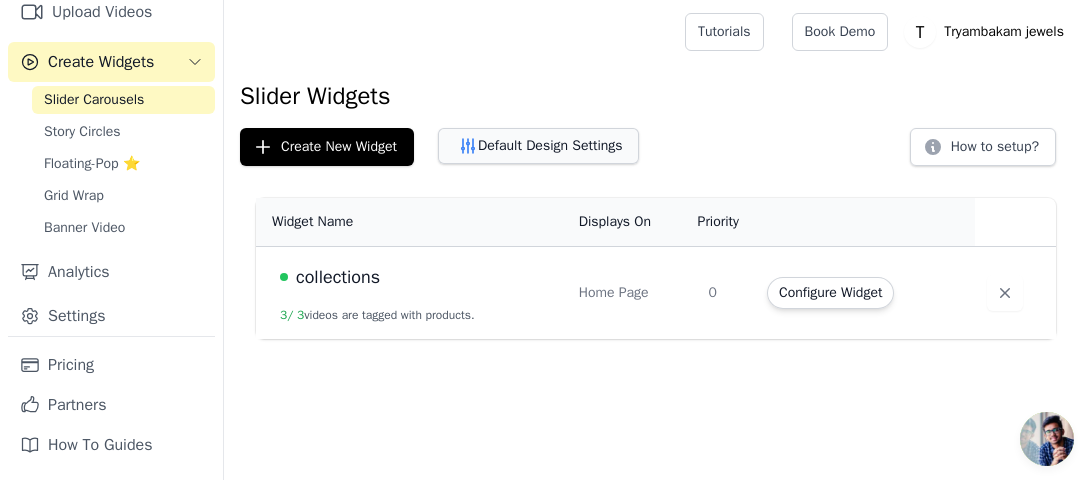 click on "Default Design Settings" at bounding box center (538, 146) 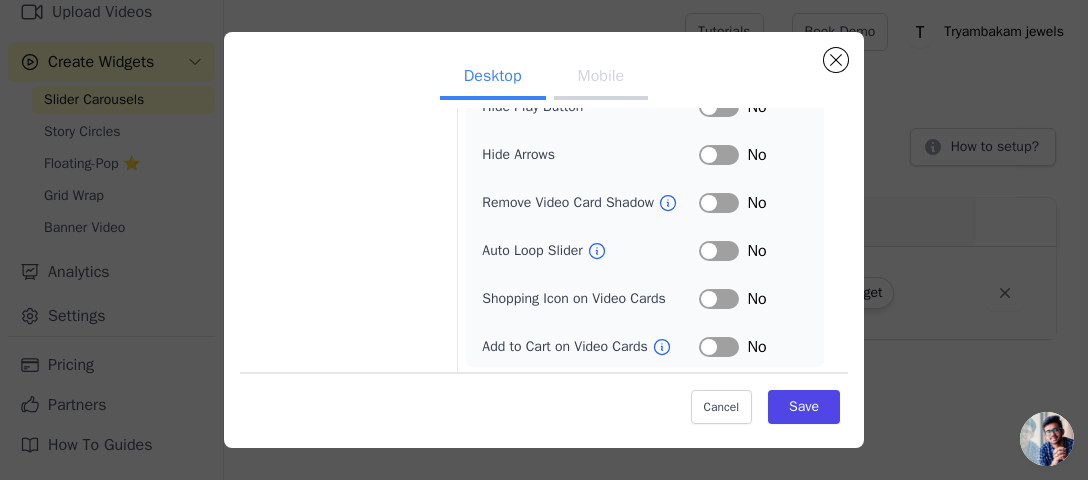scroll, scrollTop: 224, scrollLeft: 0, axis: vertical 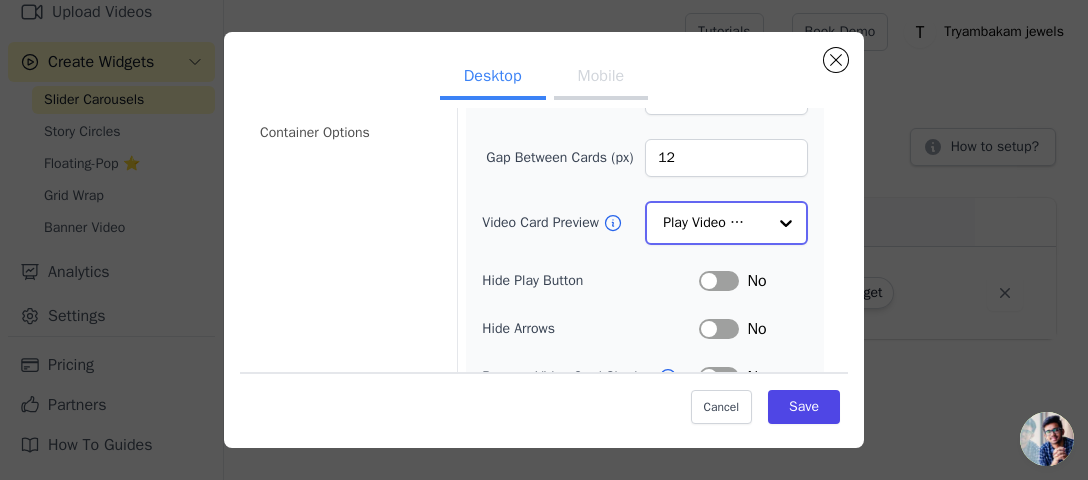 click on "Play Video In Loop" at bounding box center (726, 223) 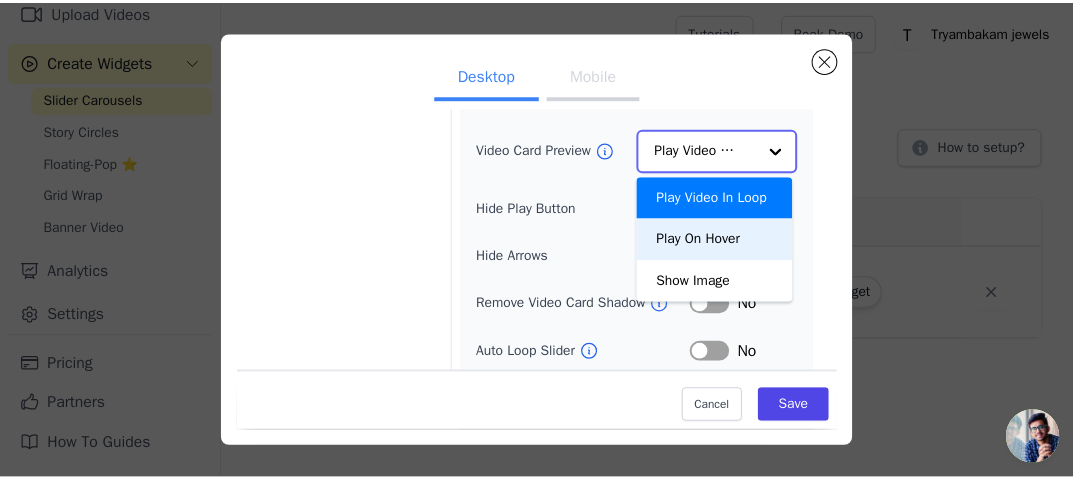 scroll, scrollTop: 300, scrollLeft: 0, axis: vertical 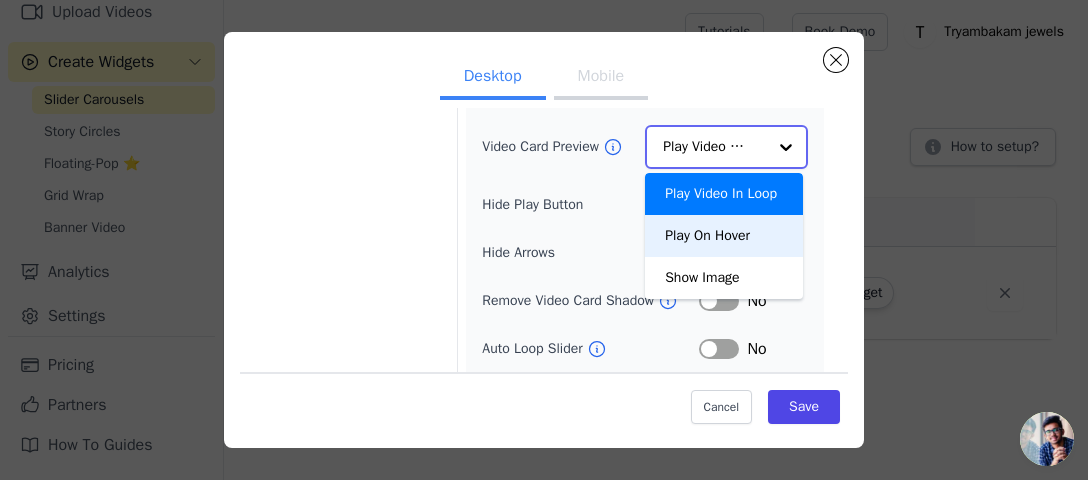click on "Play On Hover" at bounding box center [724, 236] 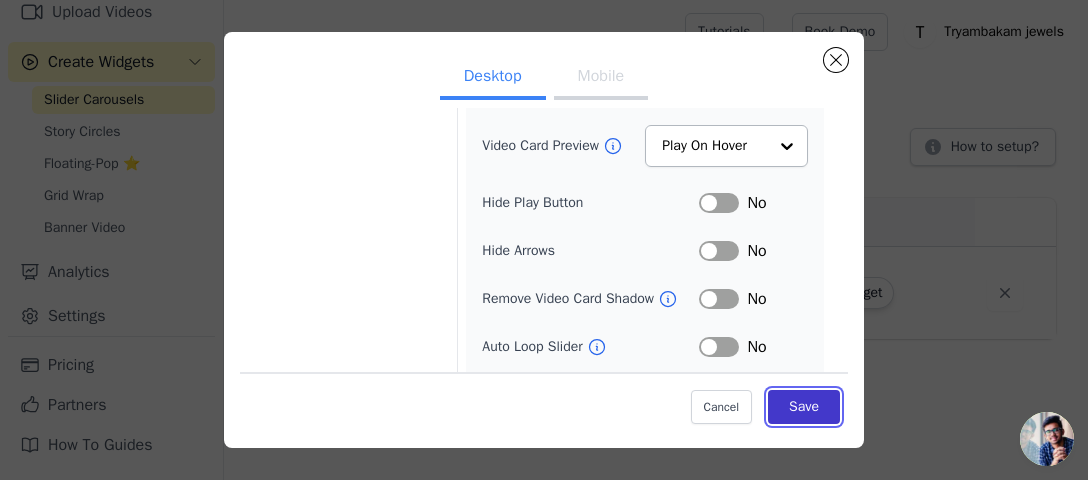 click on "Save" at bounding box center (804, 407) 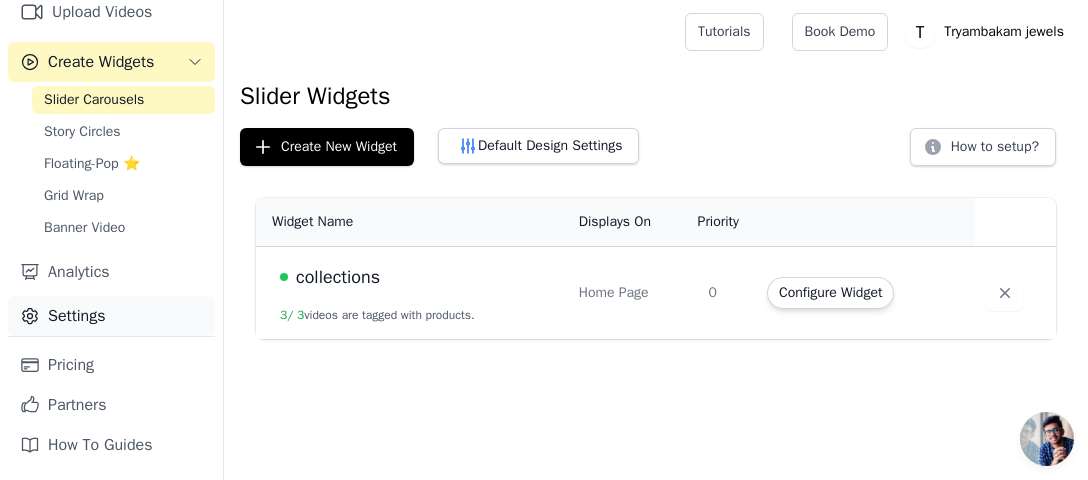 click on "Settings" at bounding box center (111, 316) 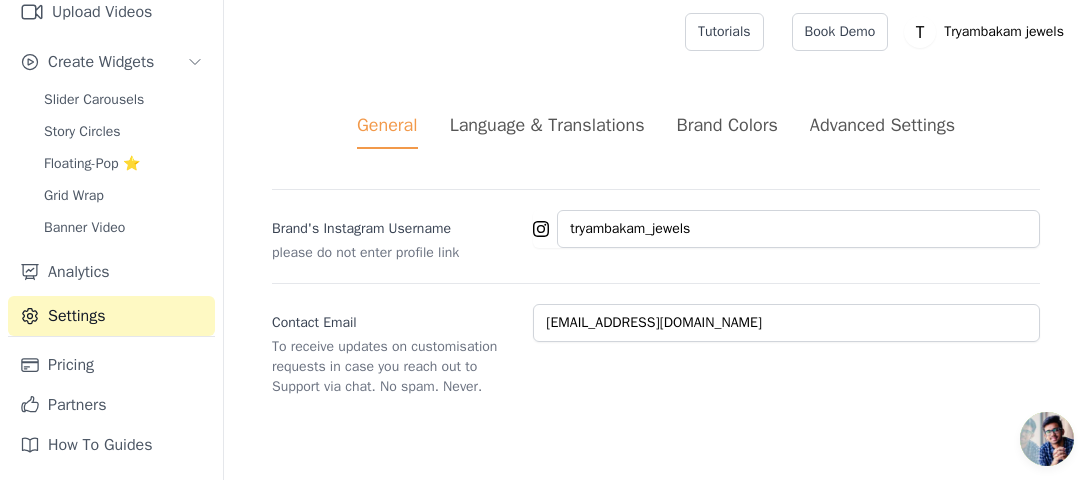 click on "Language & Translations" at bounding box center [547, 125] 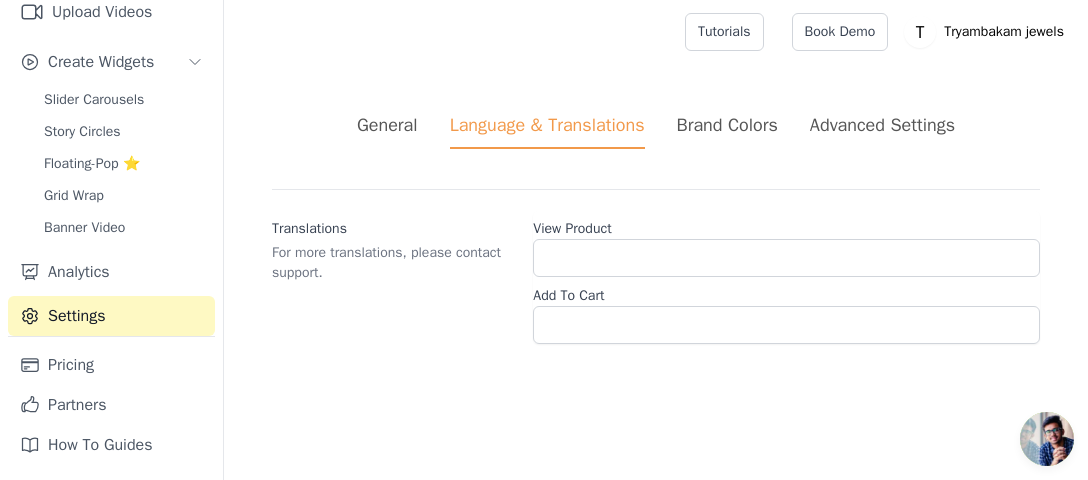 click on "Advanced Settings" at bounding box center (882, 125) 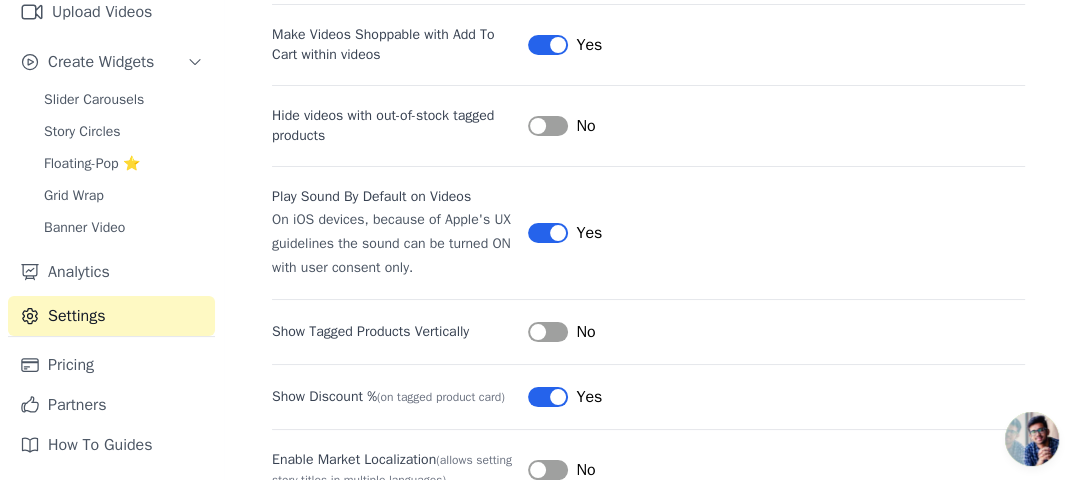 scroll, scrollTop: 336, scrollLeft: 0, axis: vertical 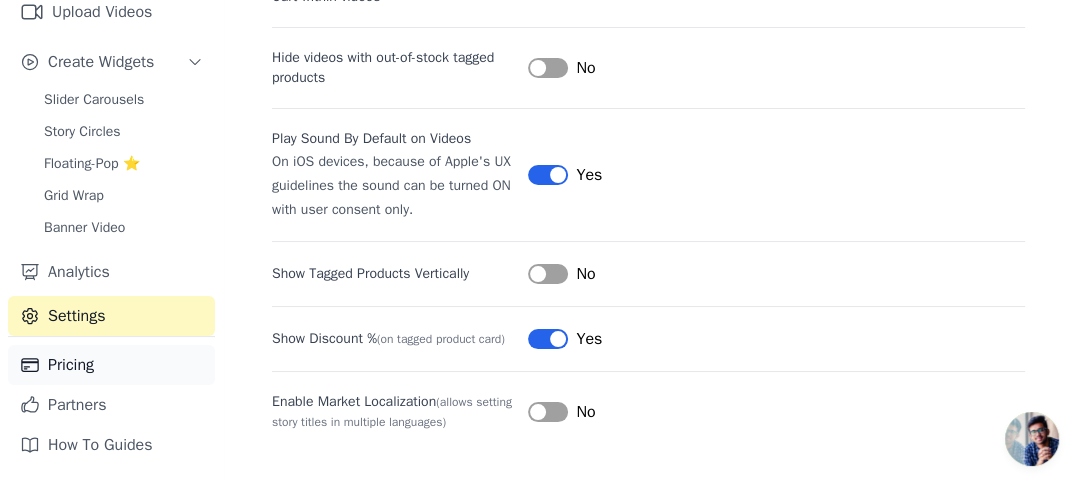 click on "Pricing" at bounding box center (111, 365) 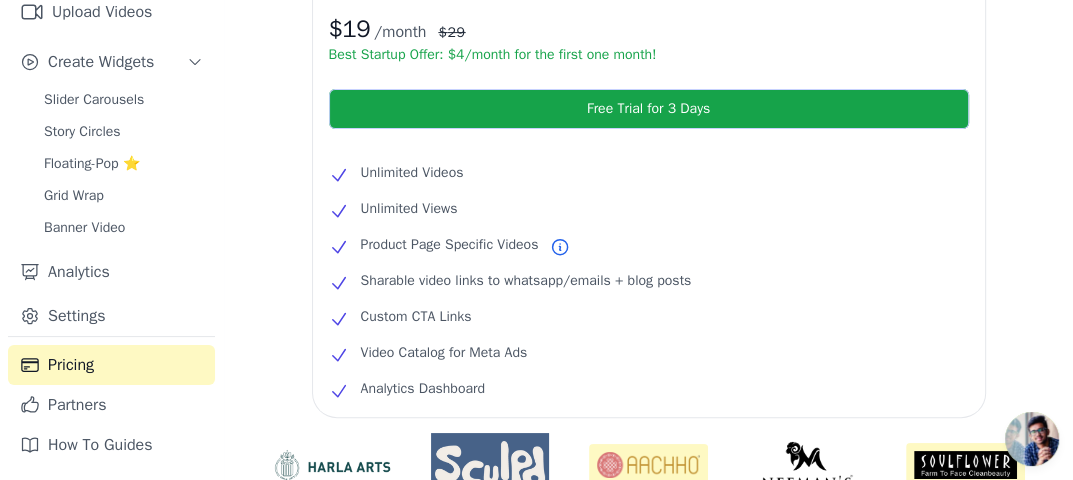 scroll, scrollTop: 543, scrollLeft: 0, axis: vertical 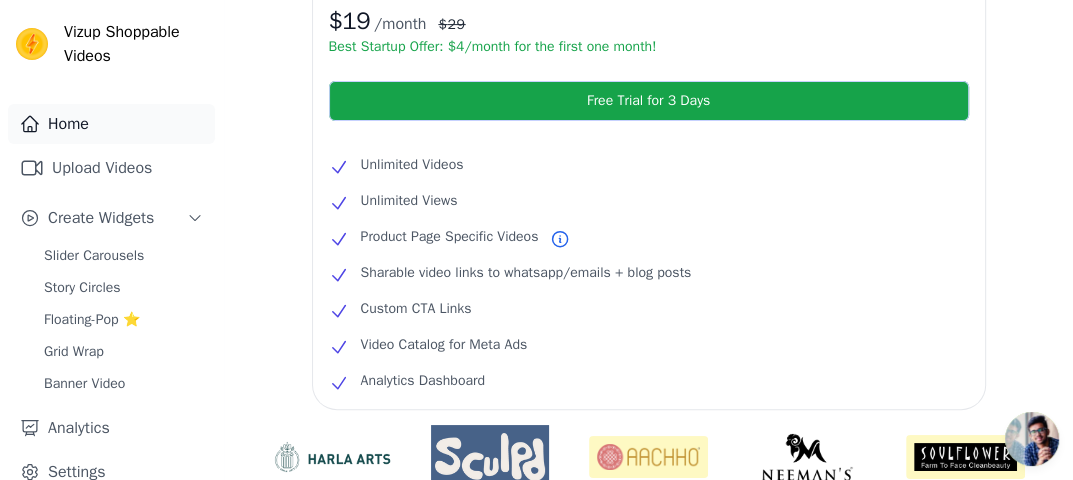 click on "Home" at bounding box center (111, 124) 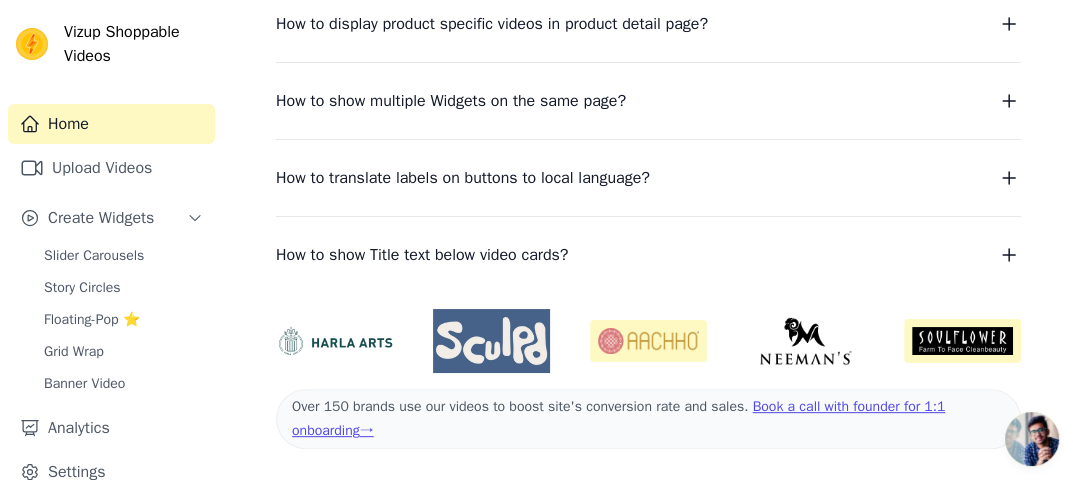 scroll, scrollTop: 0, scrollLeft: 0, axis: both 